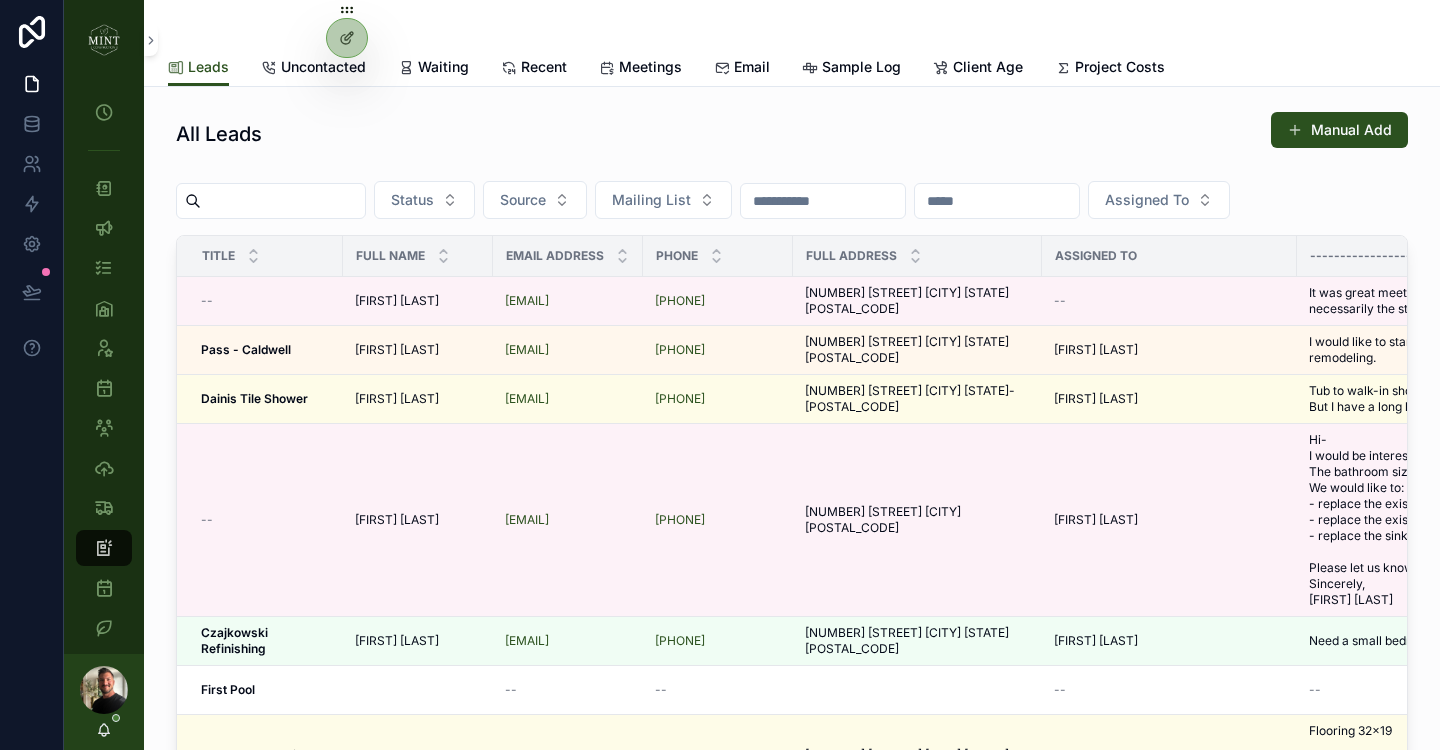 scroll, scrollTop: 0, scrollLeft: 0, axis: both 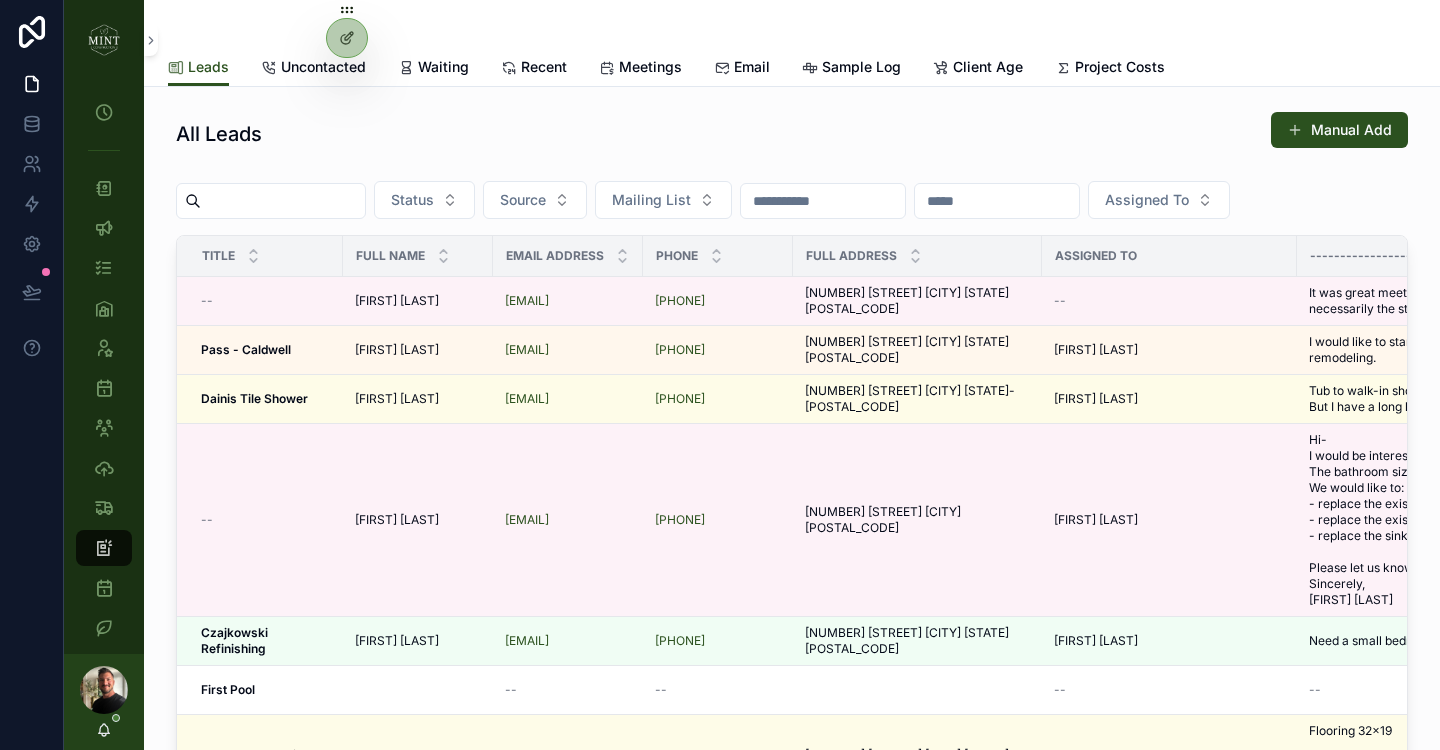 click at bounding box center [283, 201] 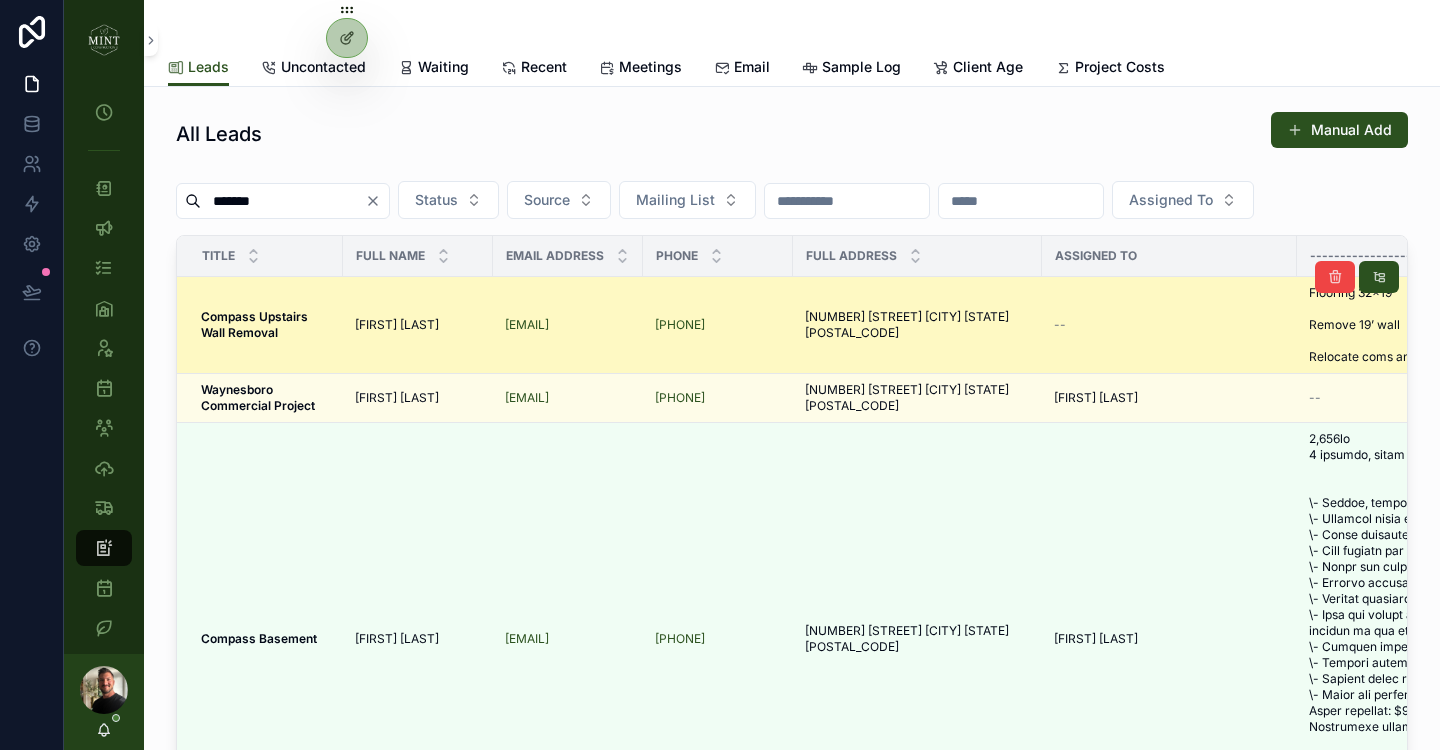 type on "*******" 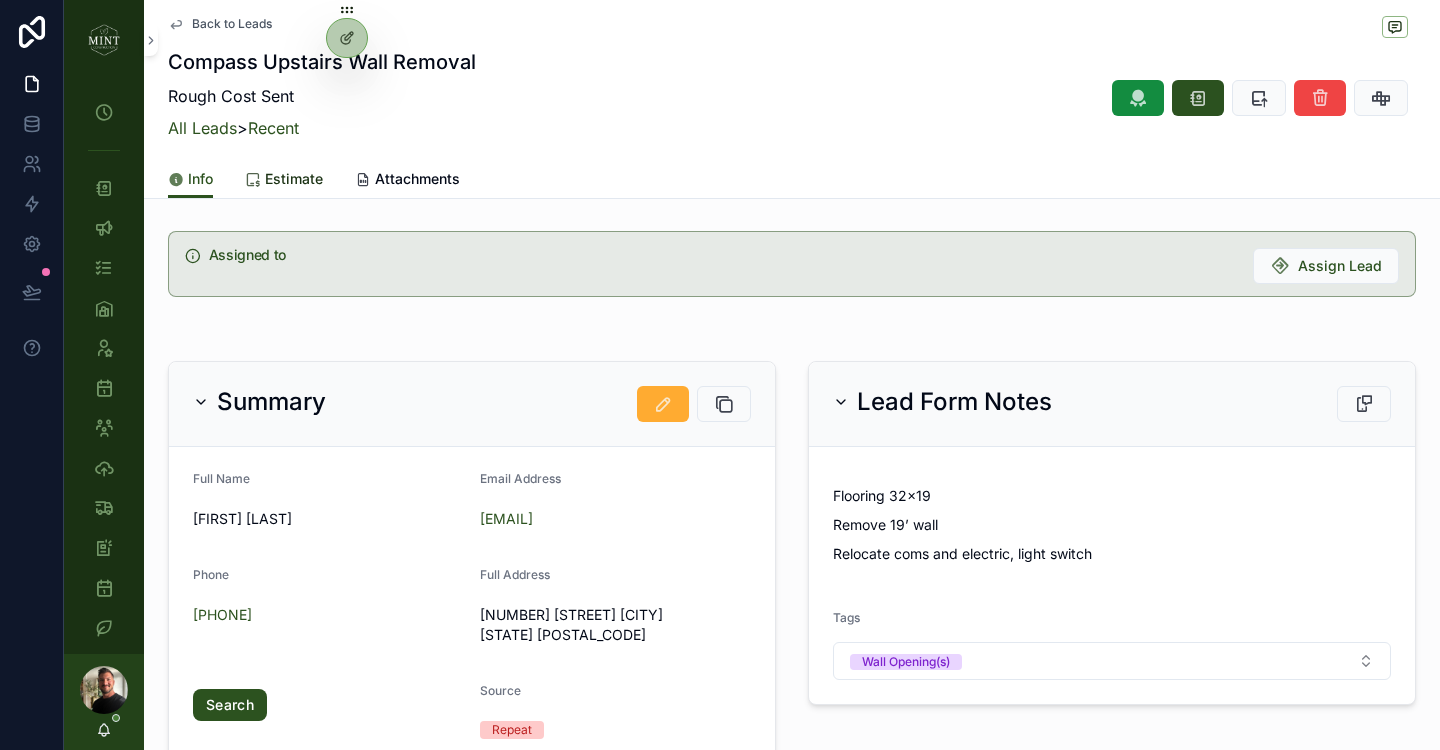 click on "Estimate" at bounding box center (294, 179) 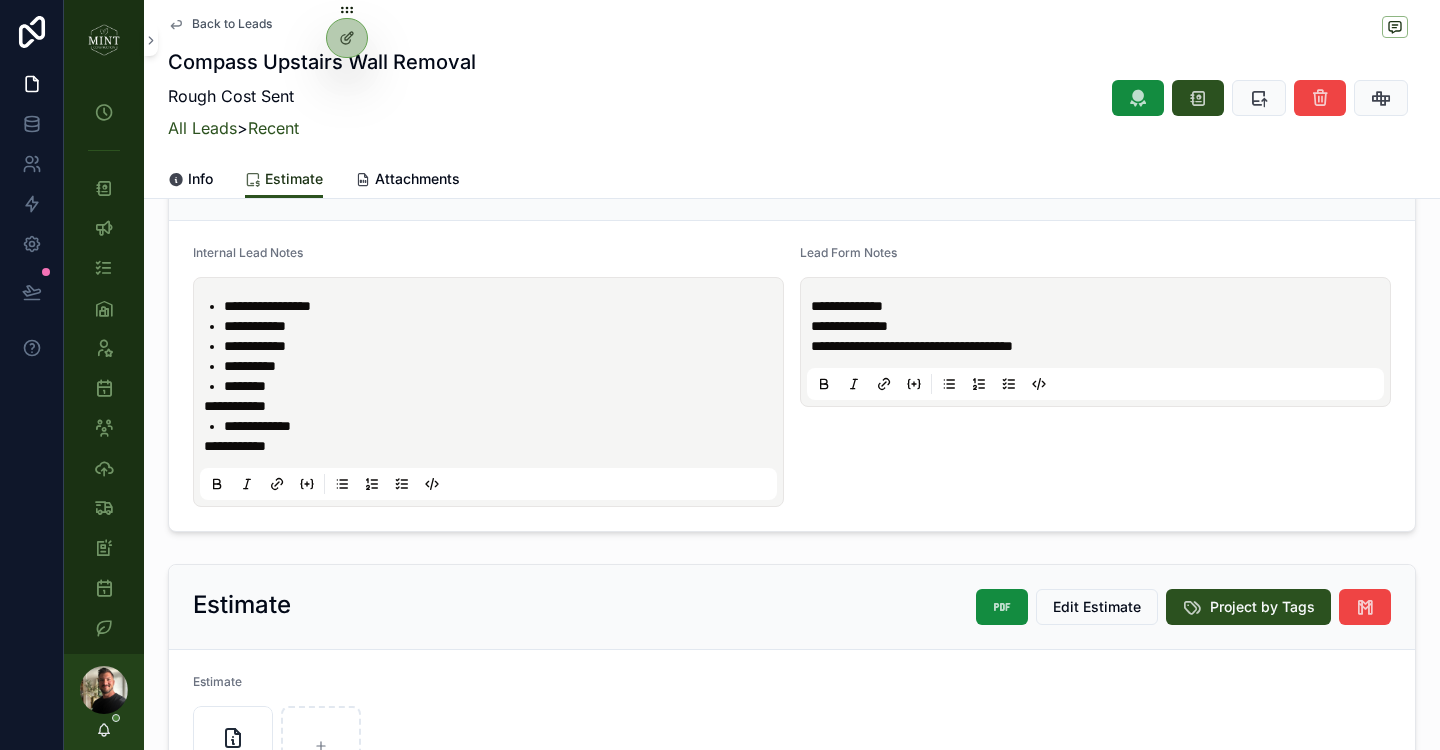 scroll, scrollTop: 94, scrollLeft: 0, axis: vertical 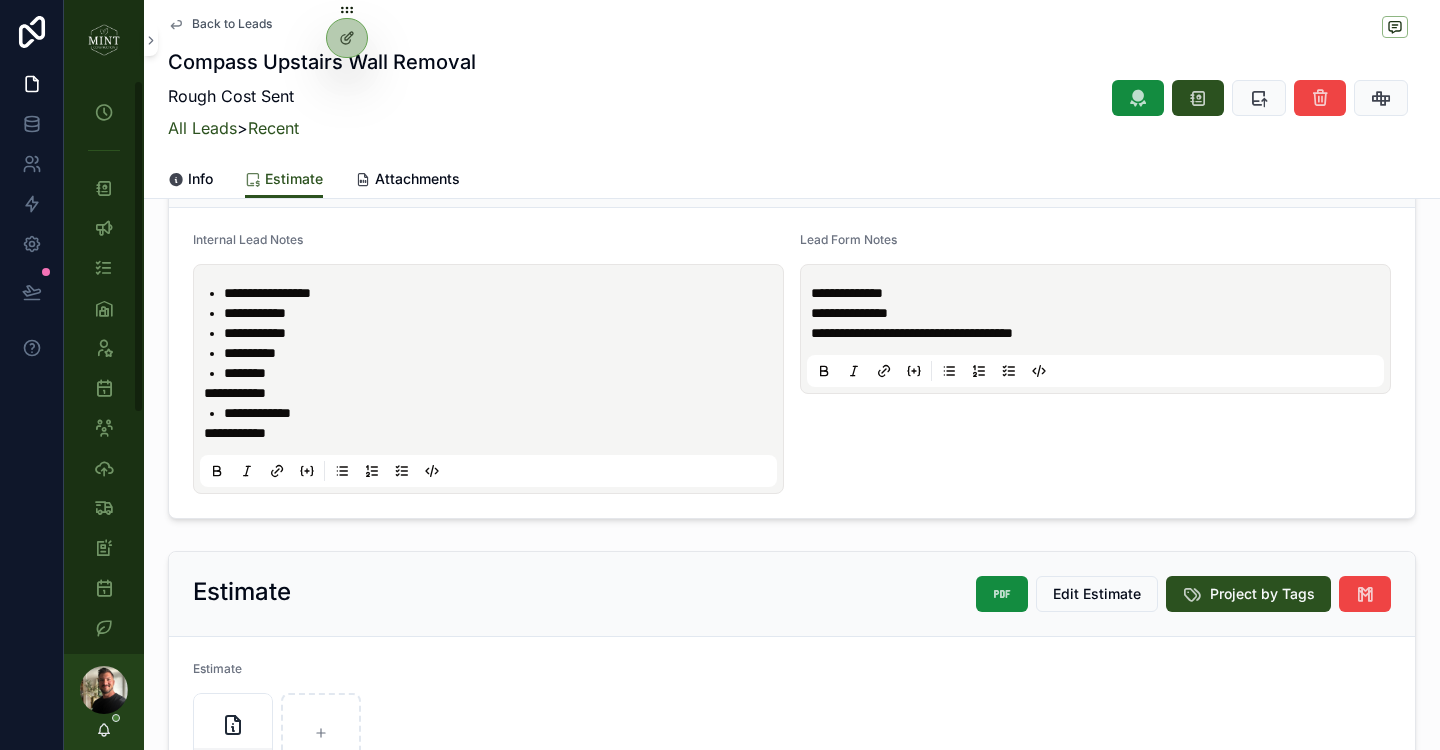 click on "**********" at bounding box center [492, 393] 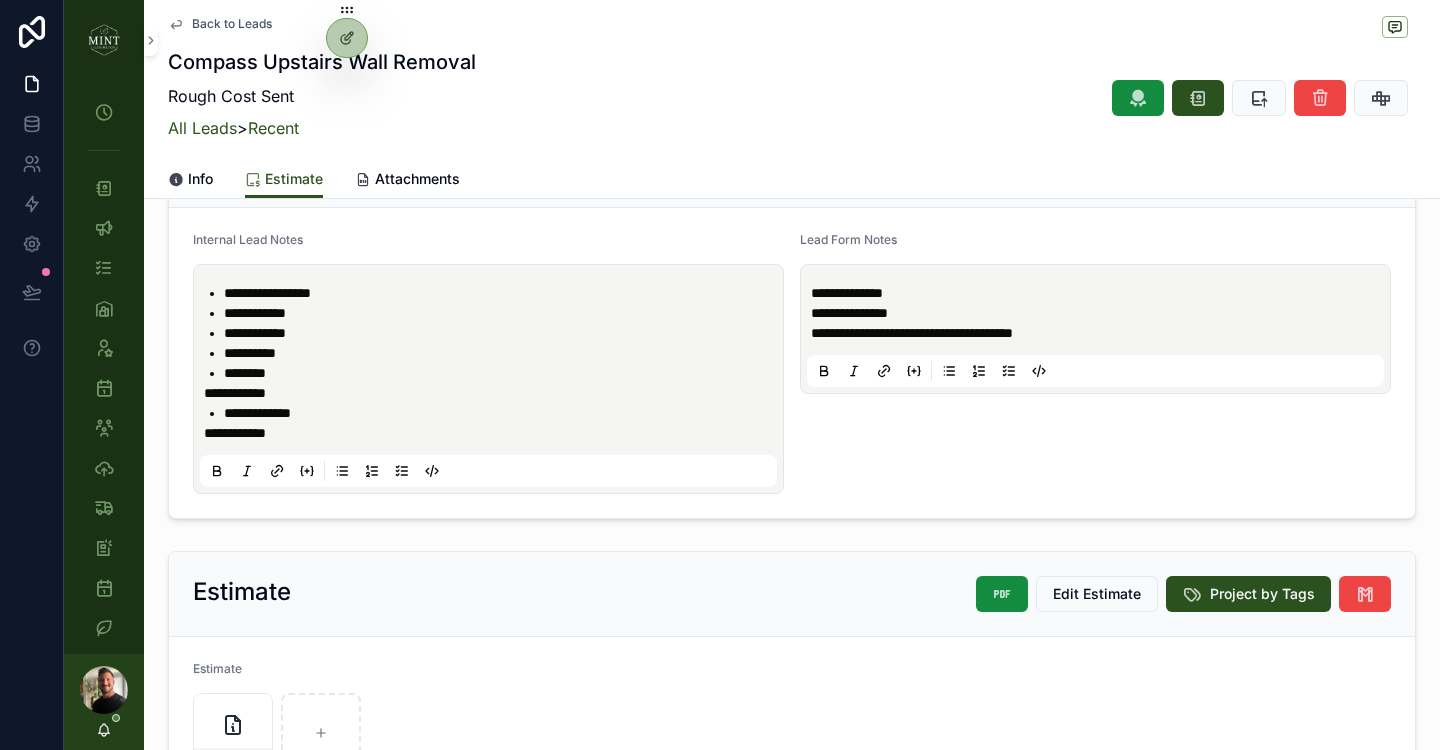type 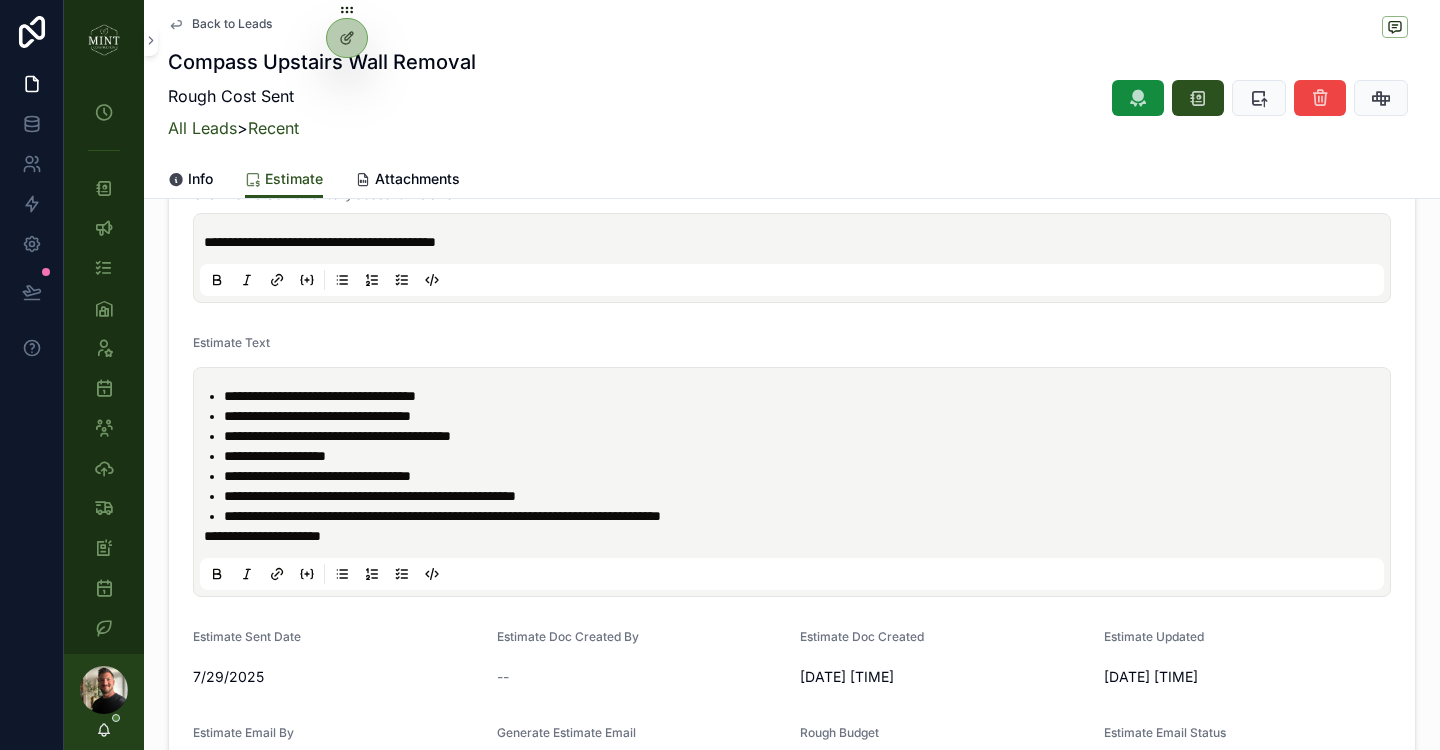 scroll, scrollTop: 804, scrollLeft: 0, axis: vertical 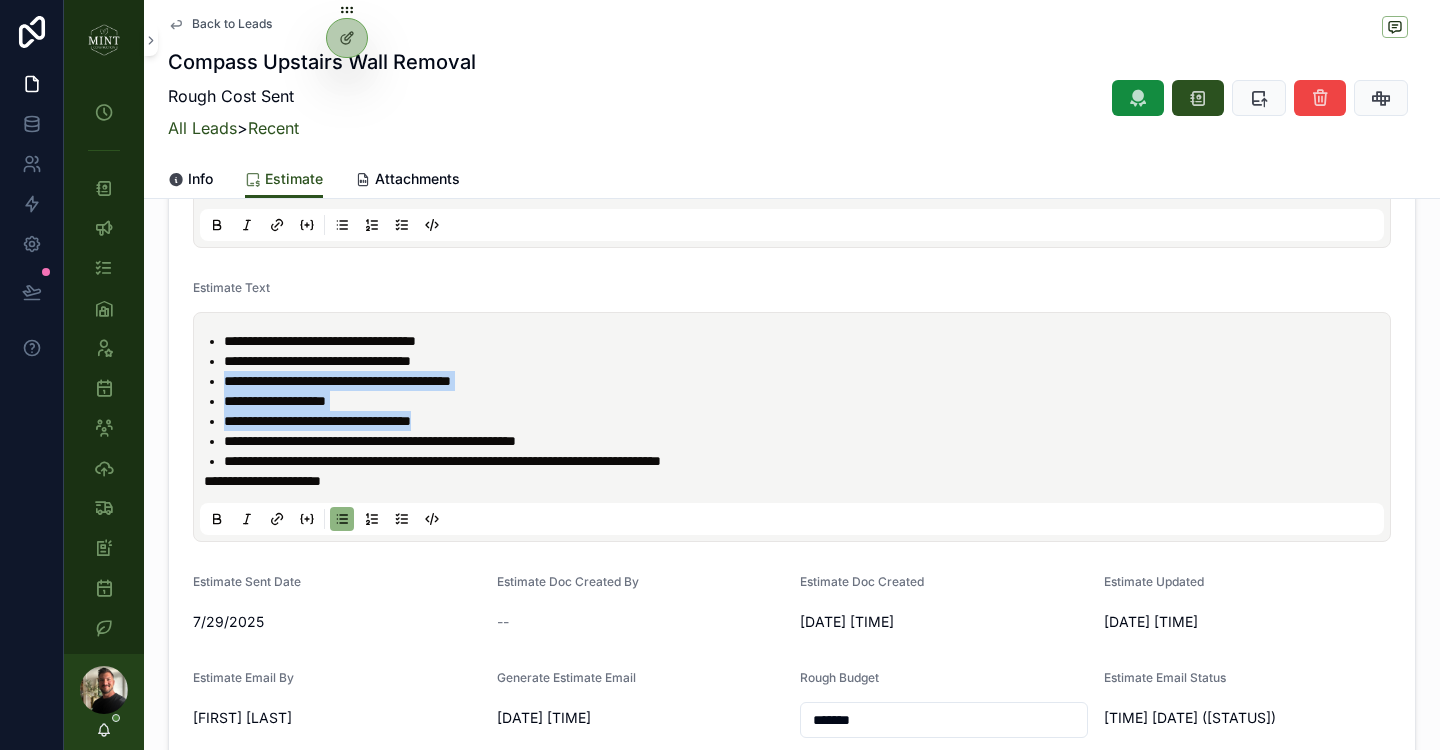 drag, startPoint x: 468, startPoint y: 425, endPoint x: 218, endPoint y: 380, distance: 254.01772 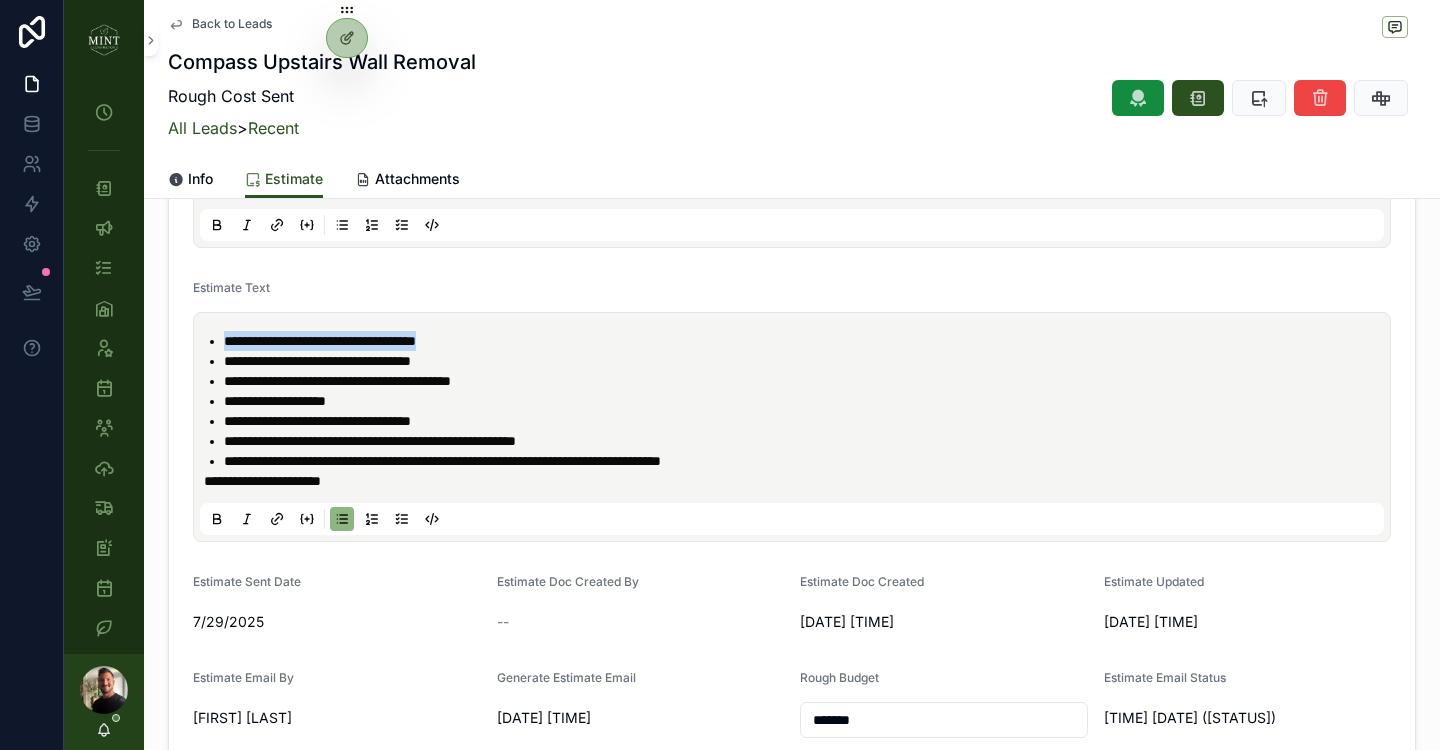 drag, startPoint x: 487, startPoint y: 344, endPoint x: 218, endPoint y: 345, distance: 269.00186 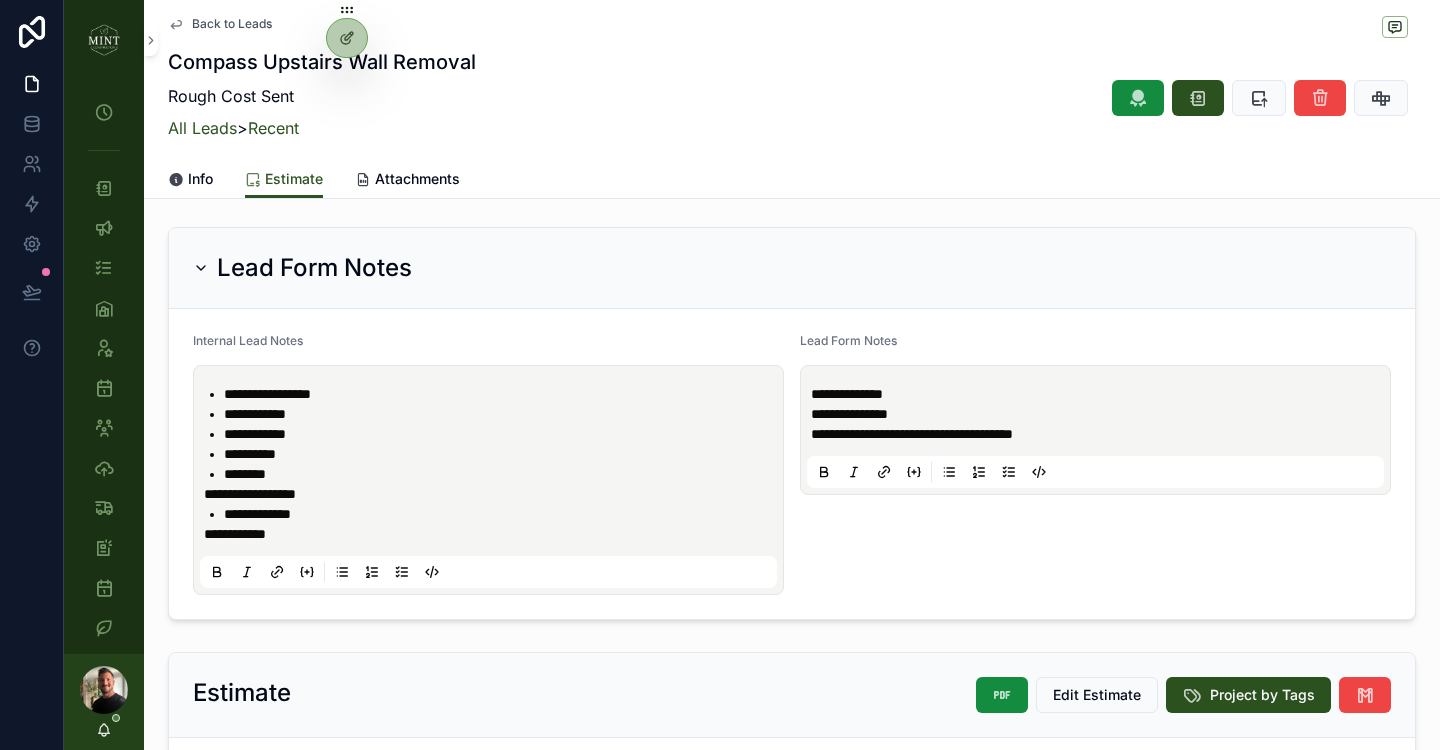 scroll, scrollTop: 0, scrollLeft: 0, axis: both 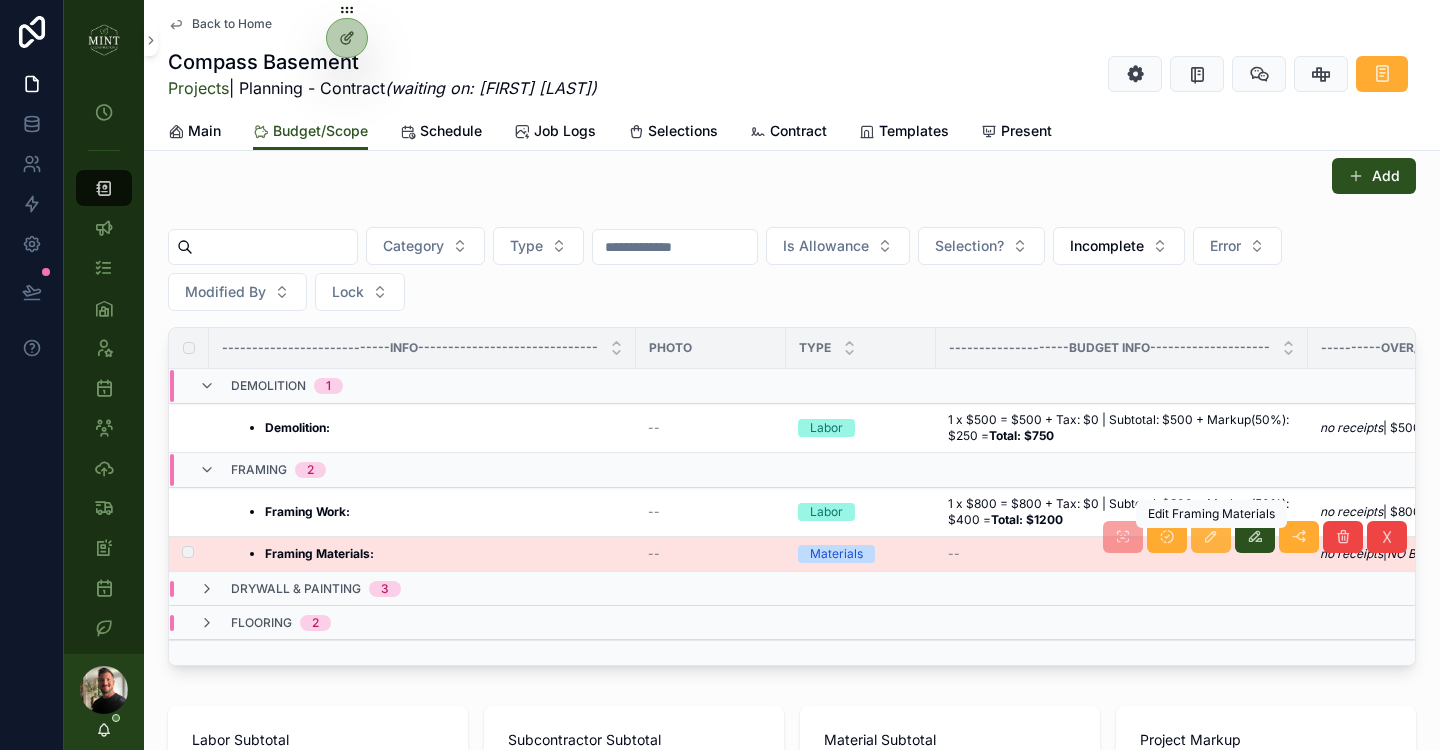click at bounding box center (1211, 537) 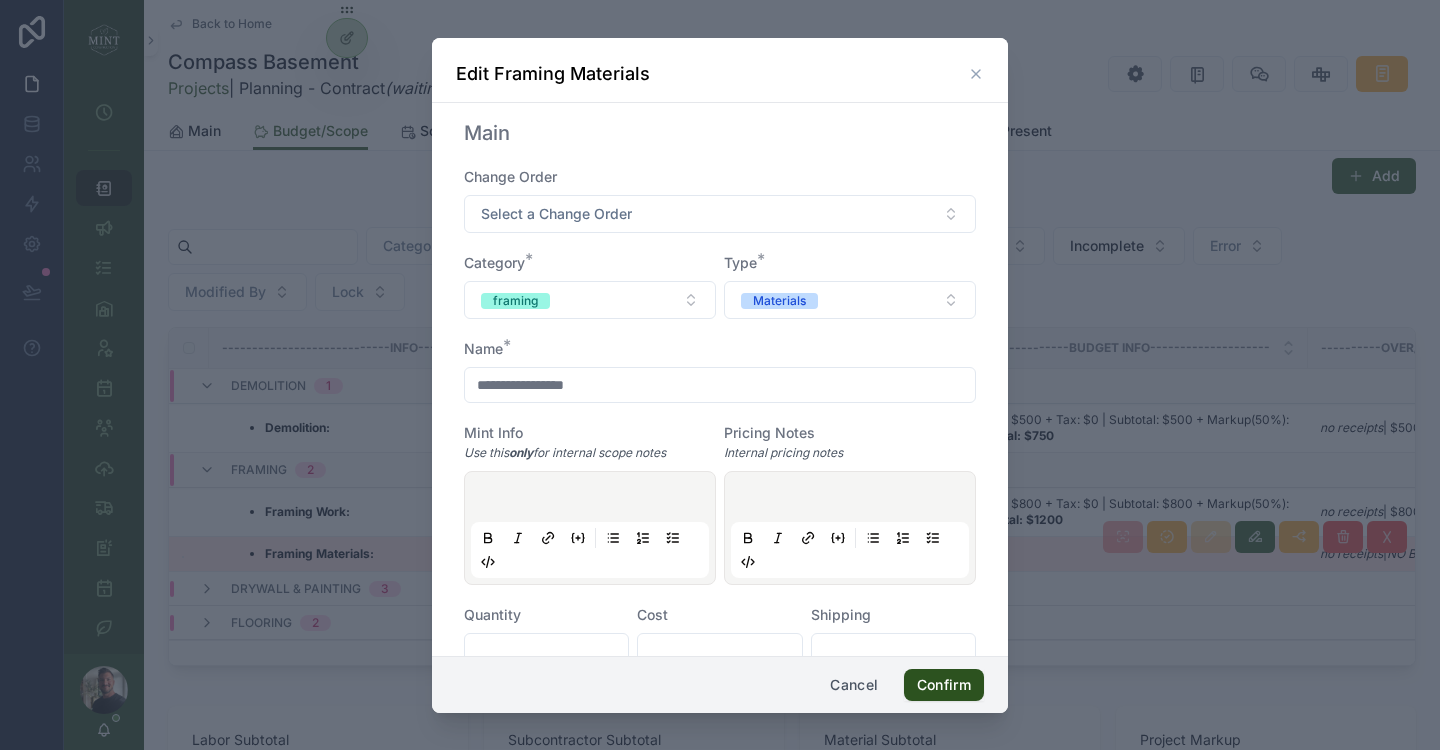 click at bounding box center [546, 651] 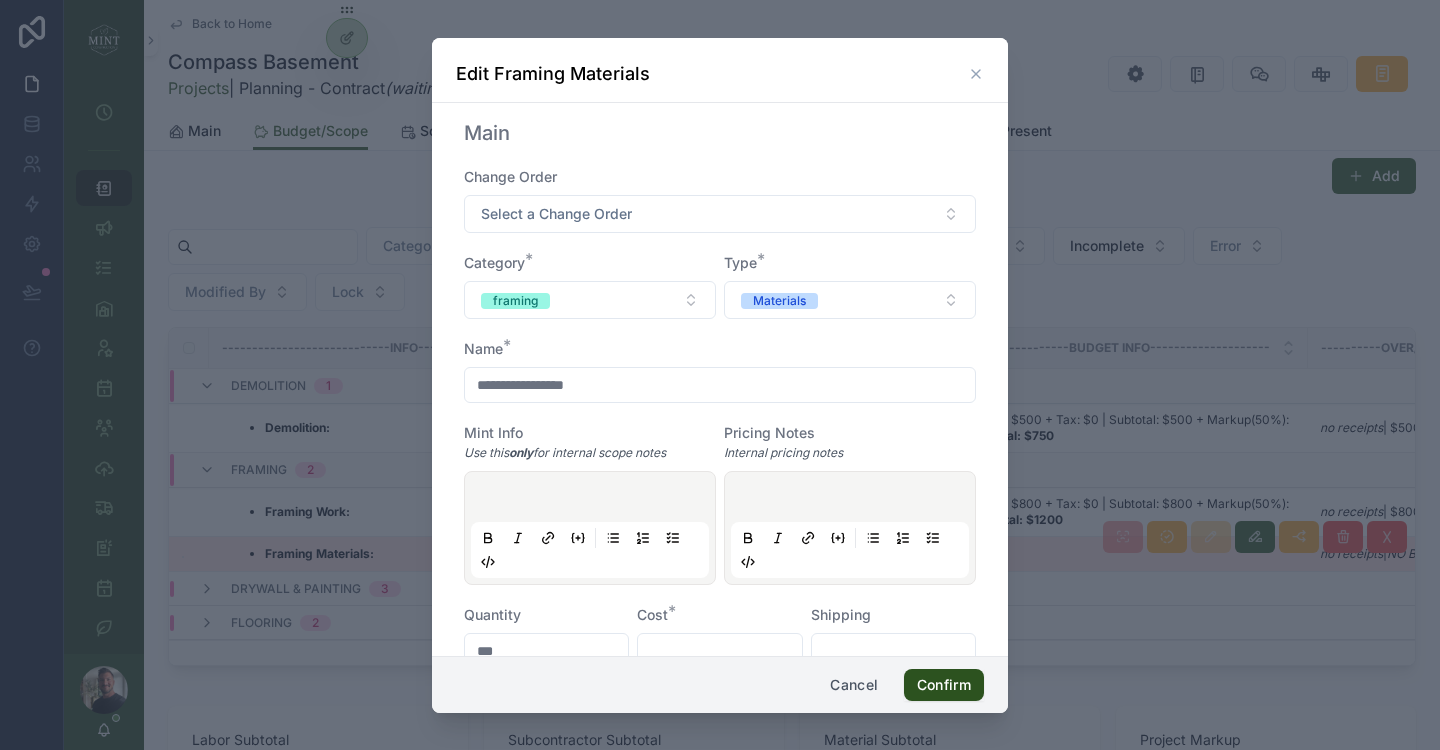 scroll, scrollTop: 3, scrollLeft: 0, axis: vertical 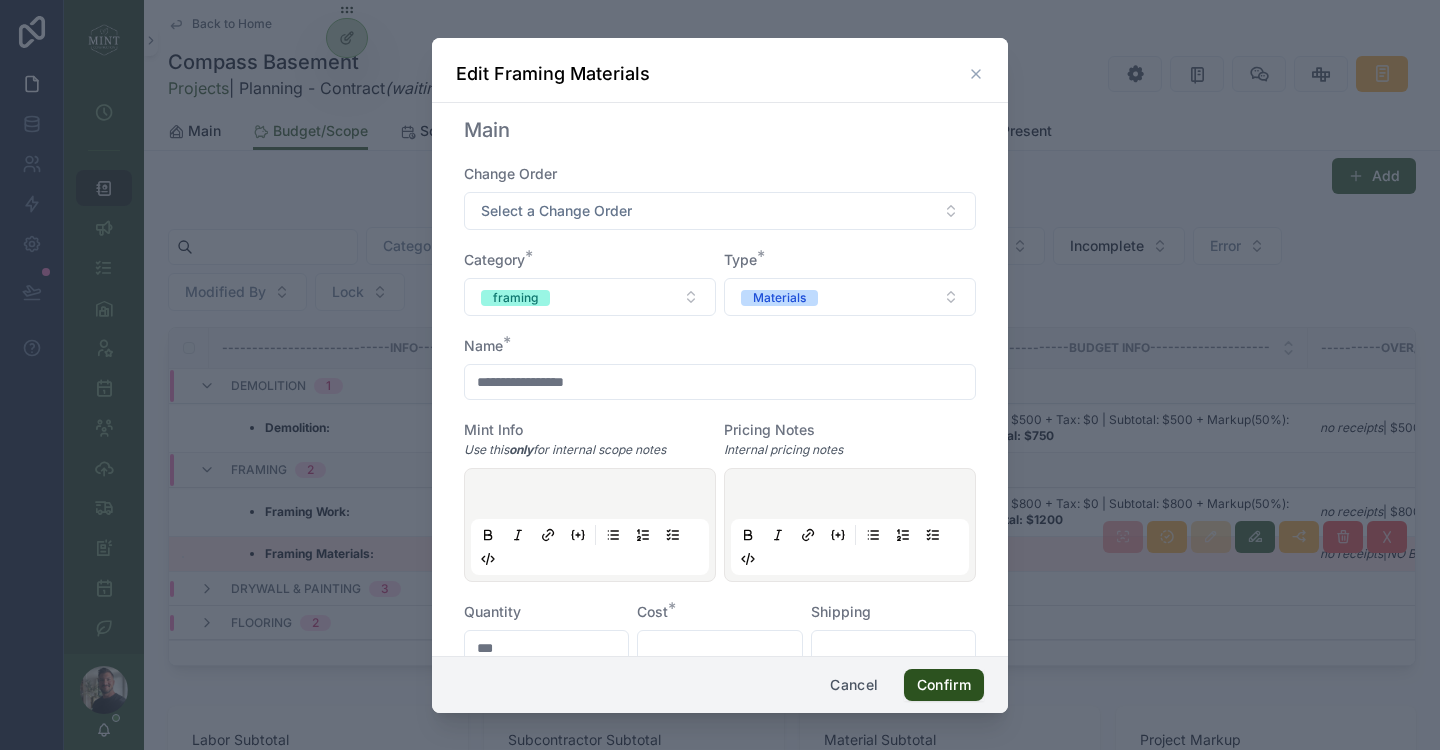 type on "***" 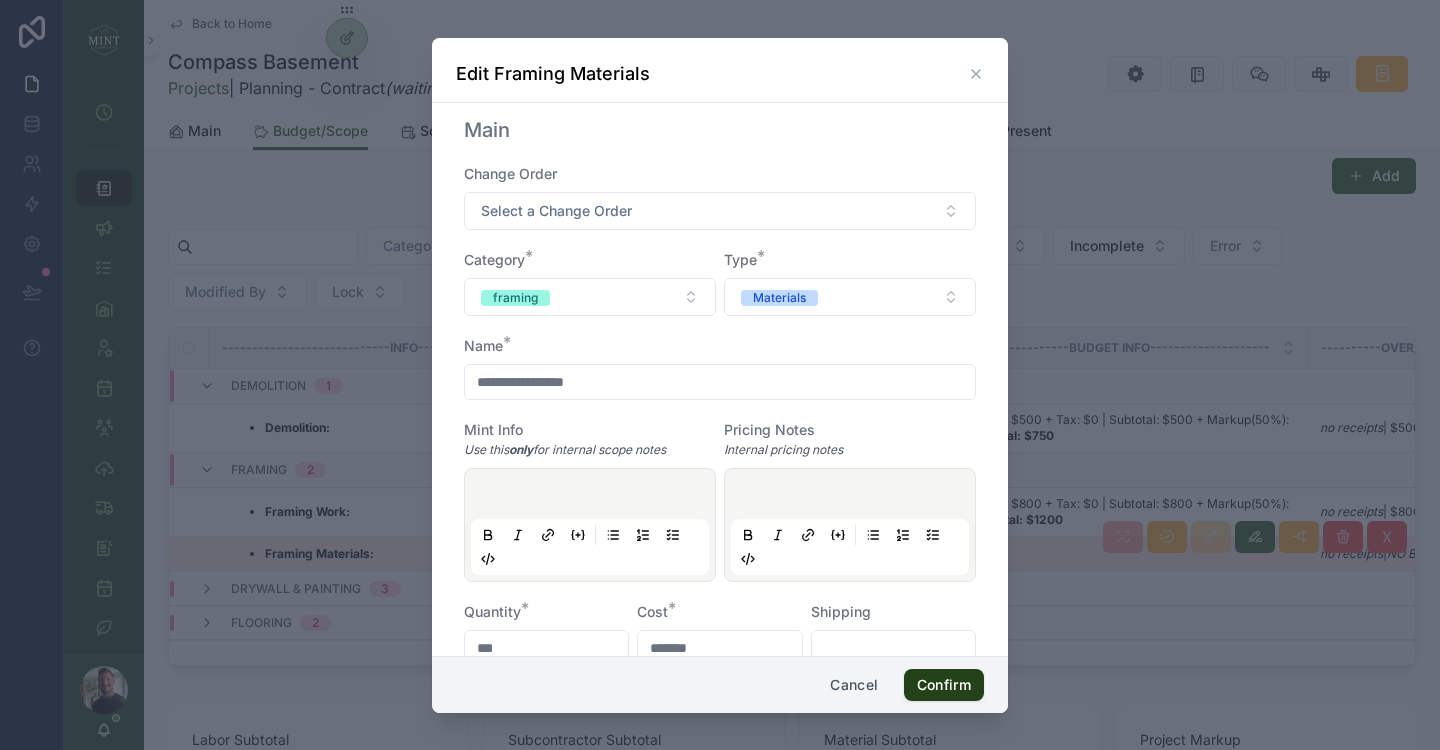 type on "*******" 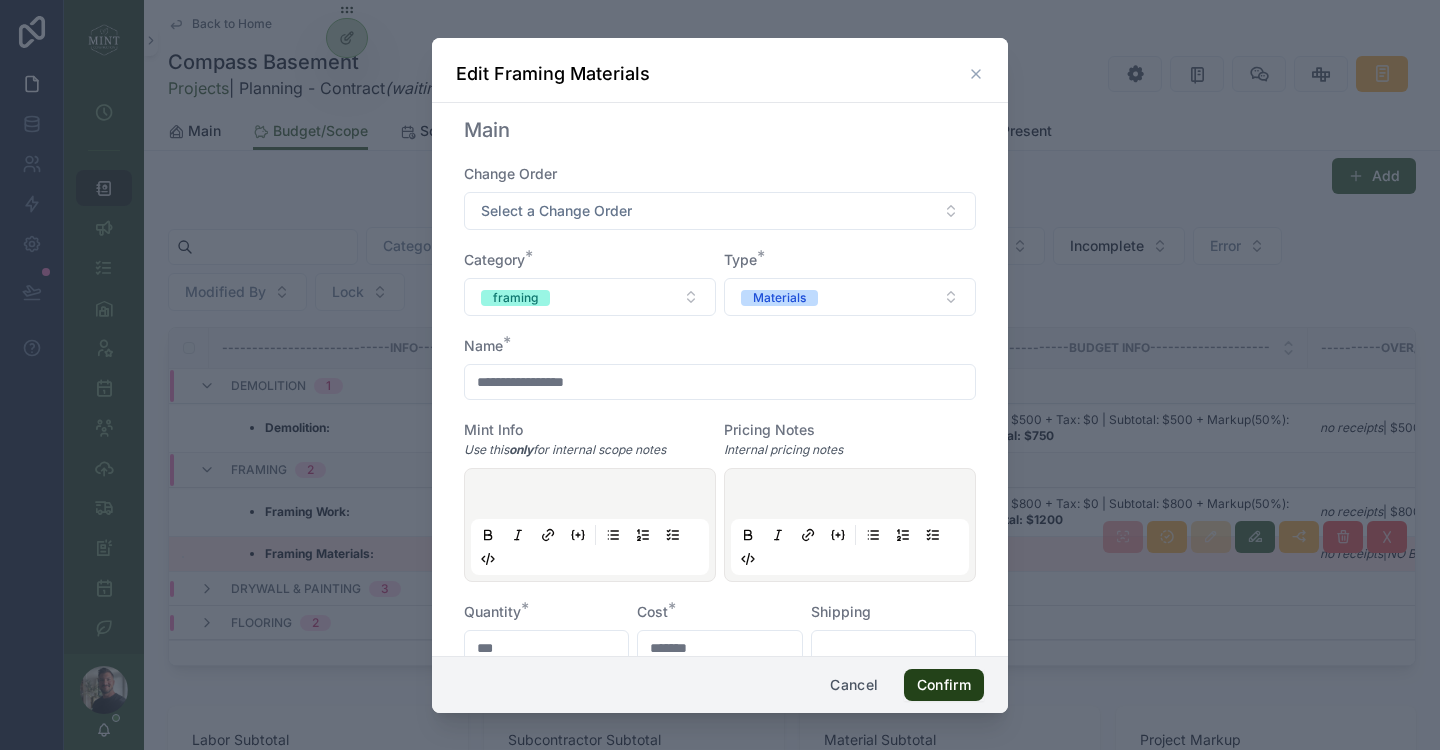 click on "Confirm" at bounding box center [944, 685] 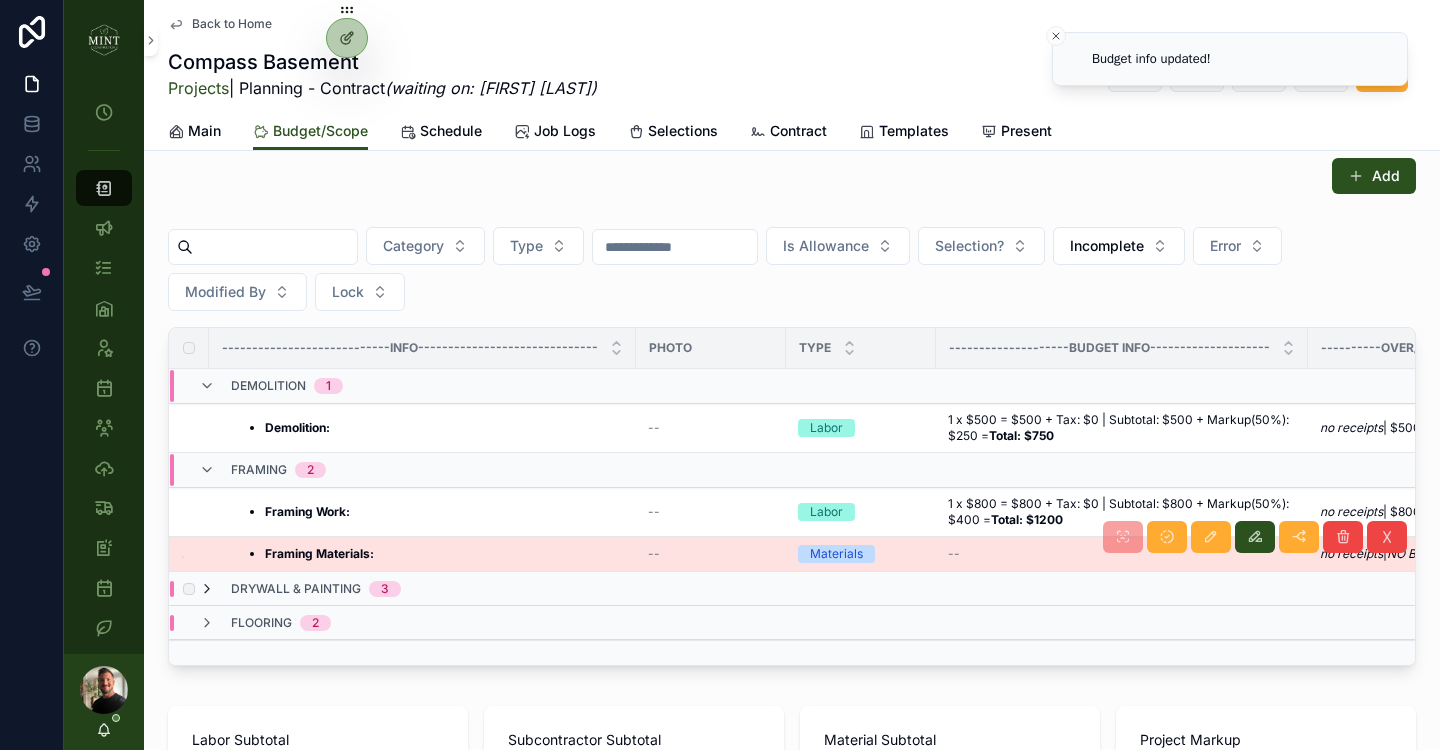 click at bounding box center [207, 589] 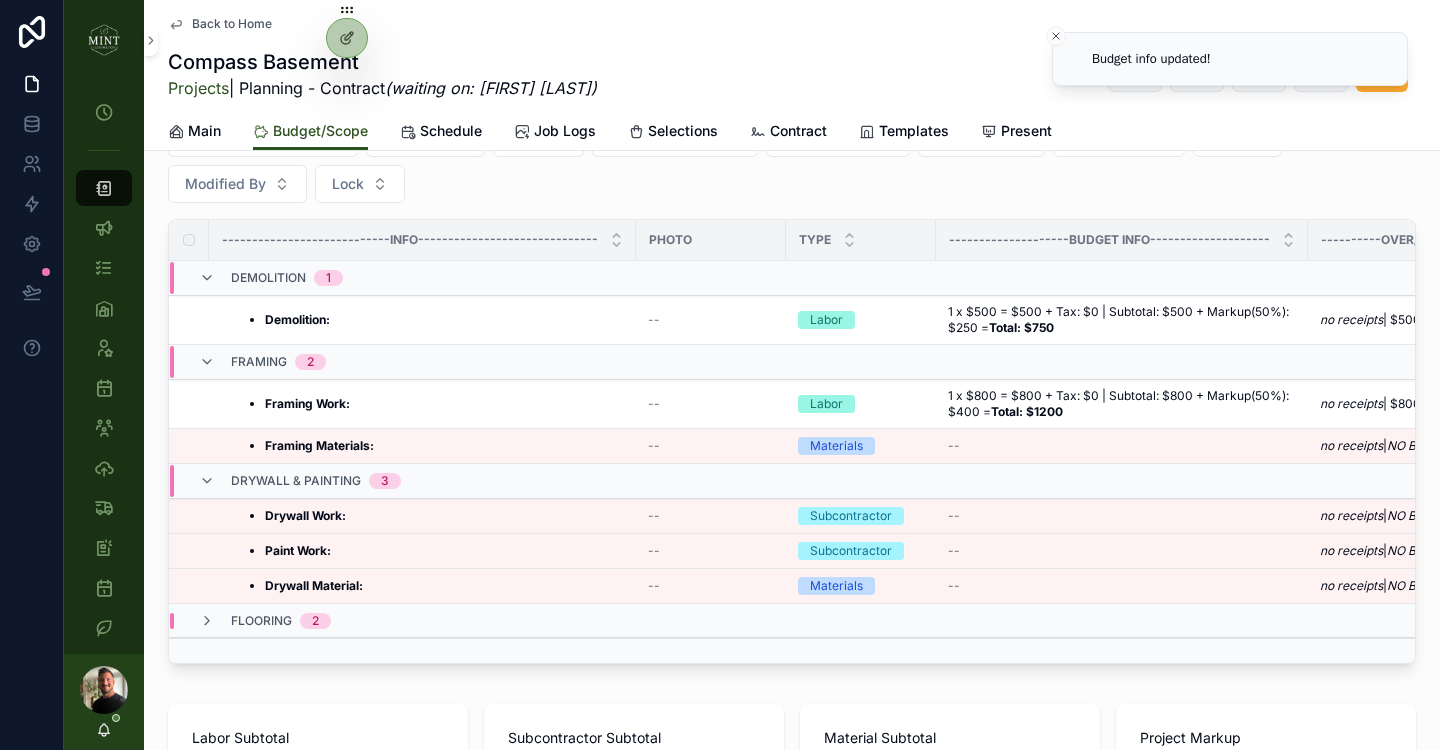 scroll, scrollTop: 478, scrollLeft: 0, axis: vertical 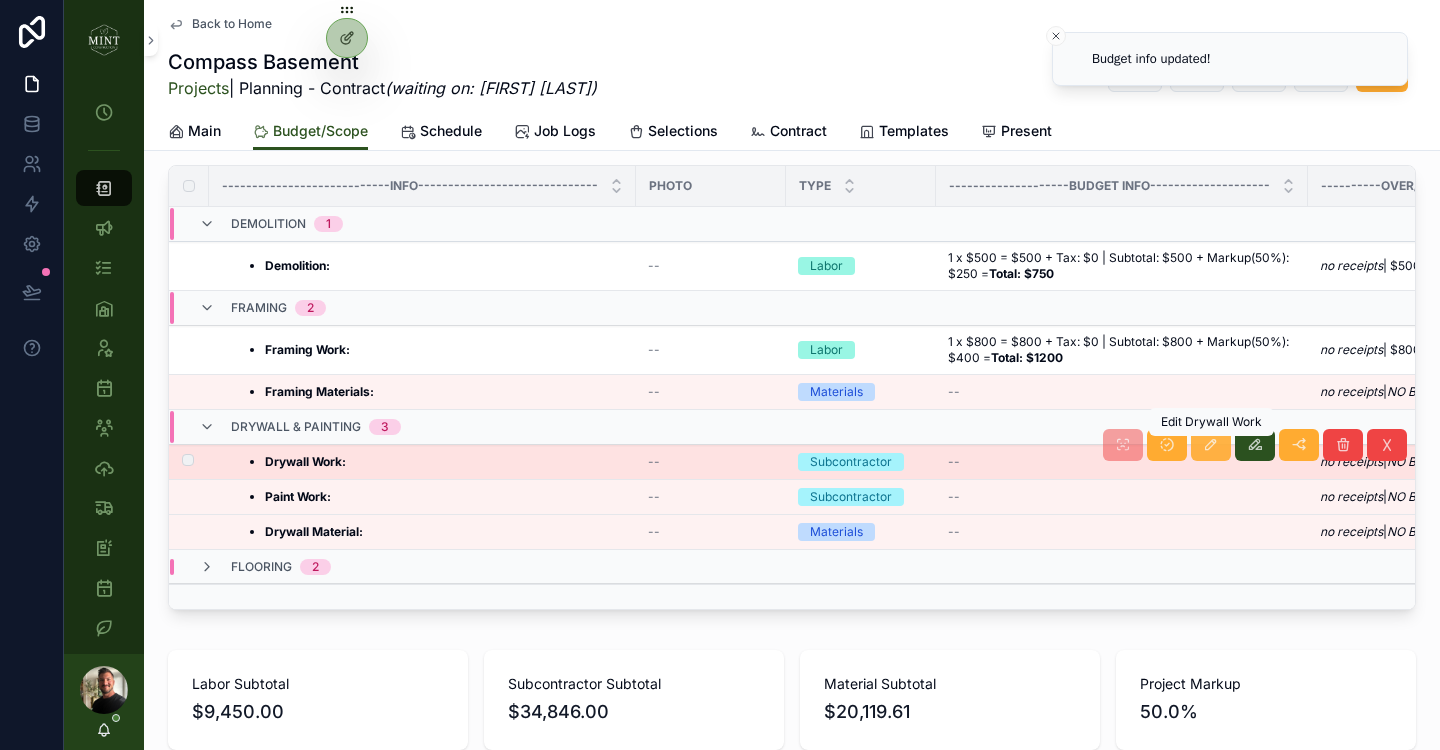 click at bounding box center [1211, 445] 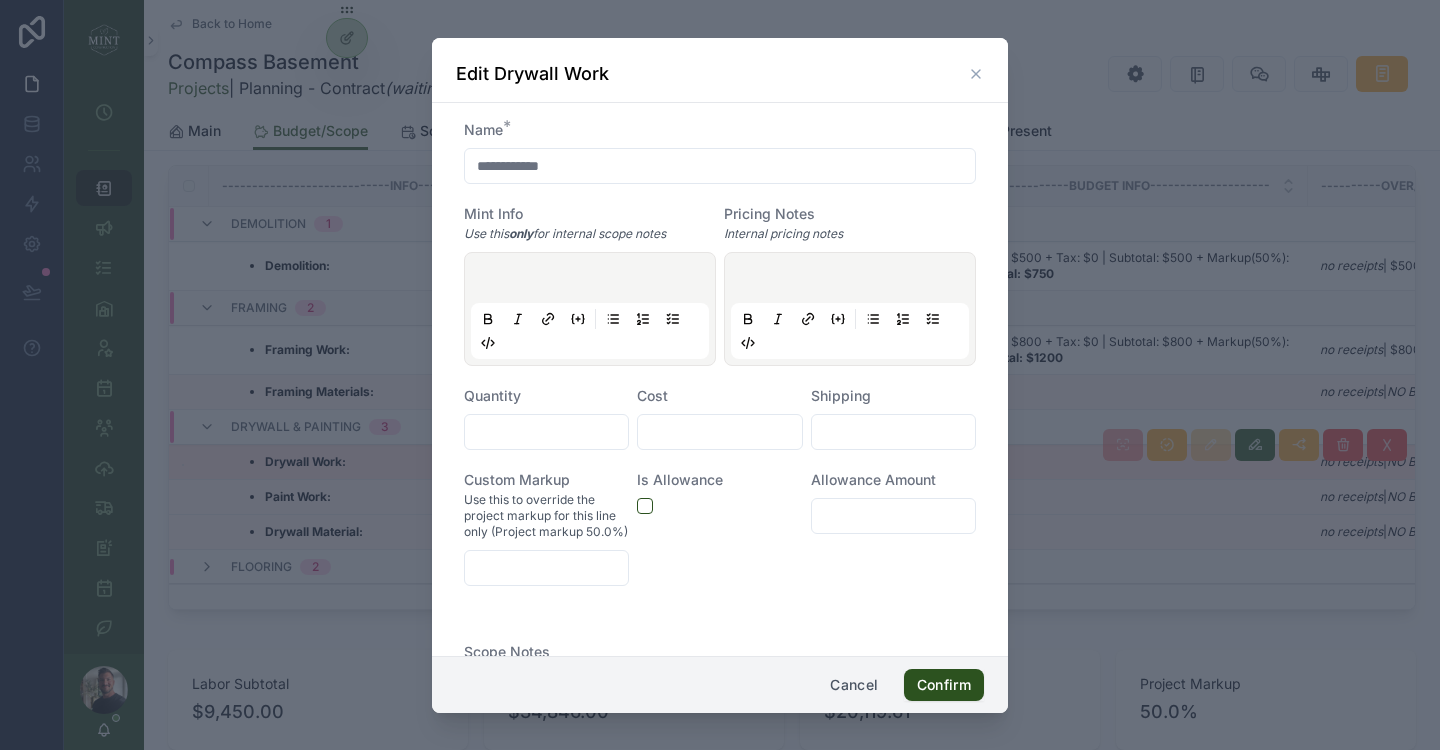 scroll, scrollTop: 248, scrollLeft: 0, axis: vertical 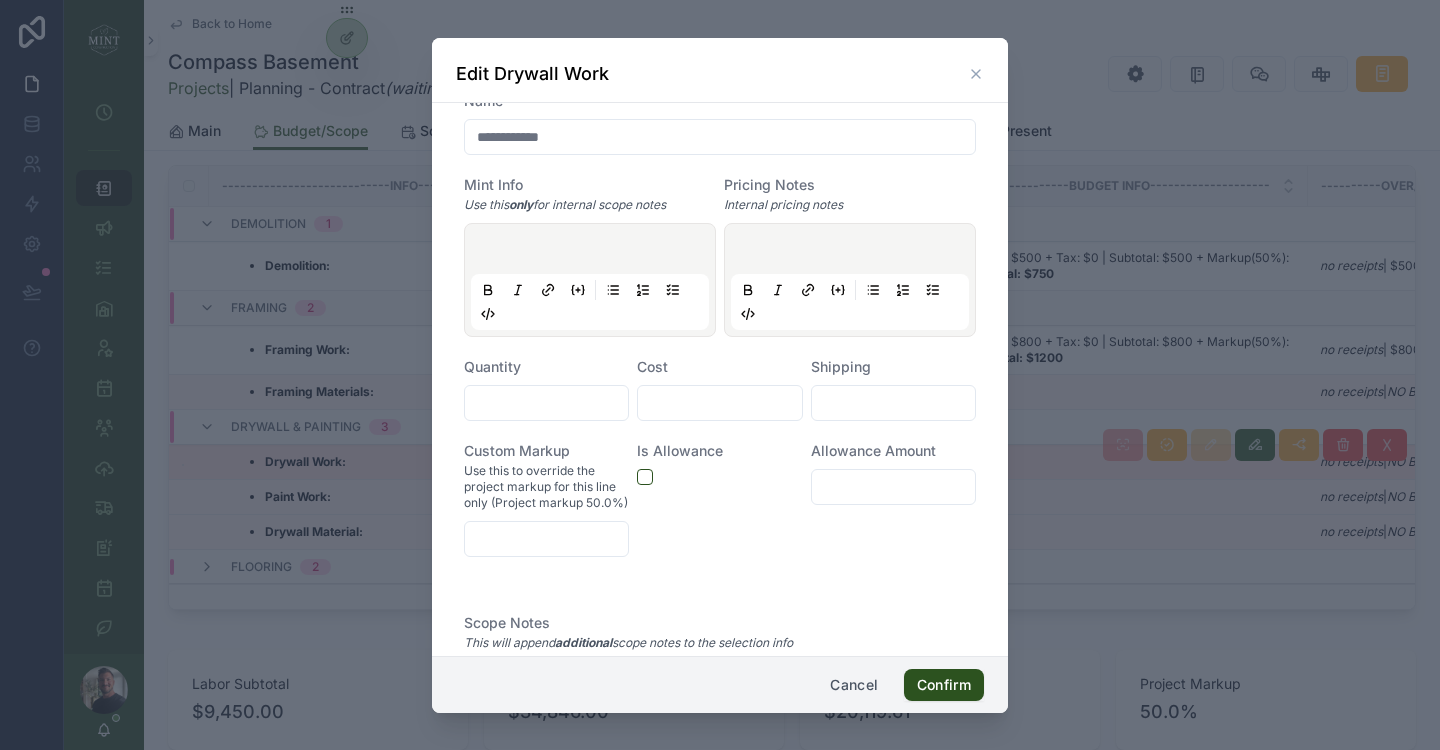click at bounding box center [546, 403] 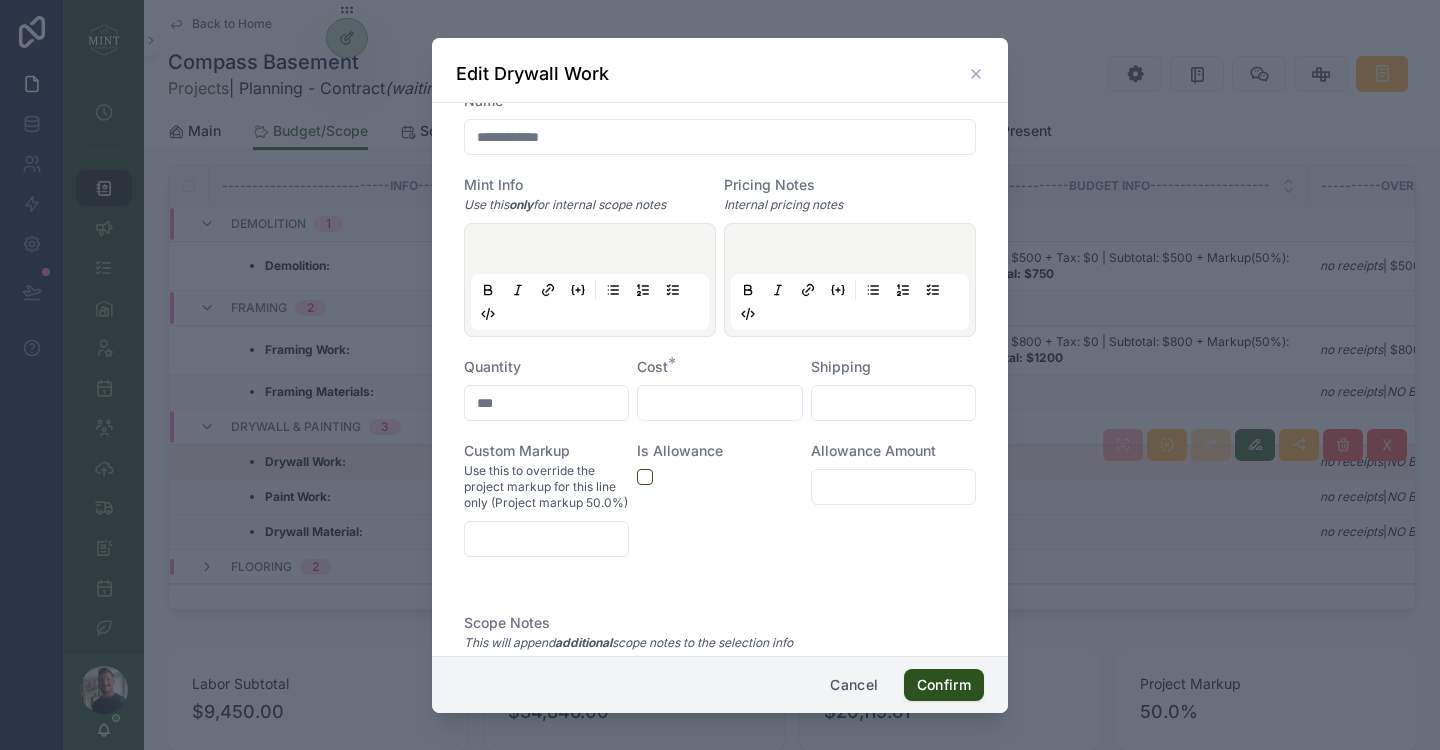 type on "***" 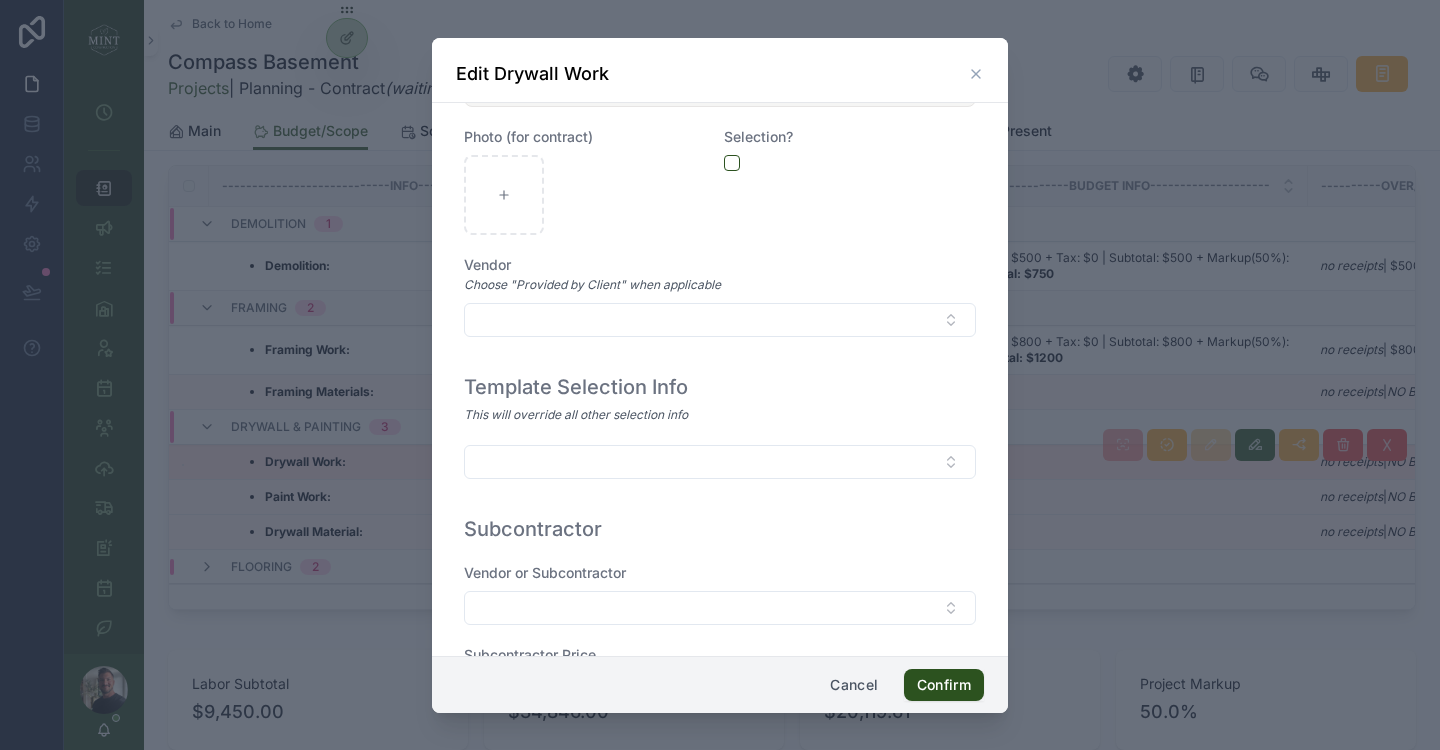 scroll, scrollTop: 1476, scrollLeft: 0, axis: vertical 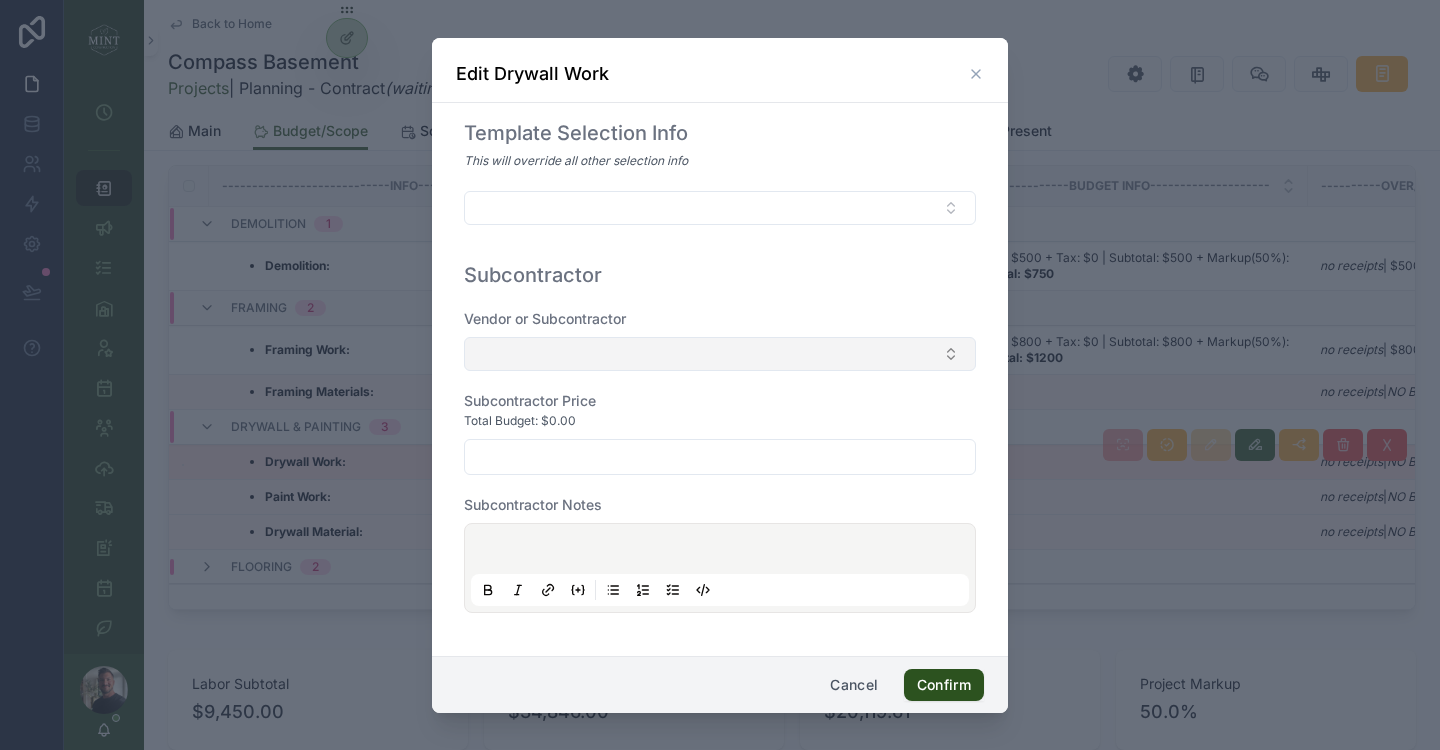 type on "*********" 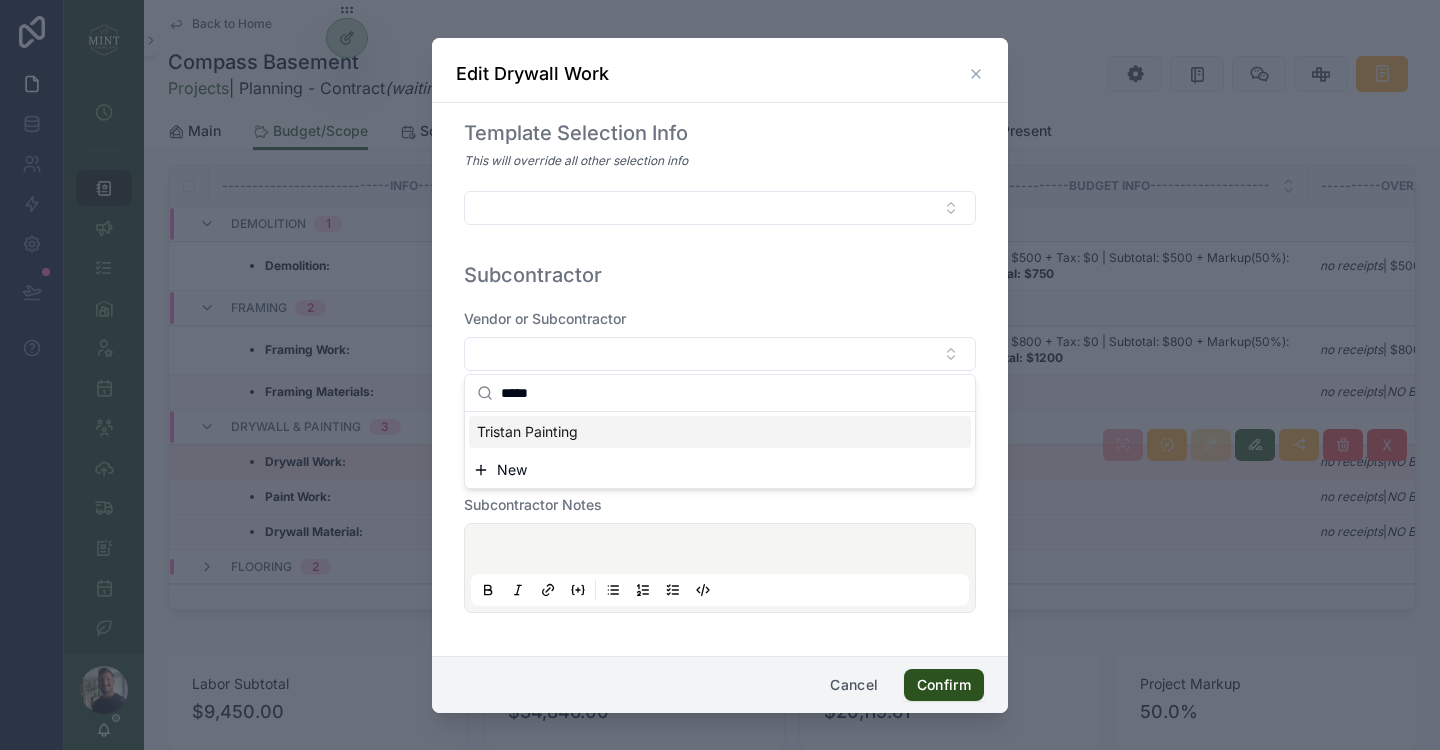 type on "*****" 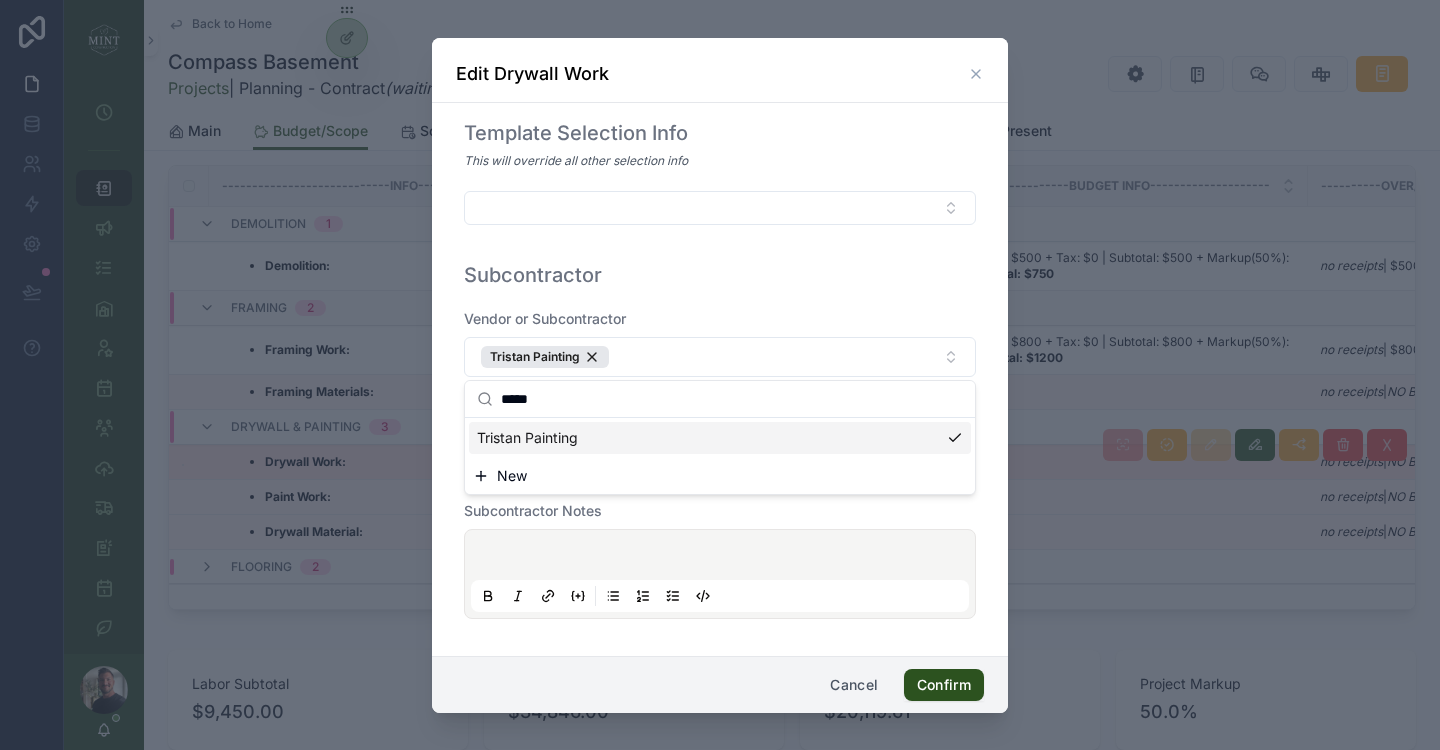 click on "Vendor or Subcontractor Tristan Painting Subcontractor Price Total Budget: $0.00 Subcontractor Notes" at bounding box center [720, 474] 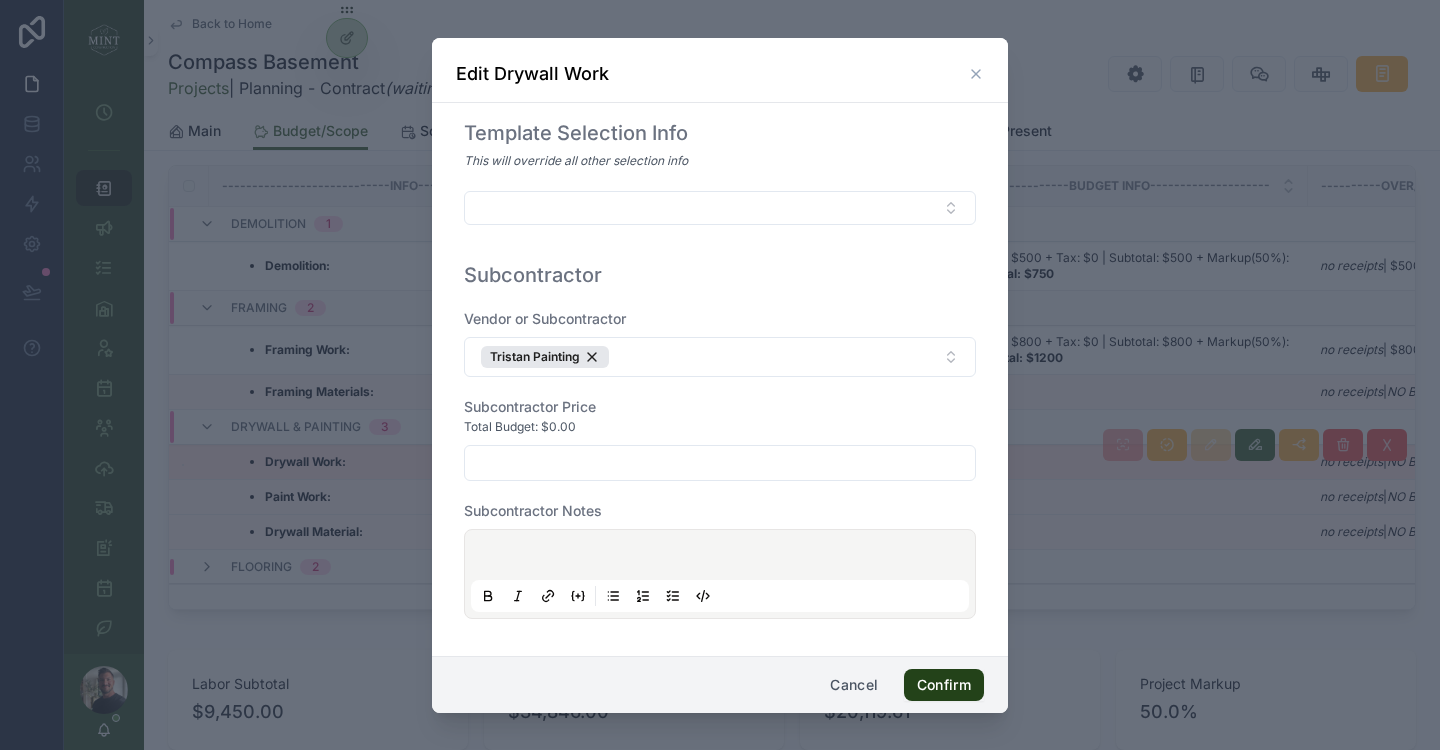 click on "Confirm" at bounding box center [944, 685] 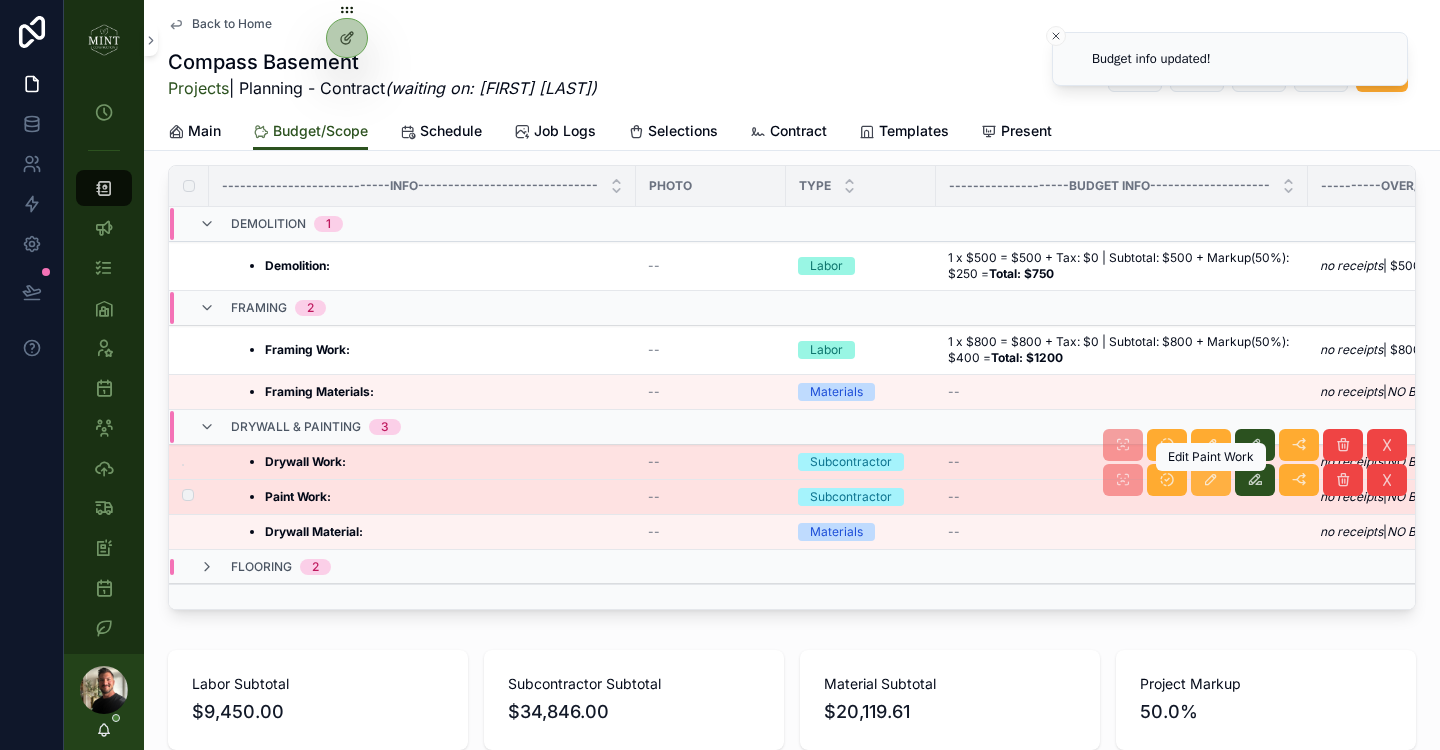 click at bounding box center (1211, 480) 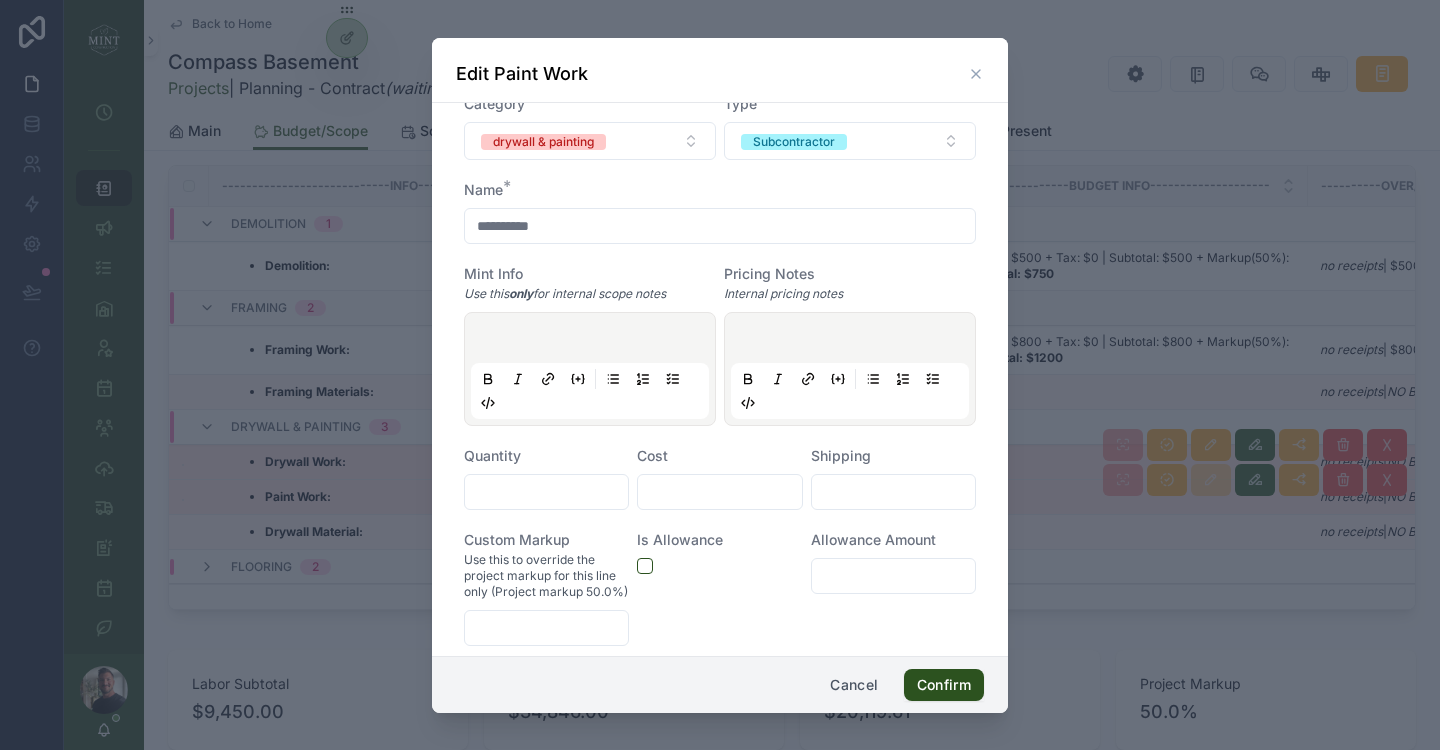 scroll, scrollTop: 178, scrollLeft: 0, axis: vertical 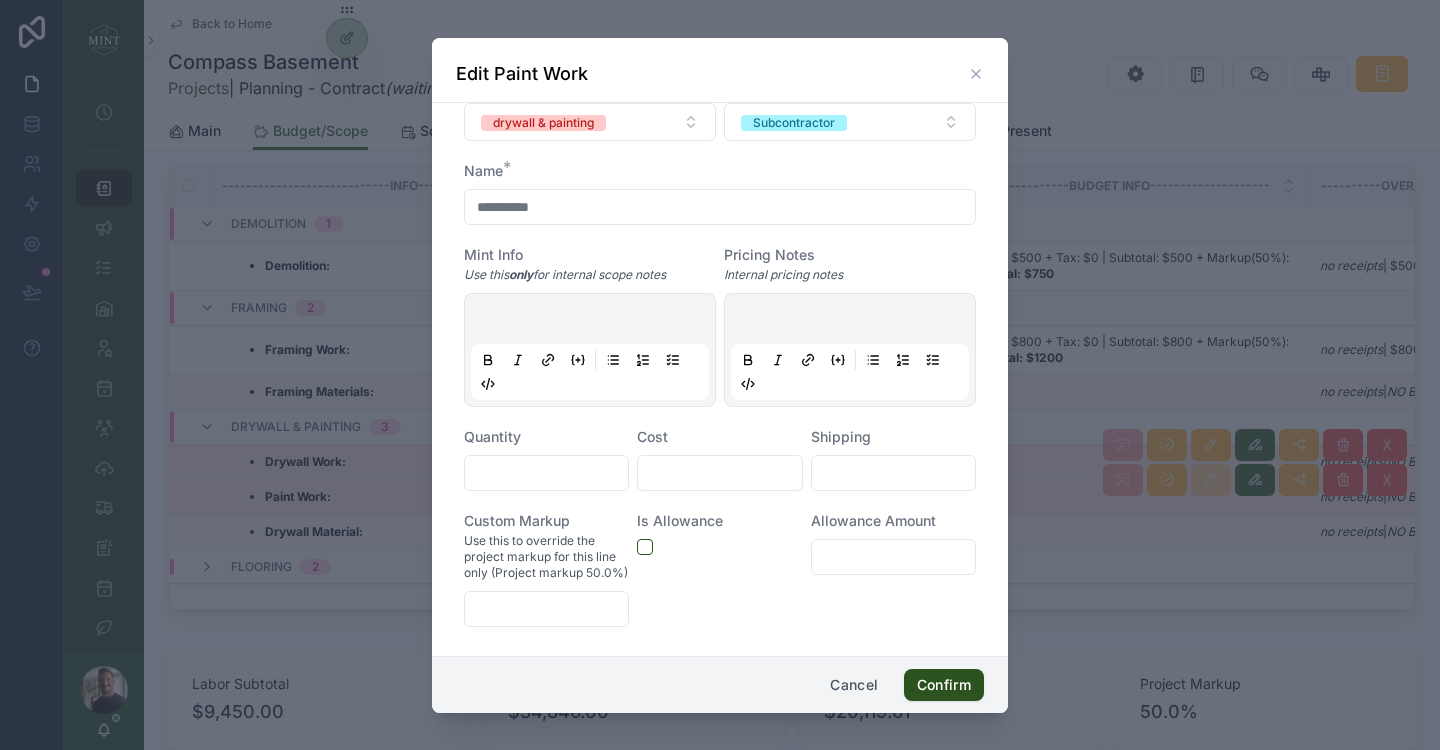 click at bounding box center (546, 473) 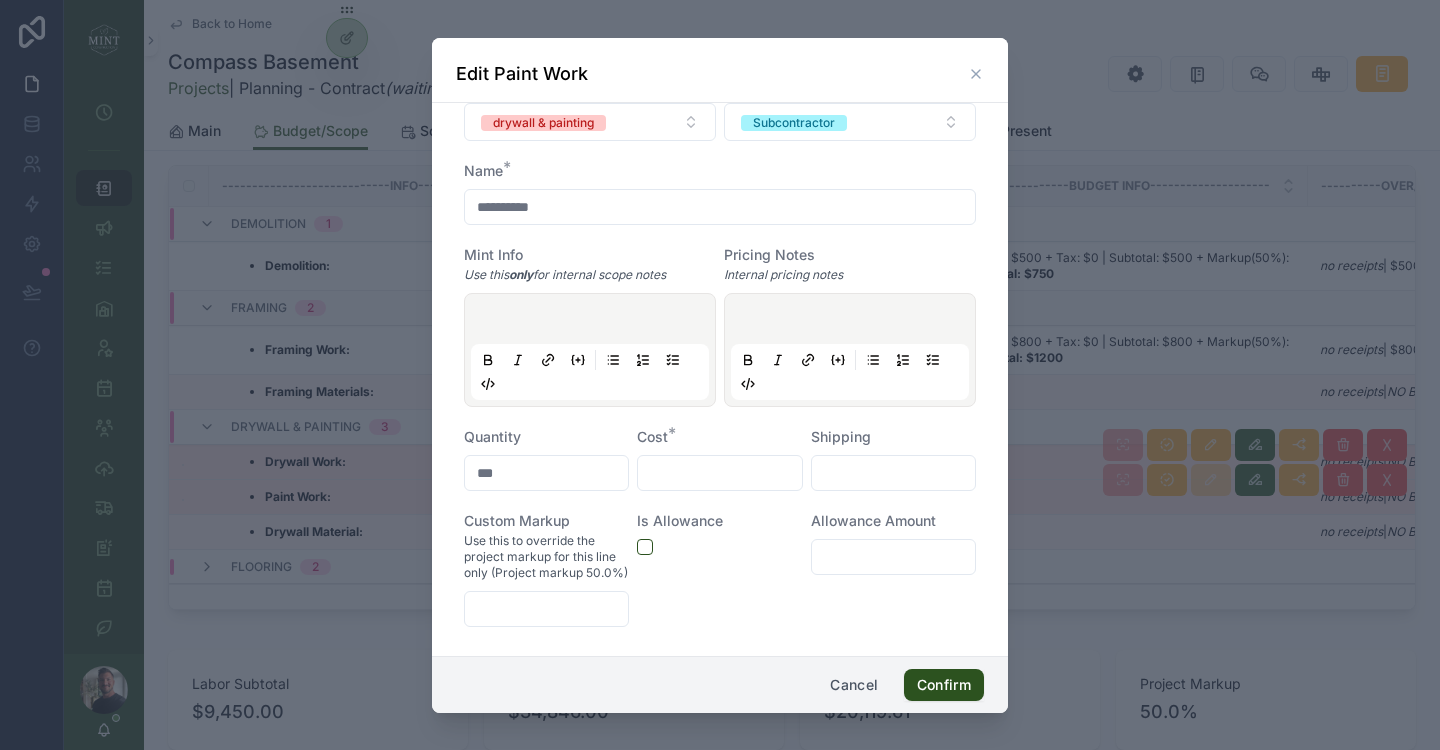 type on "***" 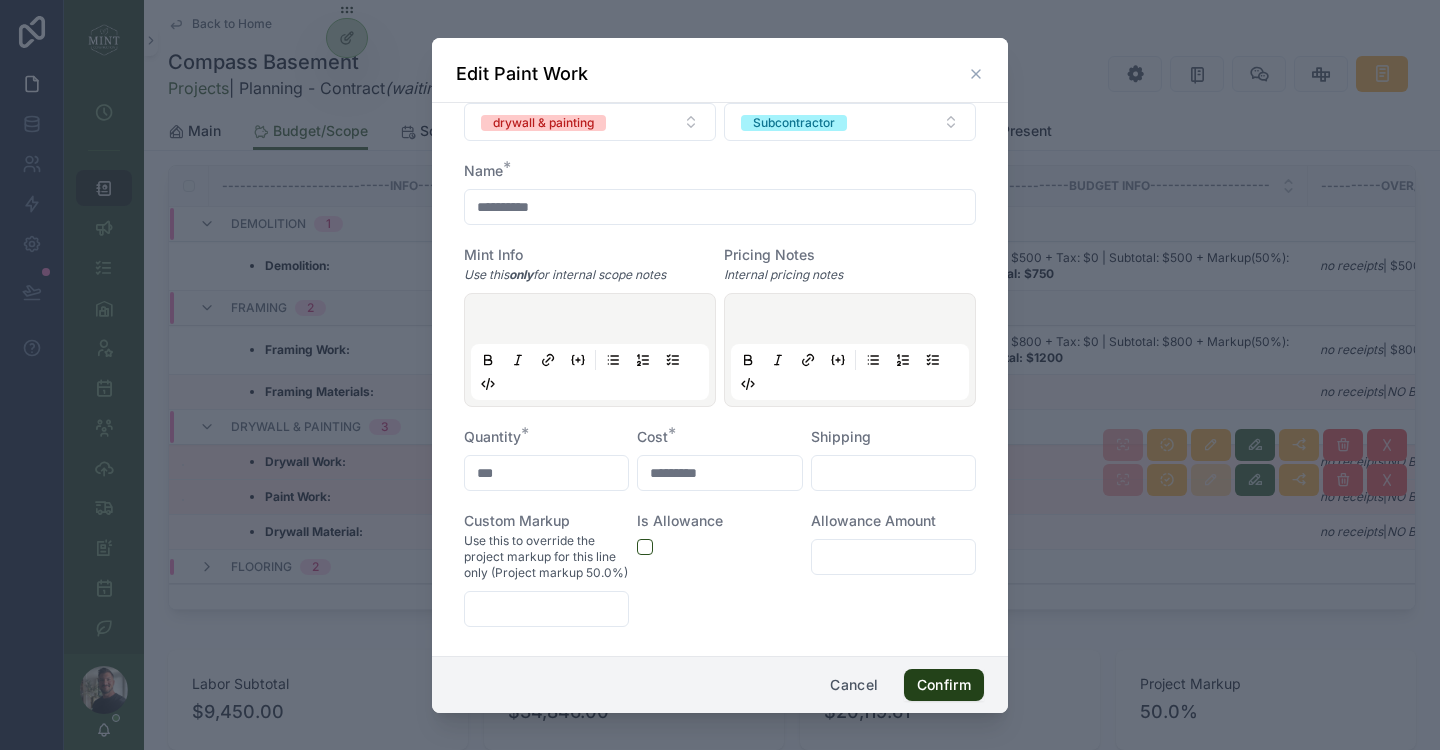 type on "*********" 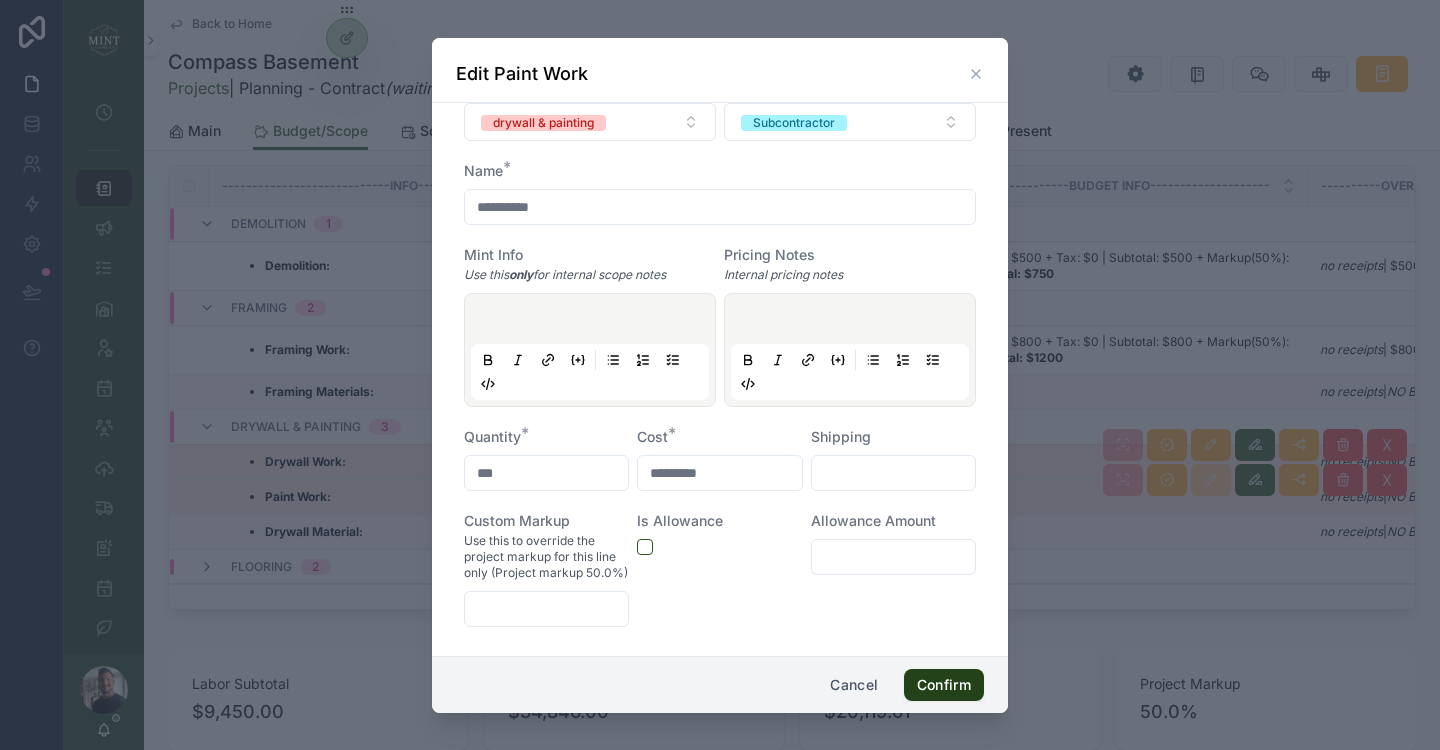 click on "Confirm" at bounding box center (944, 685) 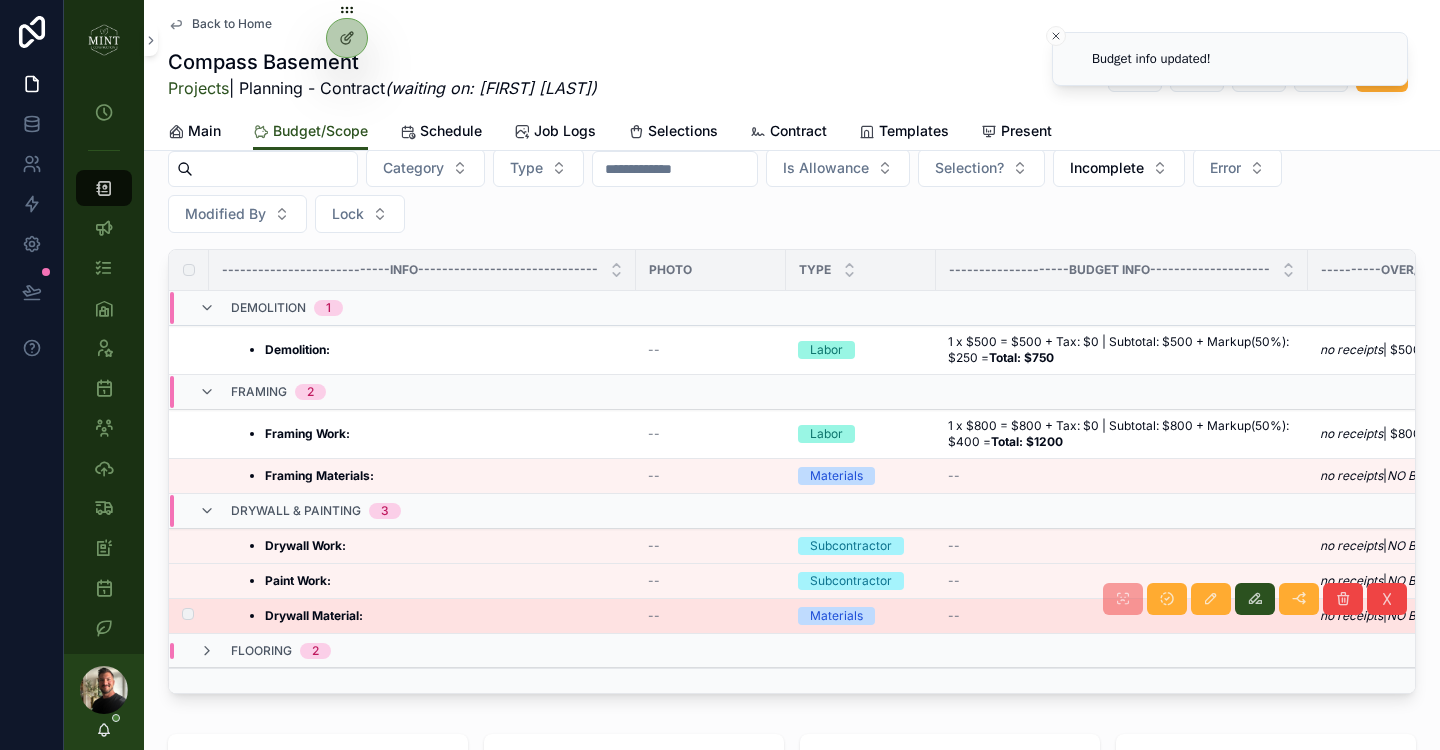 scroll, scrollTop: 562, scrollLeft: 0, axis: vertical 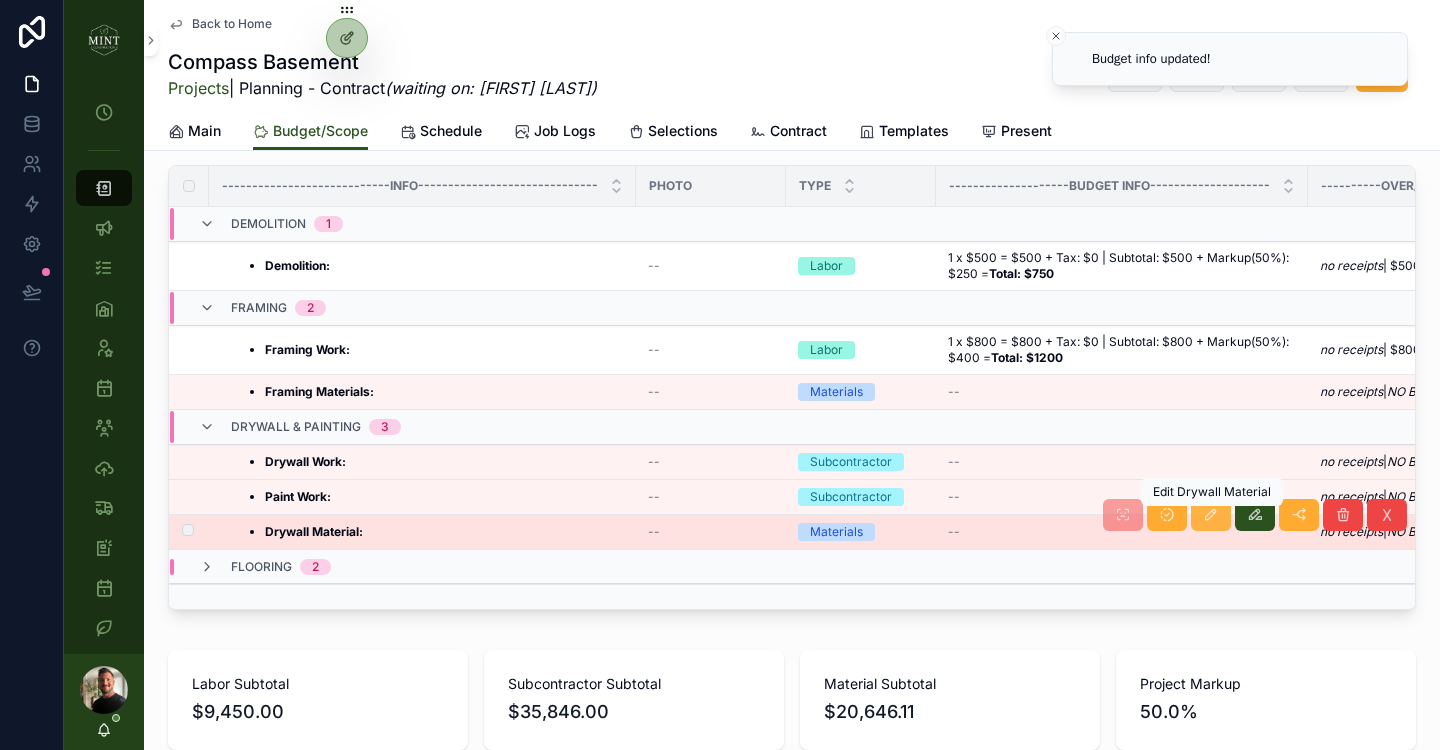 click at bounding box center [1211, 515] 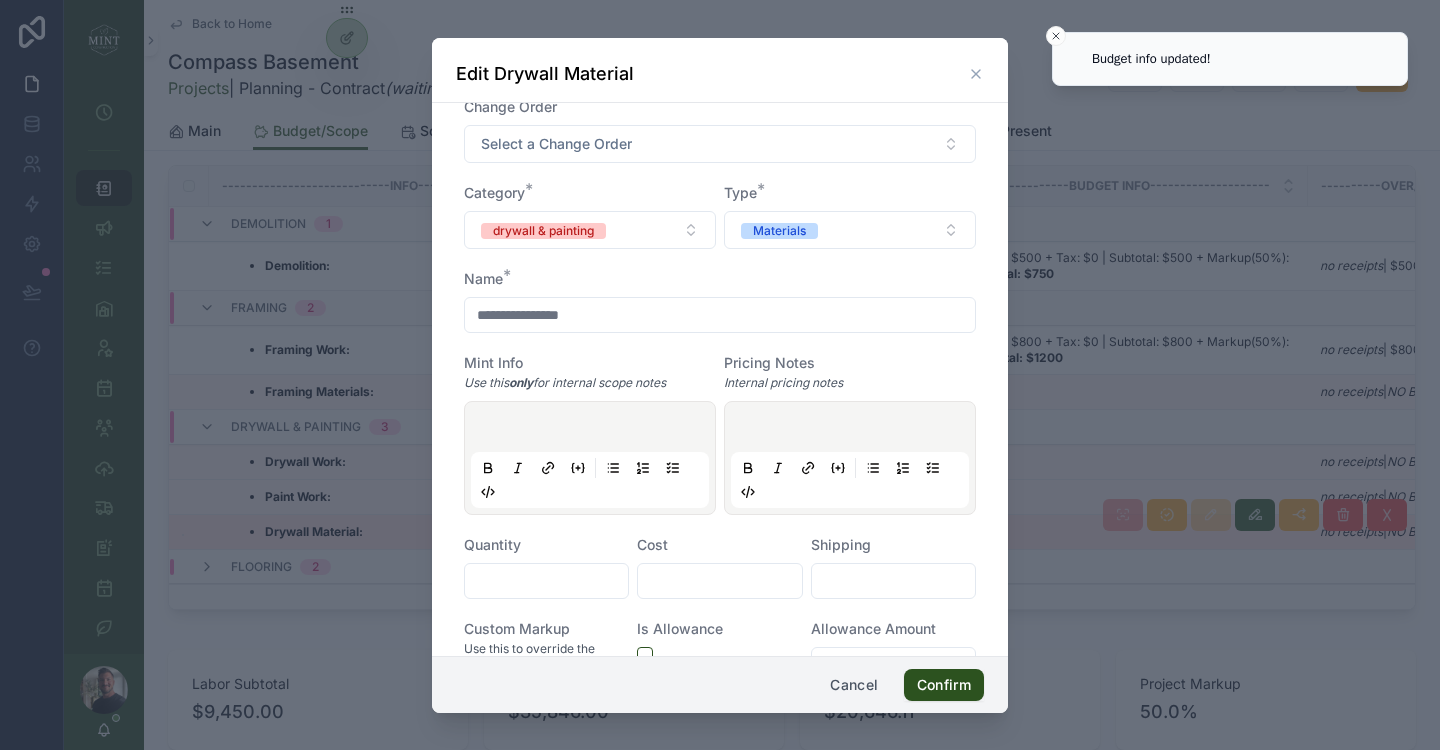 scroll, scrollTop: 138, scrollLeft: 0, axis: vertical 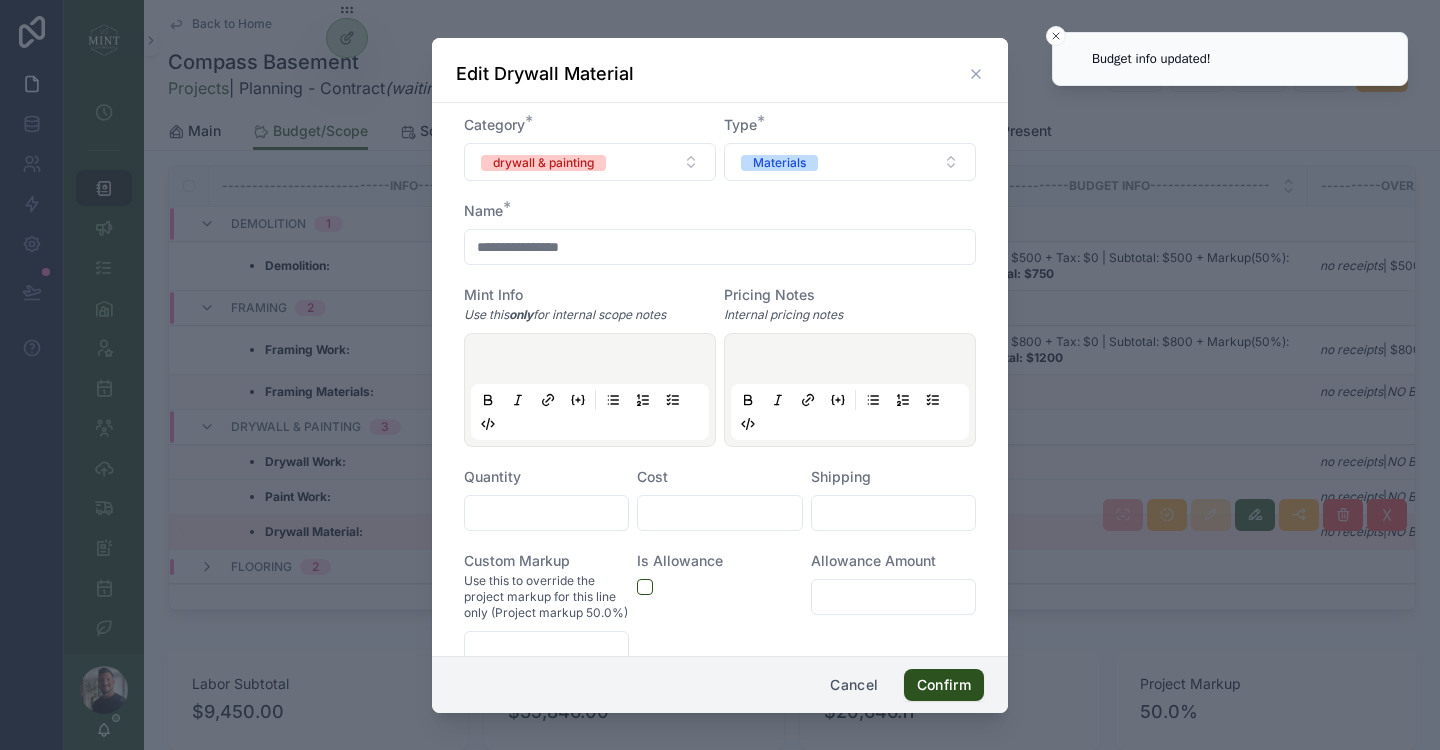 click at bounding box center (546, 513) 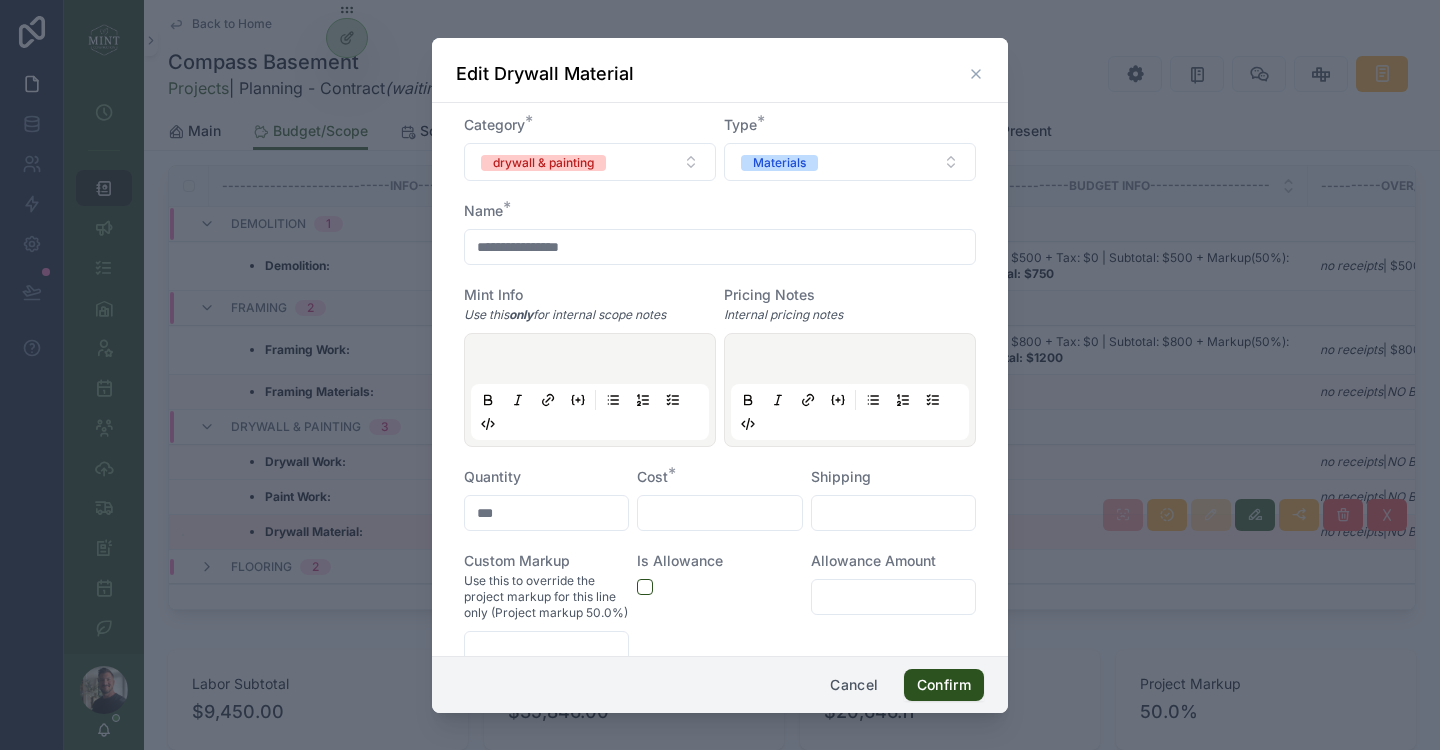 type on "***" 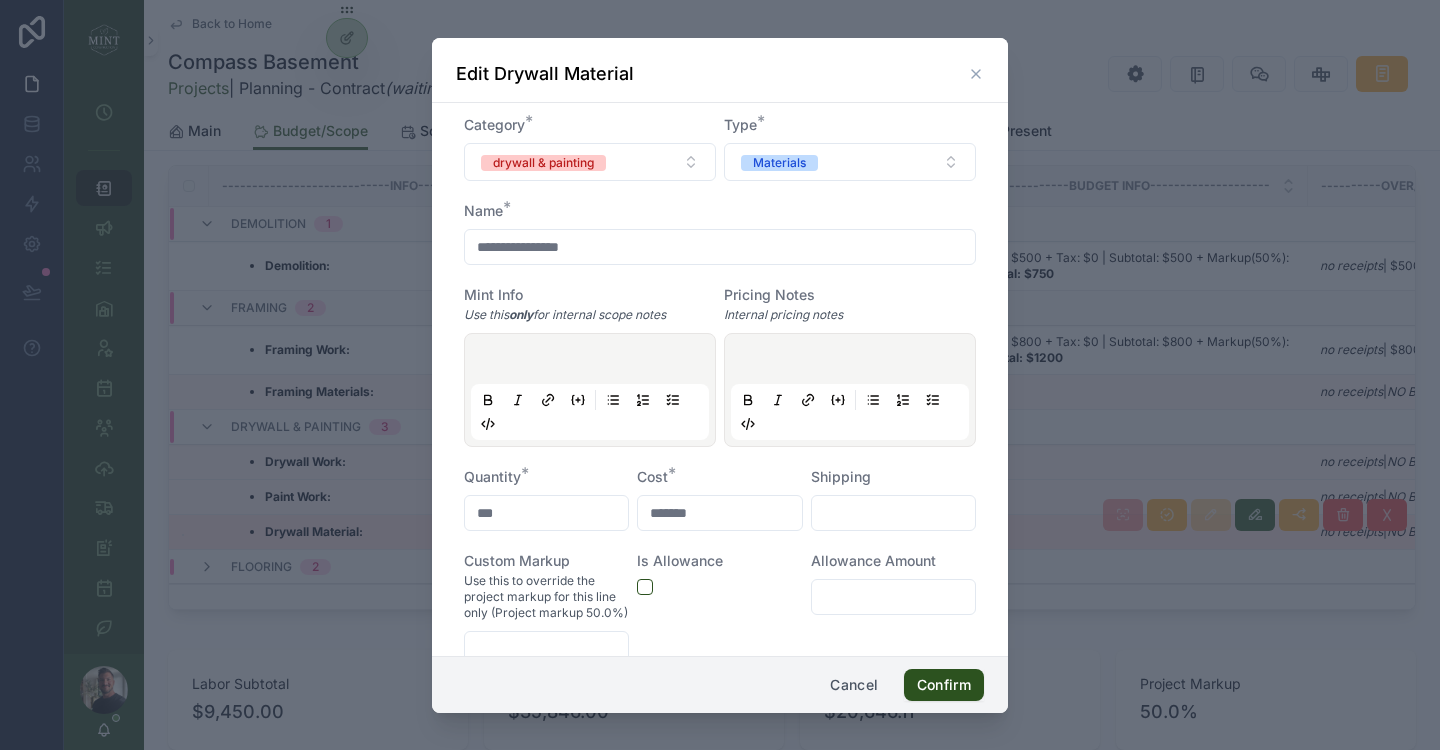 type on "*******" 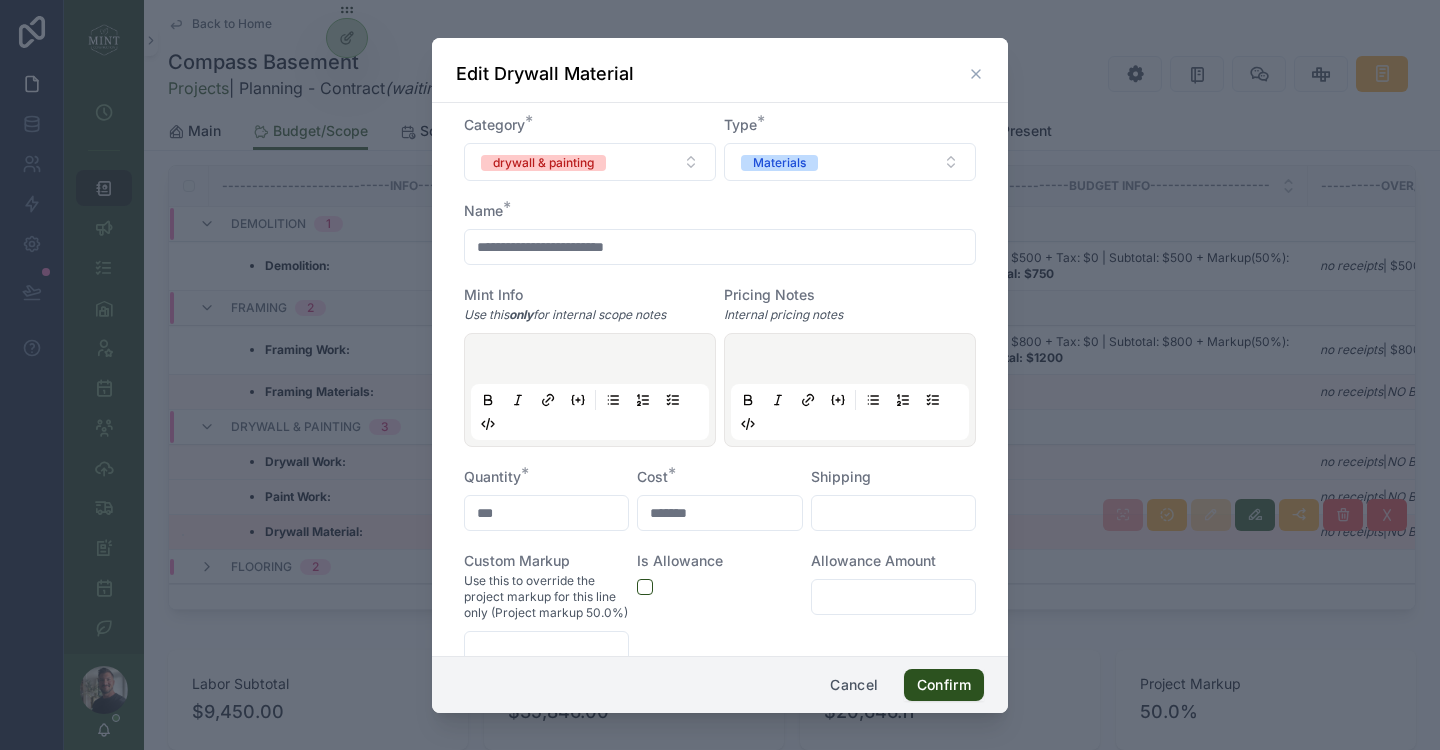 click on "**********" at bounding box center [720, 247] 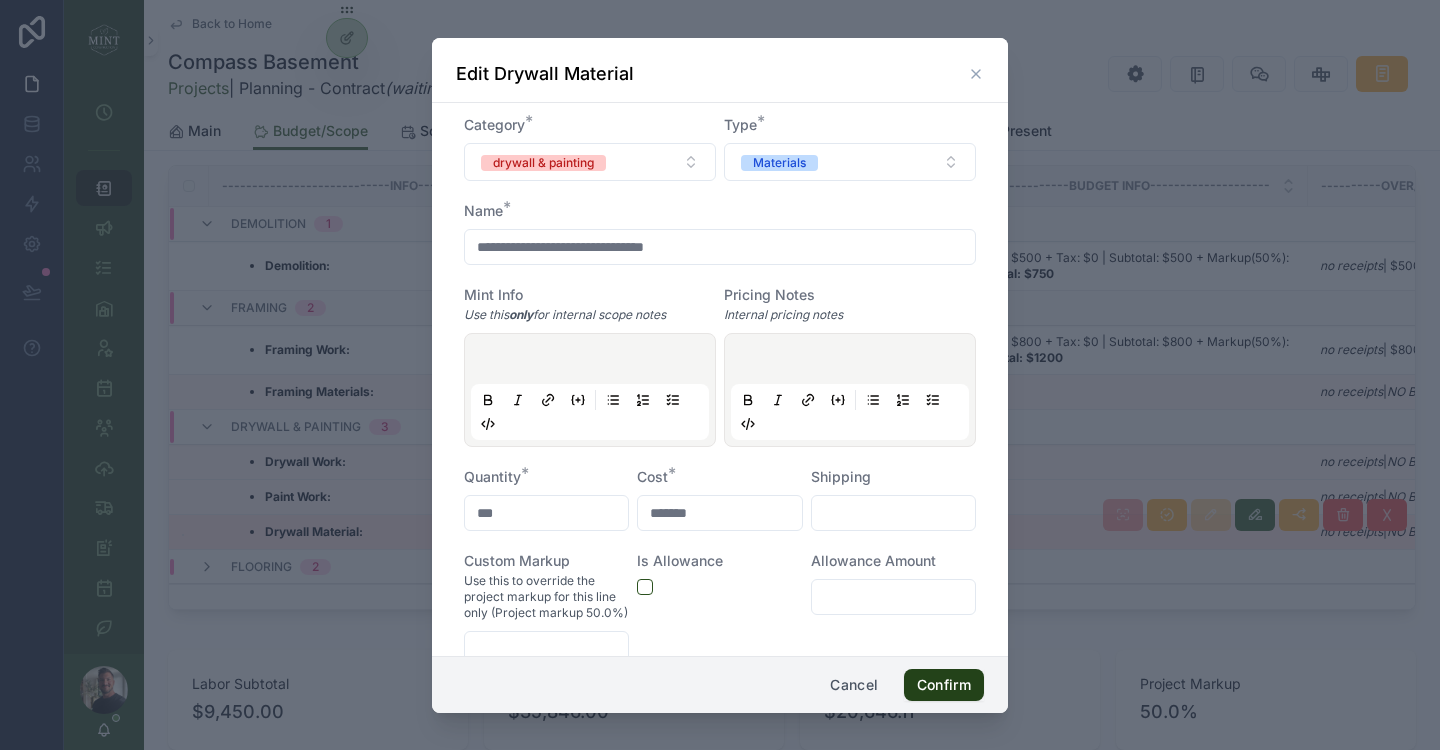 type on "**********" 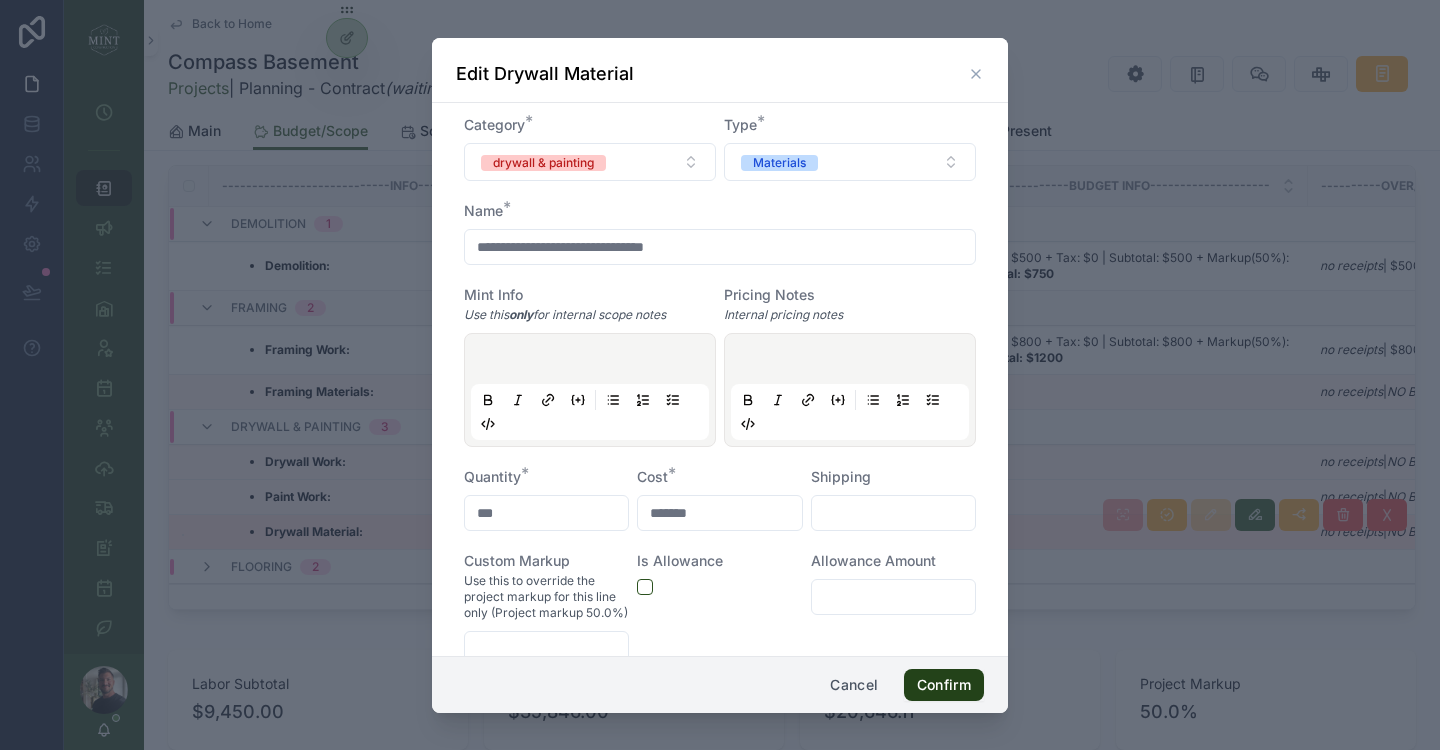 click on "Confirm" at bounding box center [944, 685] 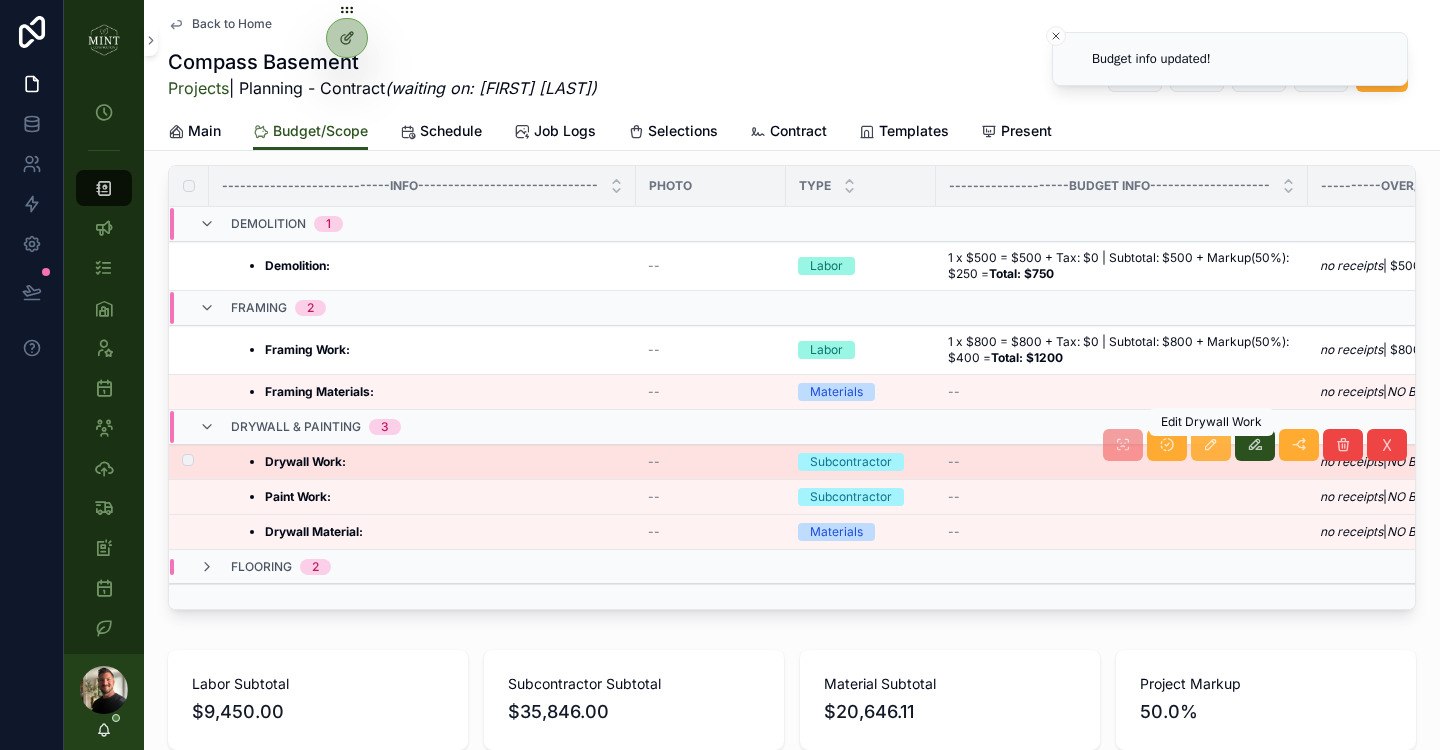 click at bounding box center [1211, 445] 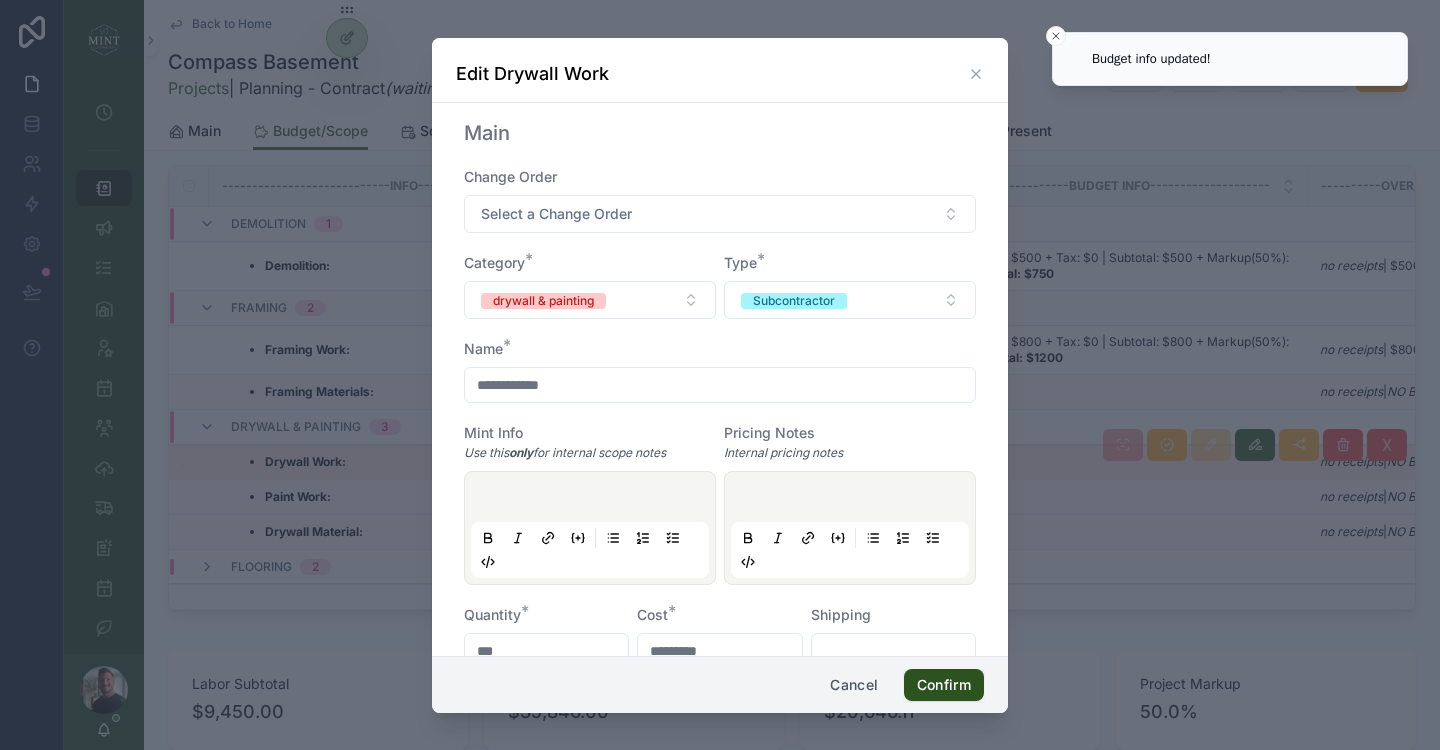 click on "**********" at bounding box center [720, 385] 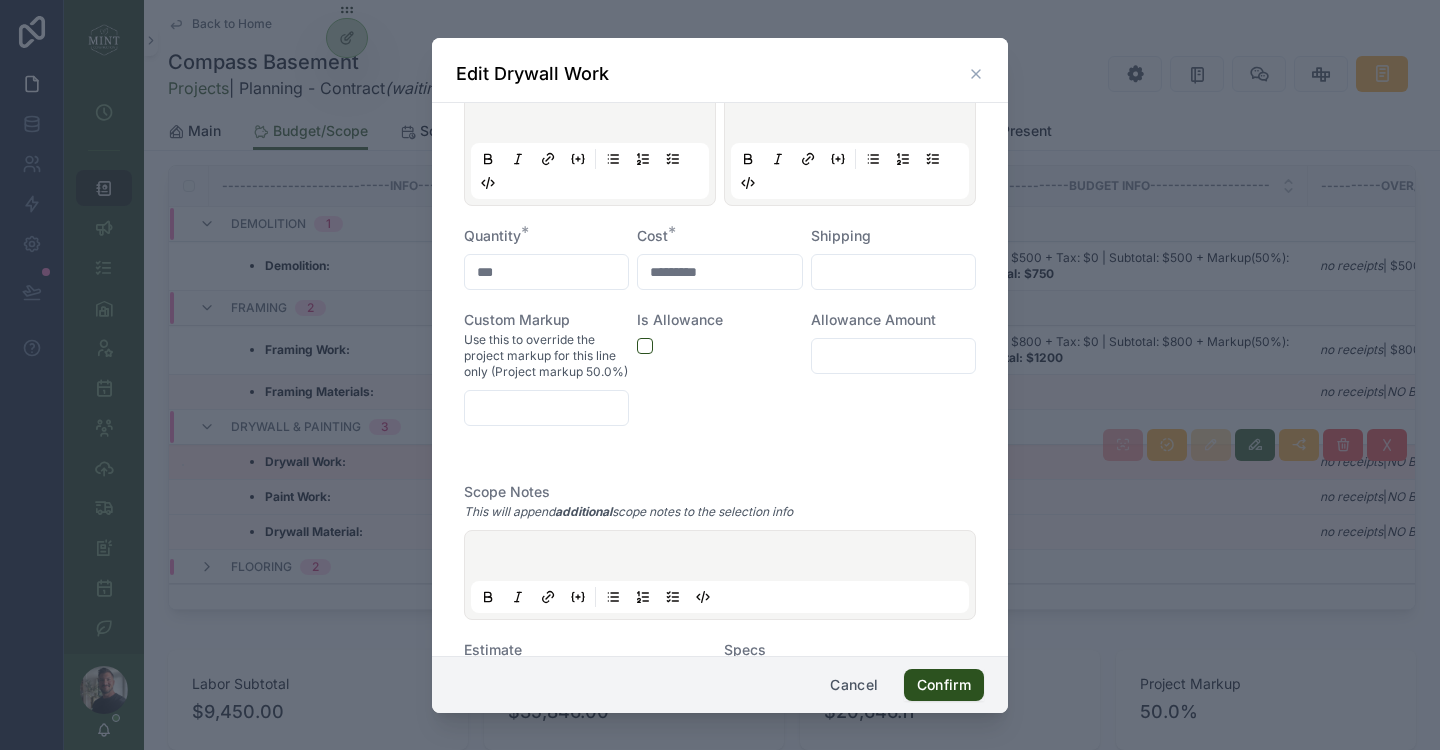 scroll, scrollTop: 378, scrollLeft: 0, axis: vertical 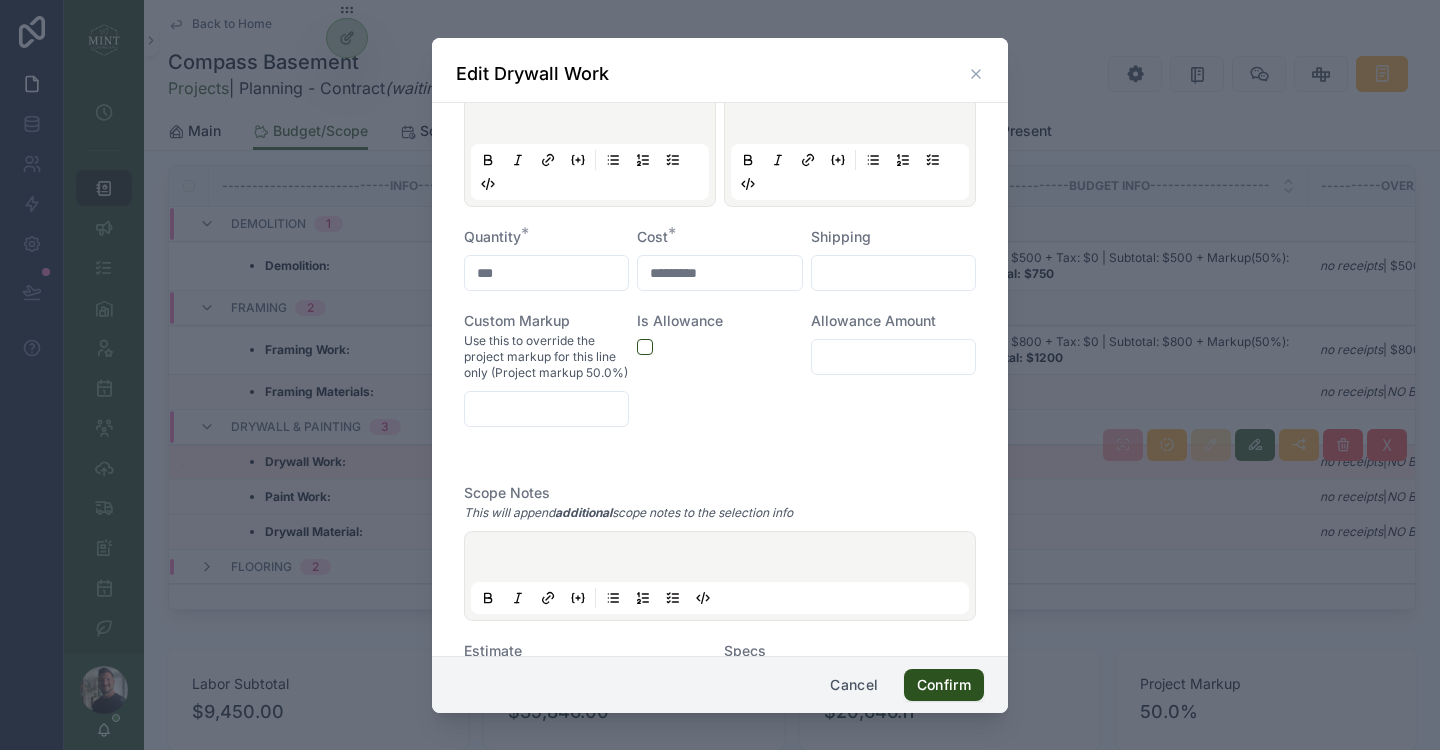 type on "**********" 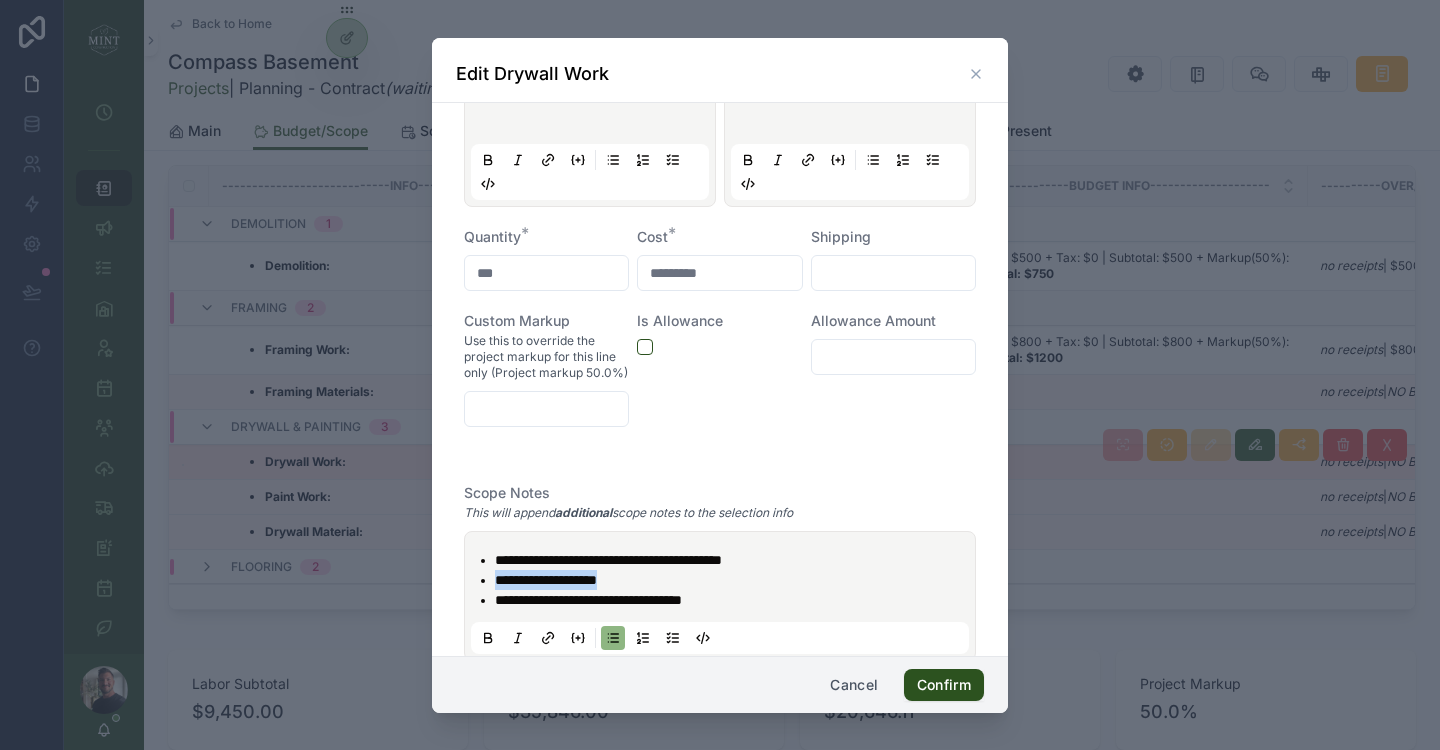 drag, startPoint x: 679, startPoint y: 577, endPoint x: 495, endPoint y: 572, distance: 184.06792 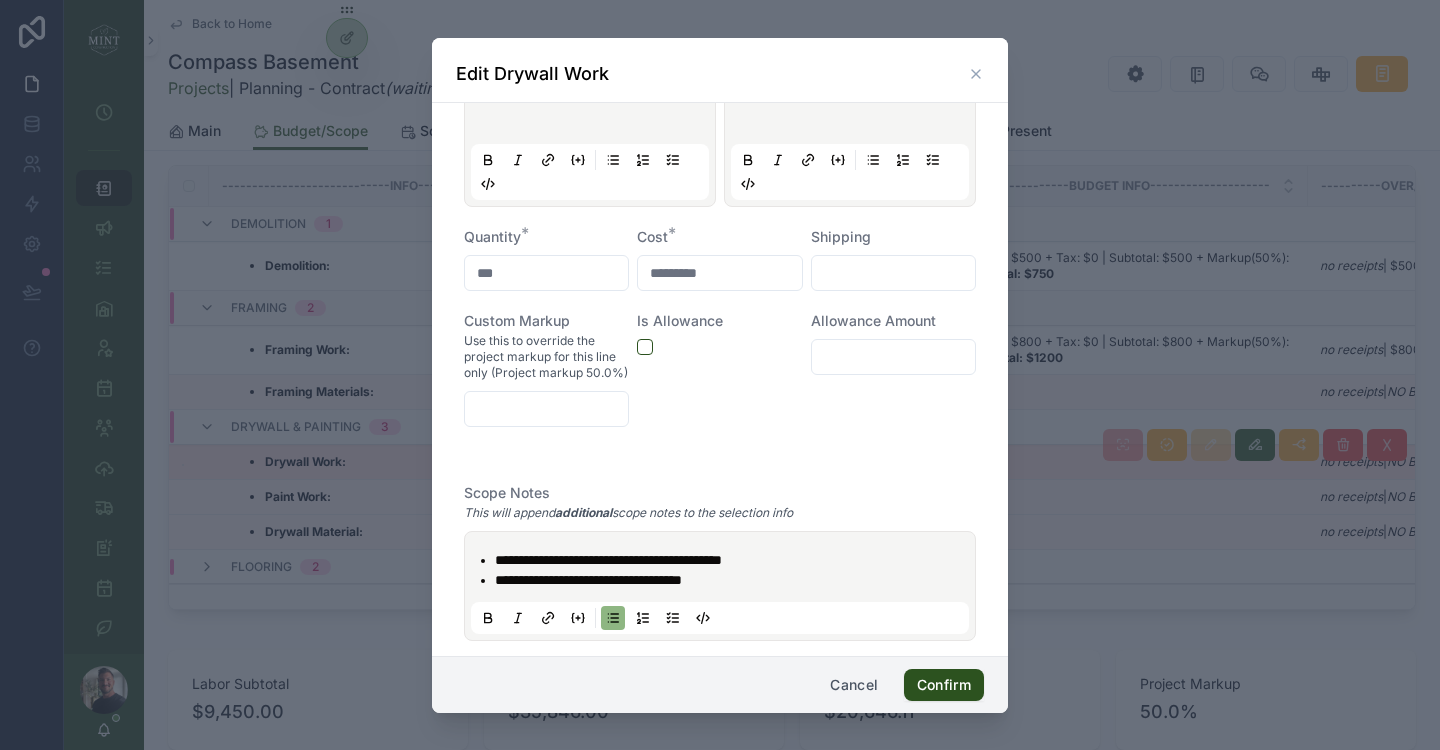 click on "**********" at bounding box center (608, 560) 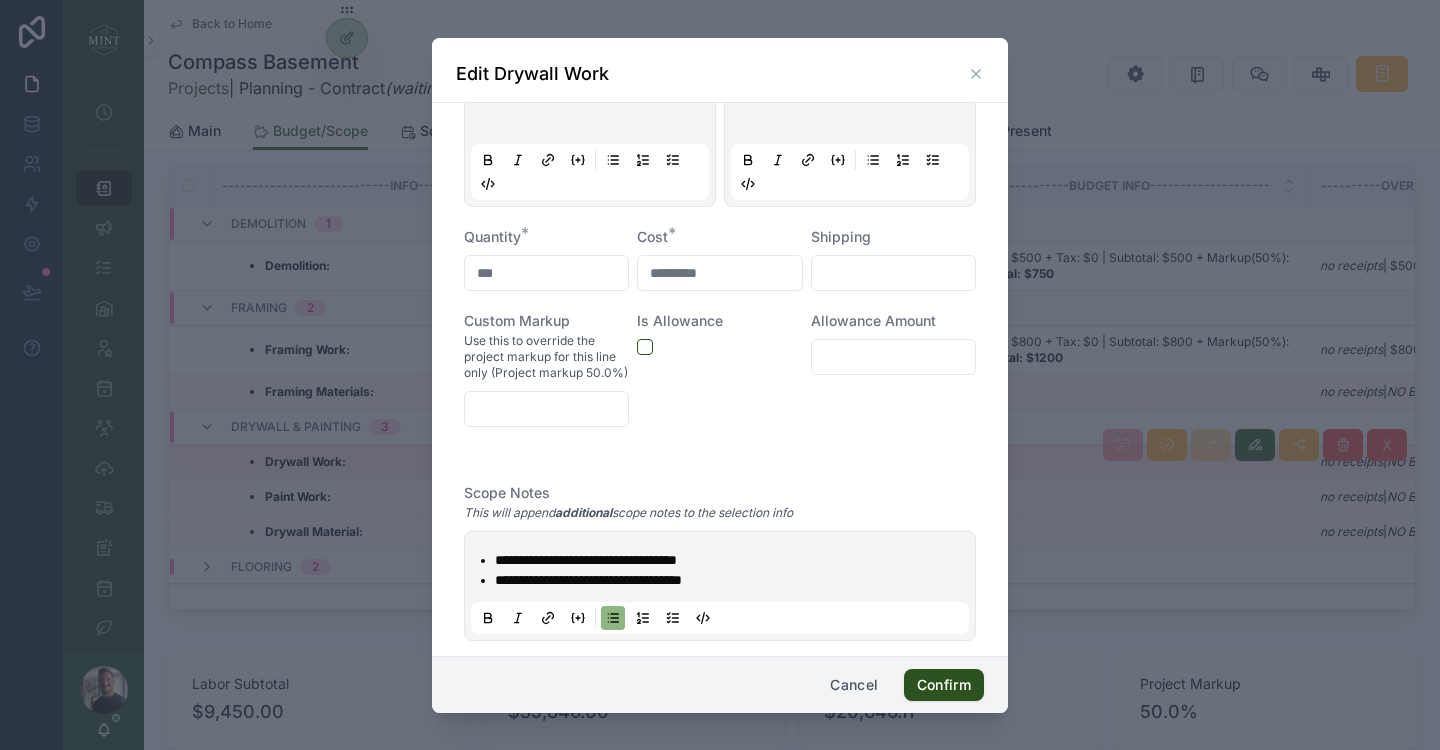 click on "**********" at bounding box center [586, 560] 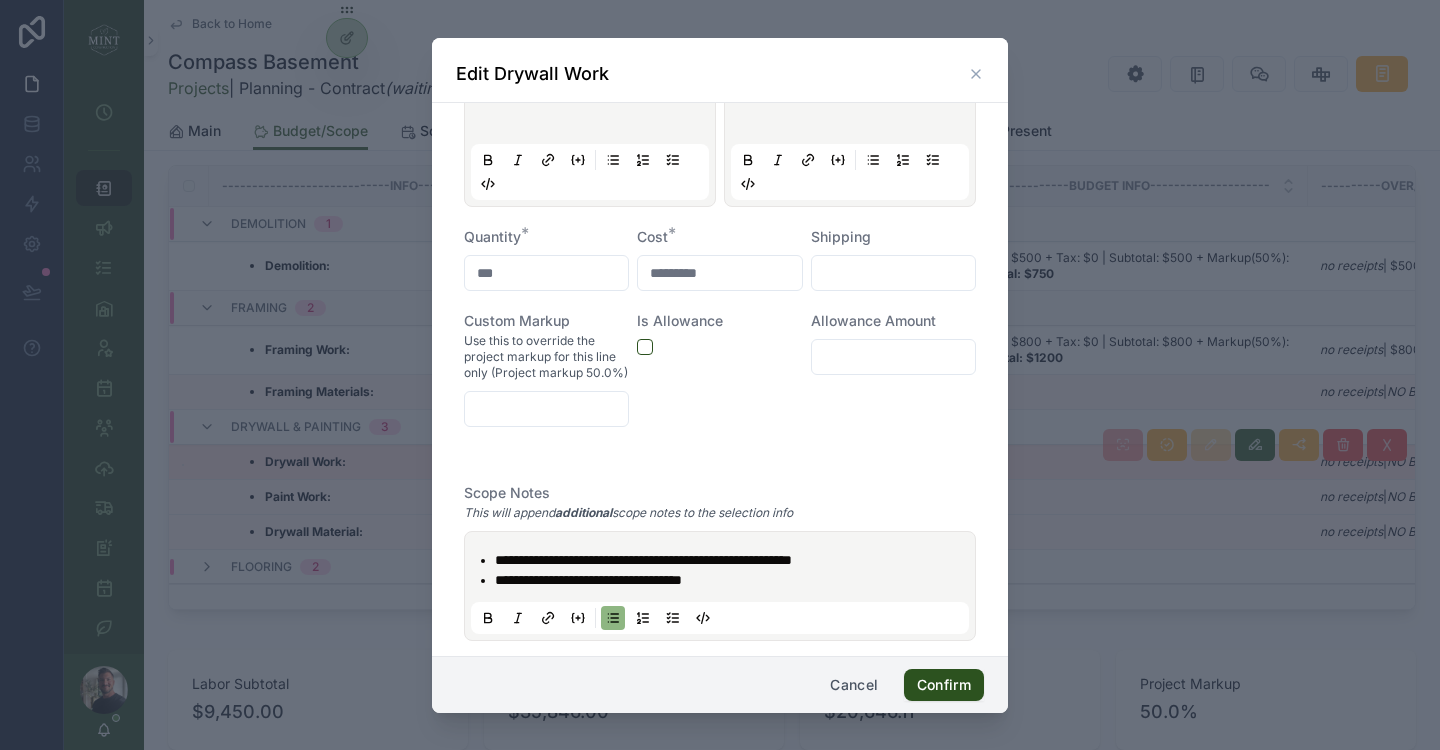click on "**********" at bounding box center (588, 580) 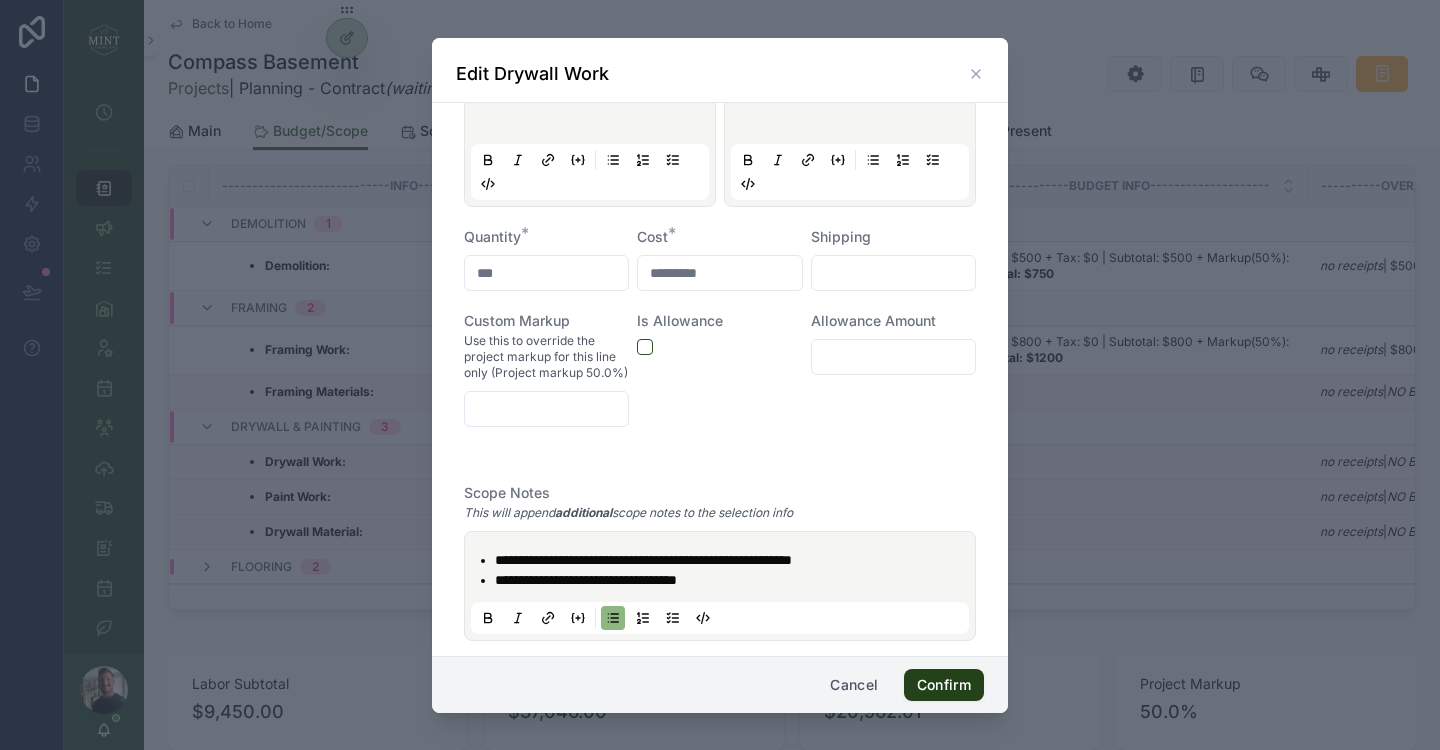 click on "Confirm" at bounding box center (944, 685) 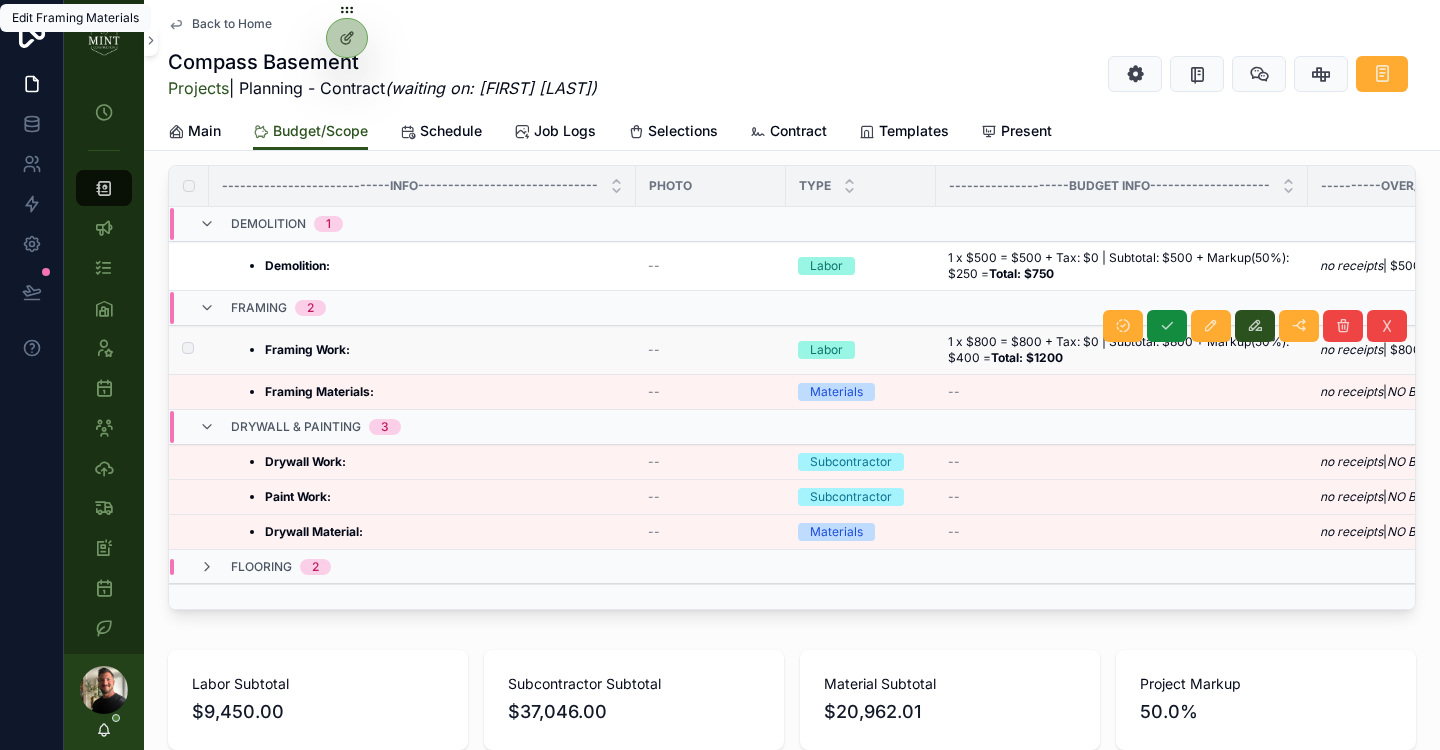 click on "1 x $800 = $800 + Tax: $0 | Subtotal: $800 + Markup(50%): $400 =  Total: $1200 1 x $800 = $800 + Tax: $0 | Subtotal: $800 + Markup(50%): $400 =  Total: $1200" at bounding box center [1122, 350] 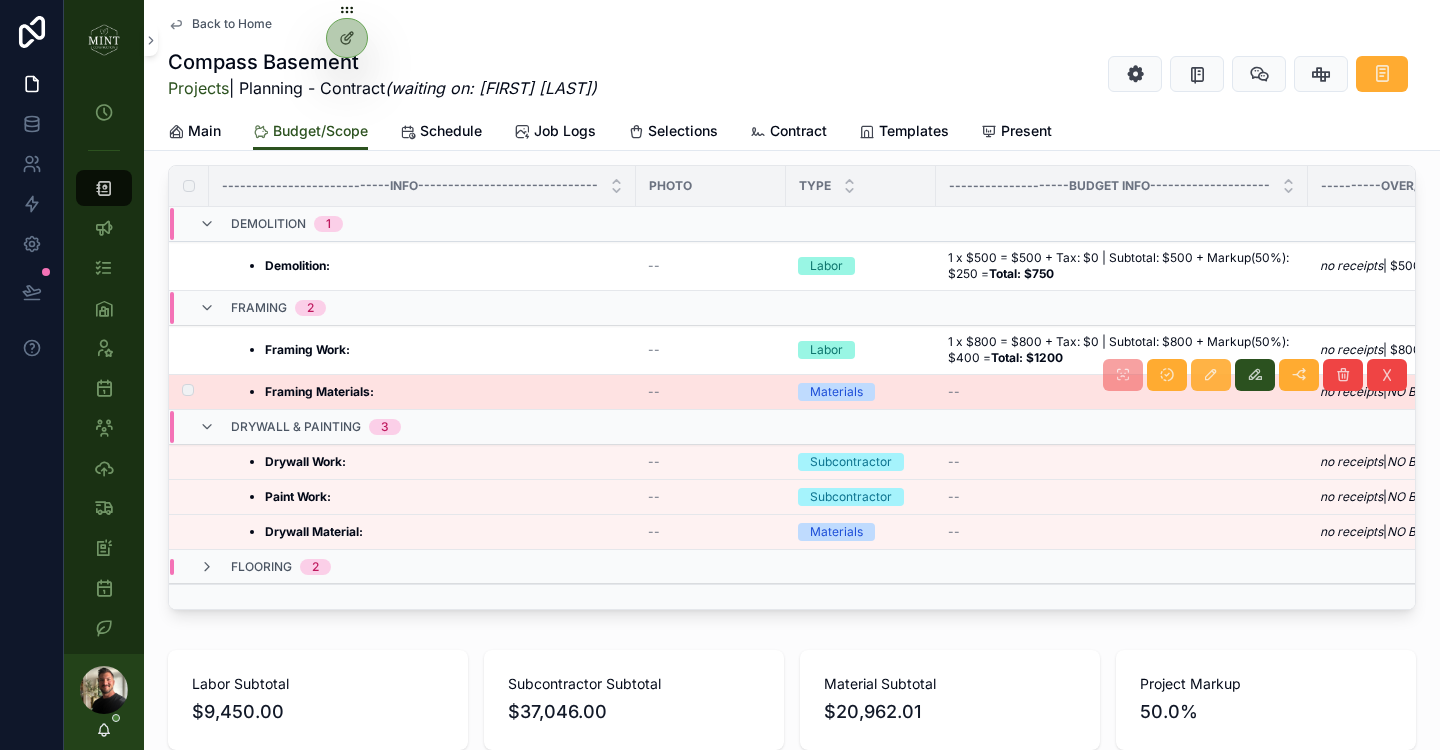 click at bounding box center (1211, 375) 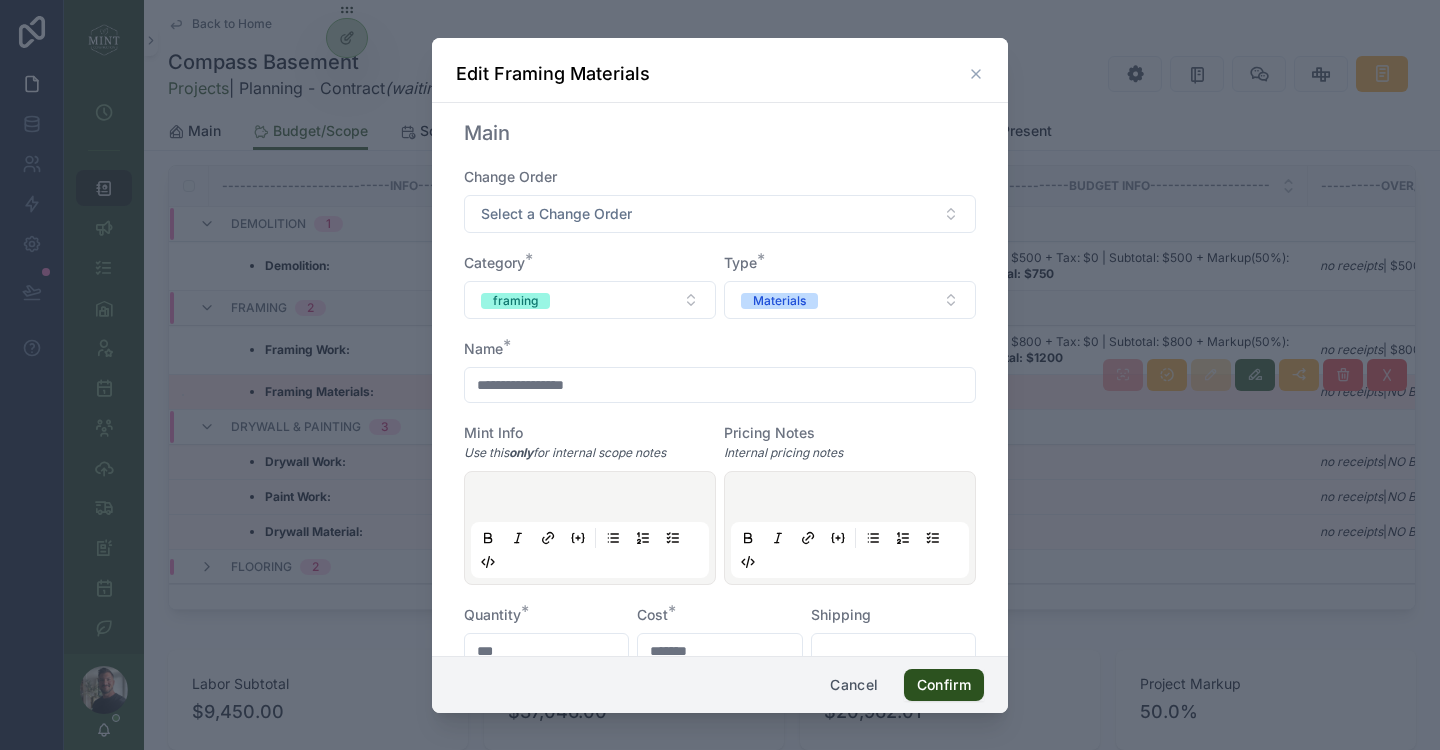 click on "**********" at bounding box center [720, 385] 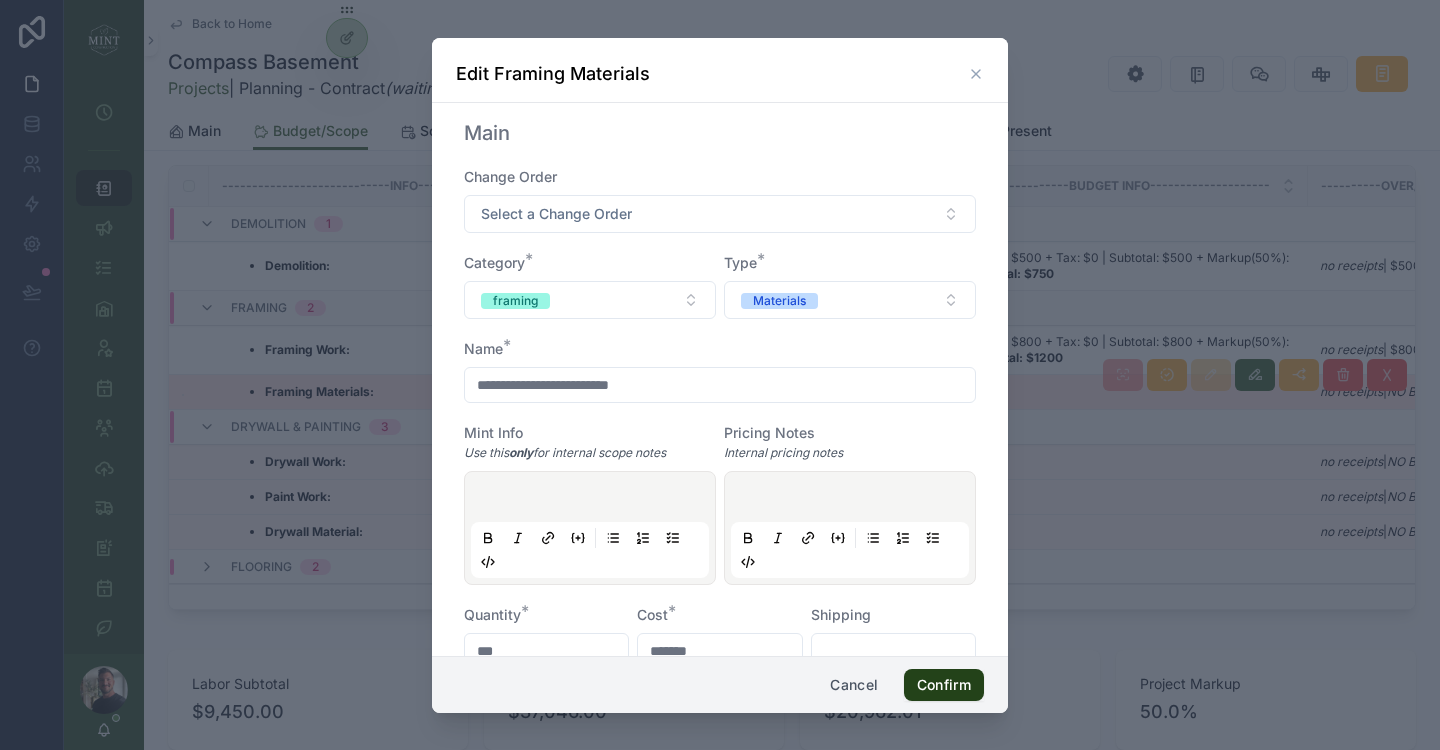 type on "**********" 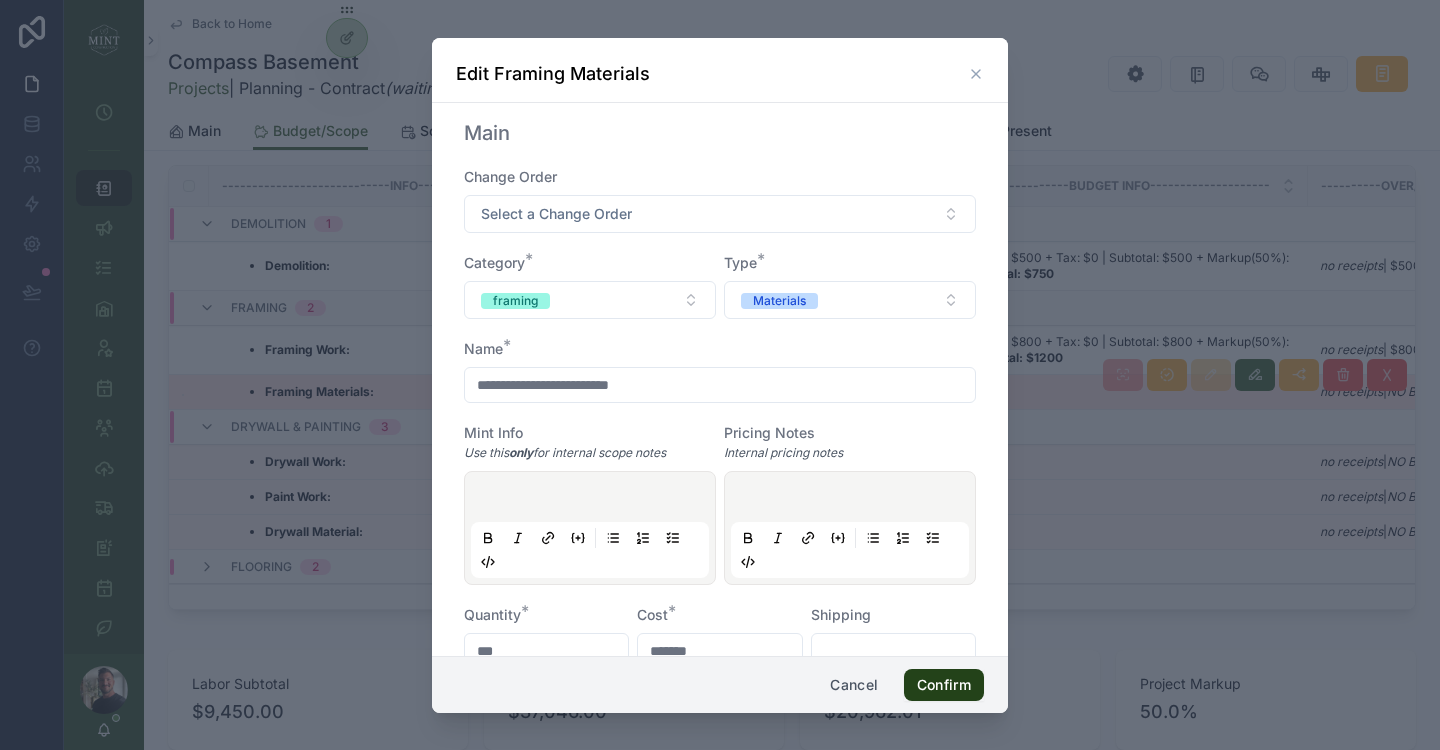 click on "Confirm" at bounding box center (944, 685) 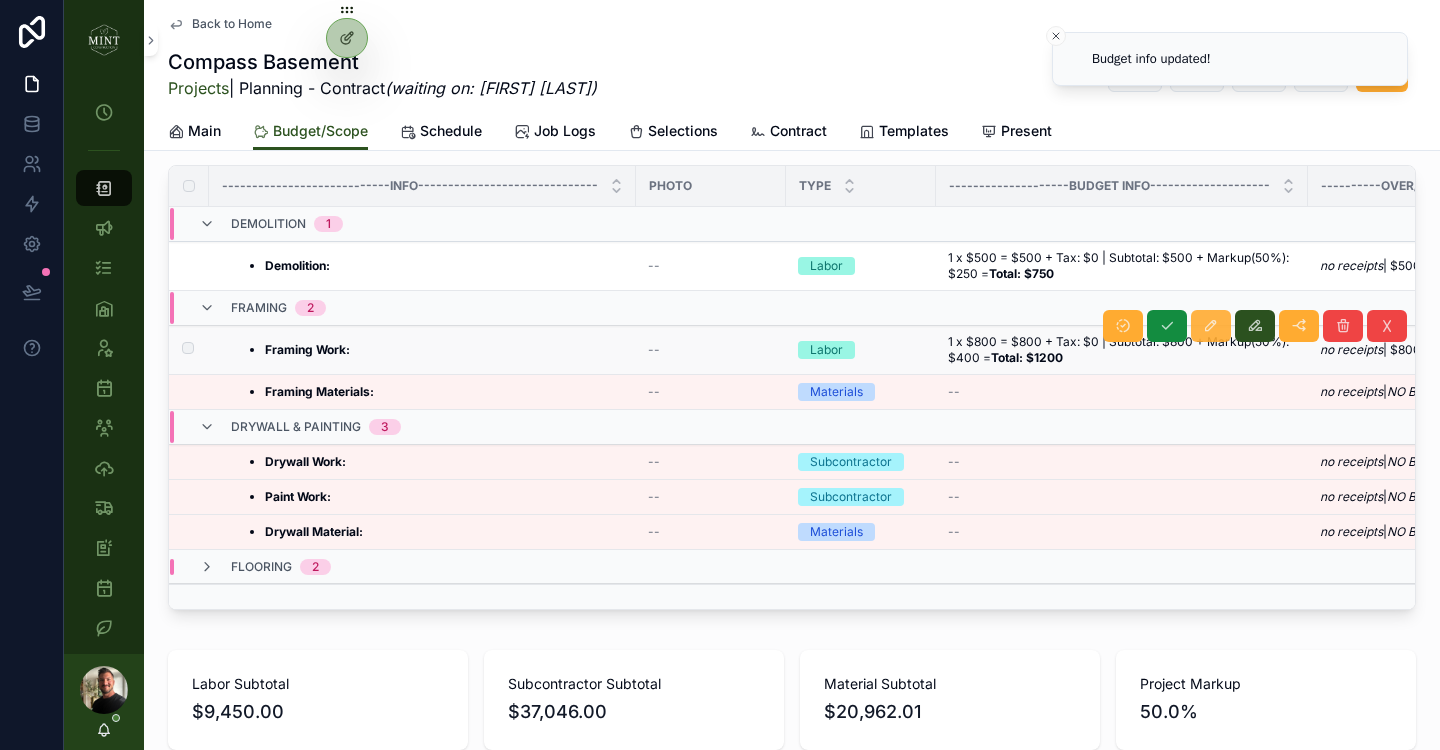 click at bounding box center [1211, 326] 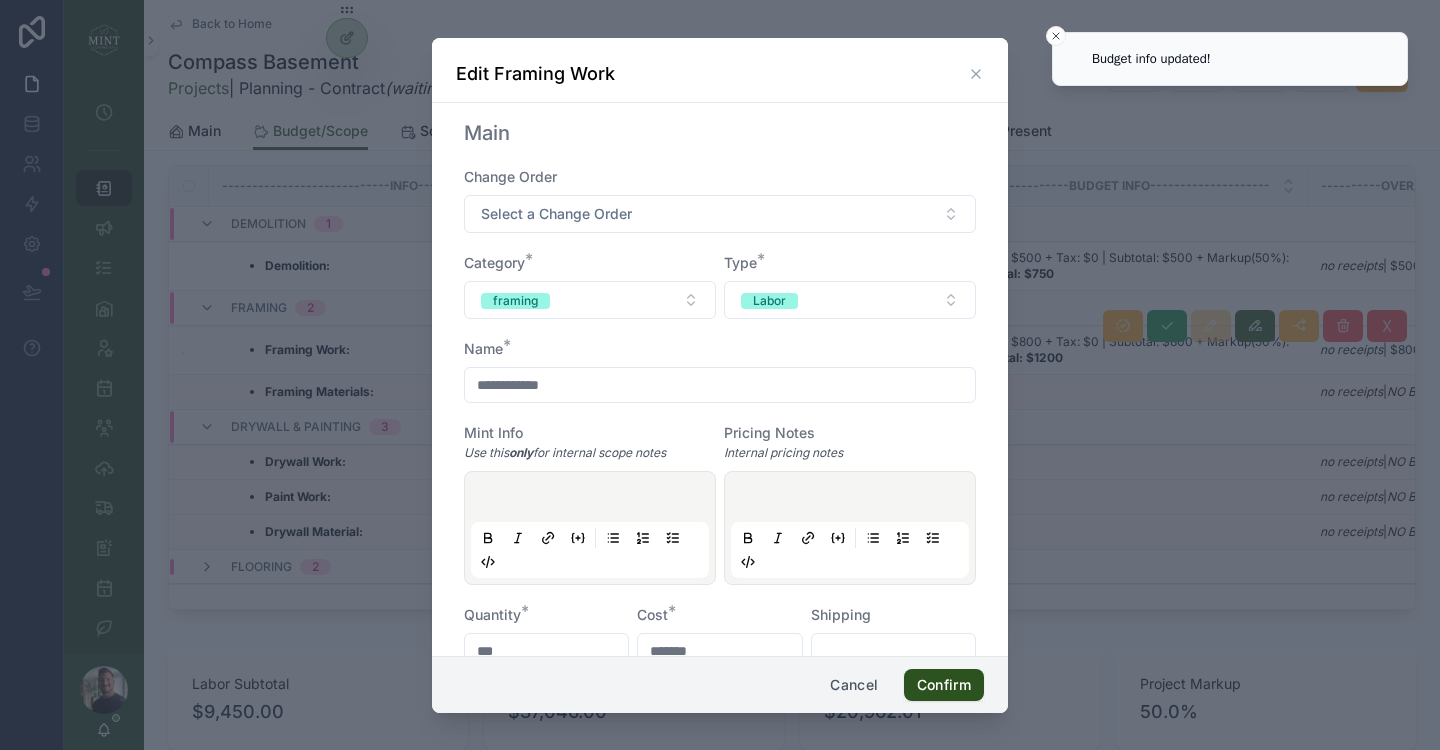 click on "**********" at bounding box center (720, 385) 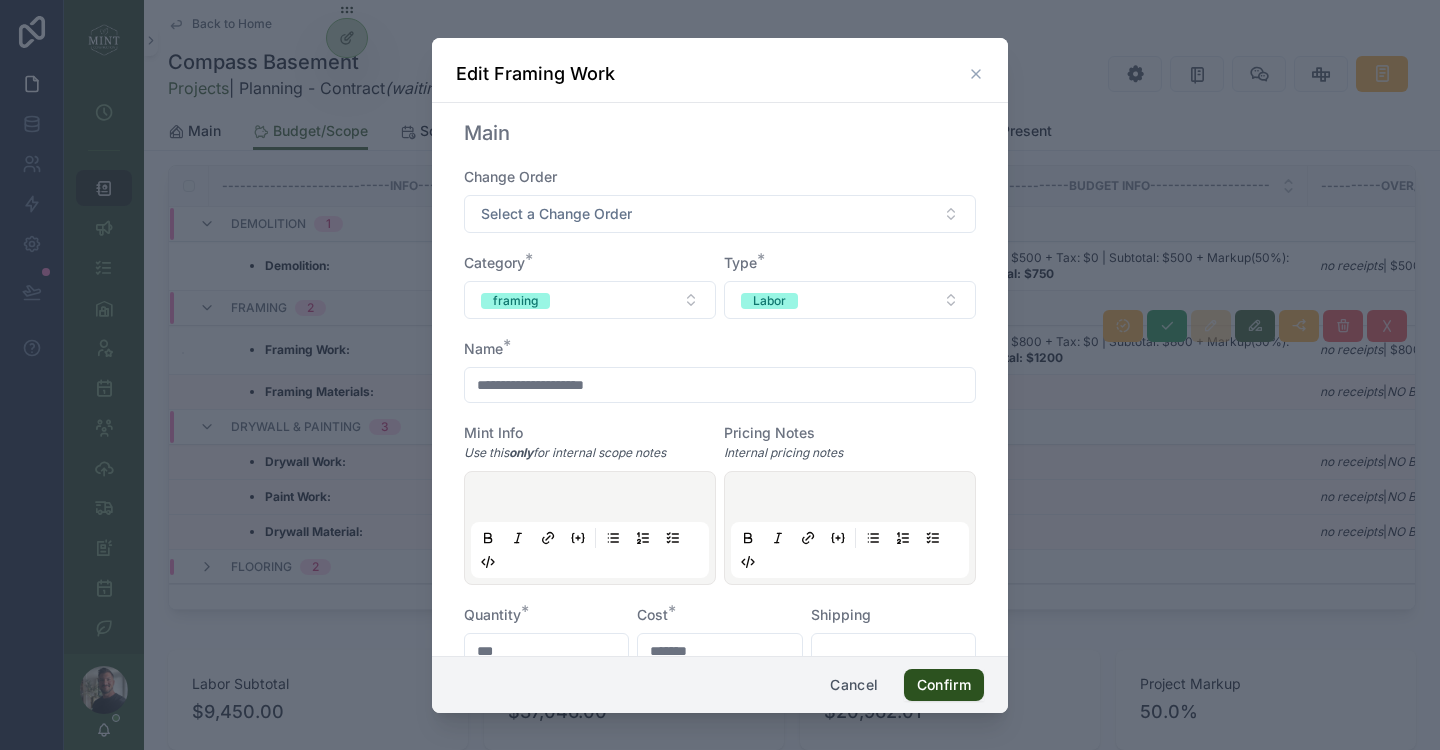 type on "**********" 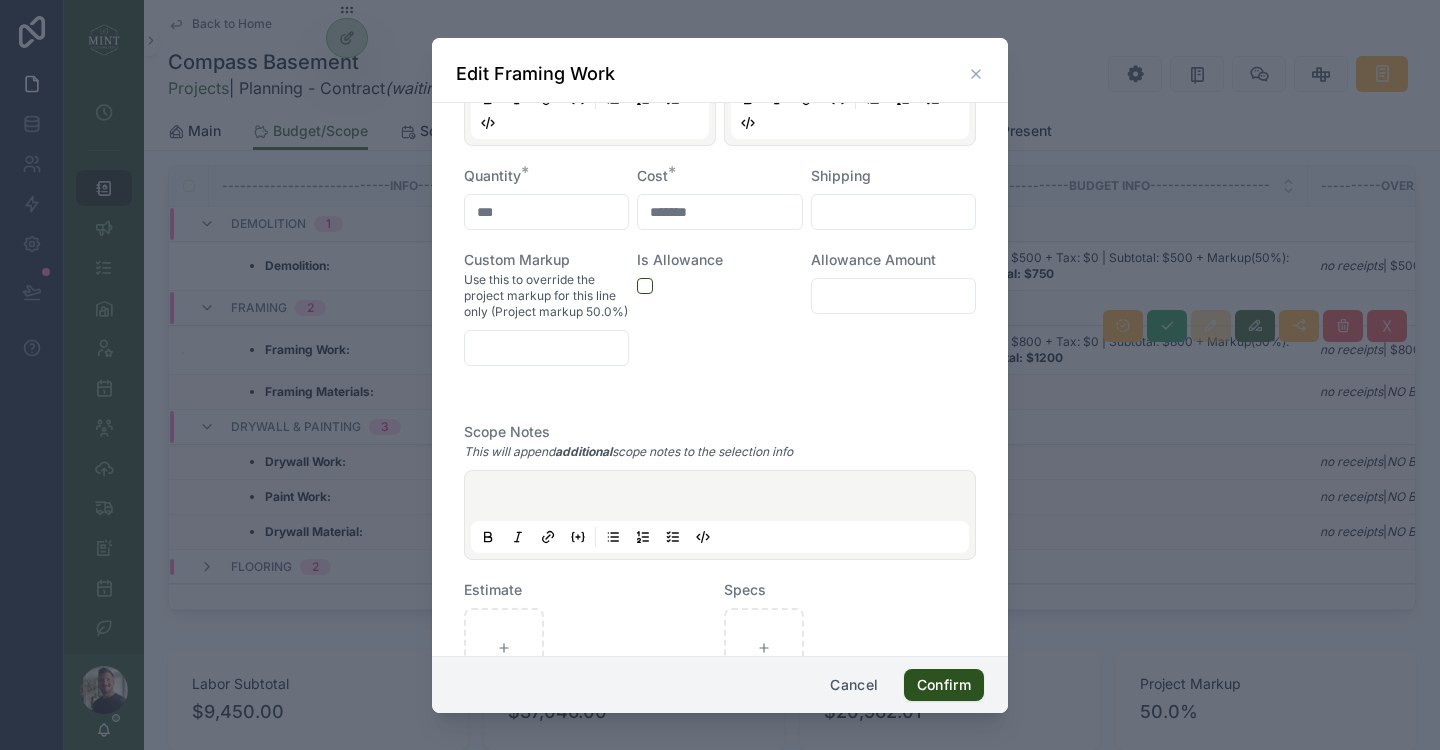 scroll, scrollTop: 459, scrollLeft: 0, axis: vertical 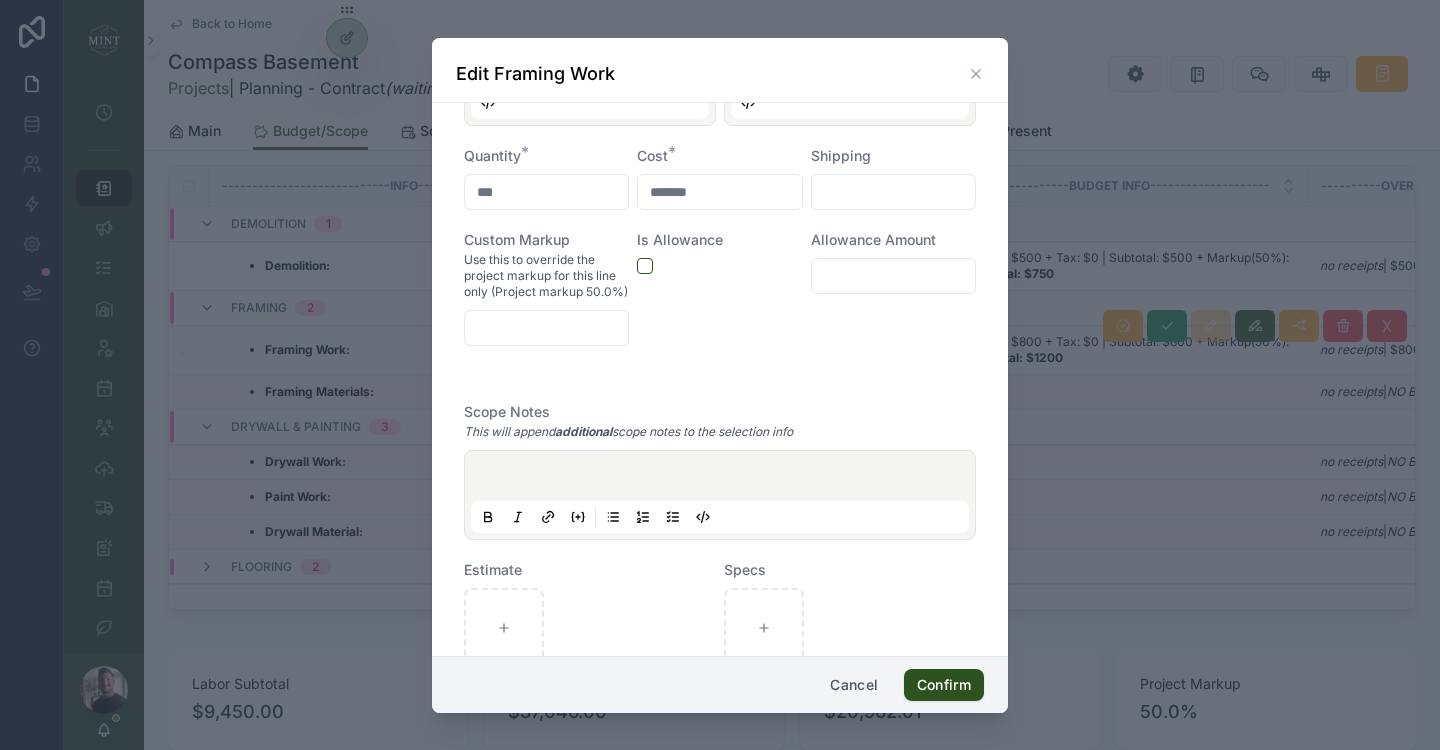 click at bounding box center [724, 479] 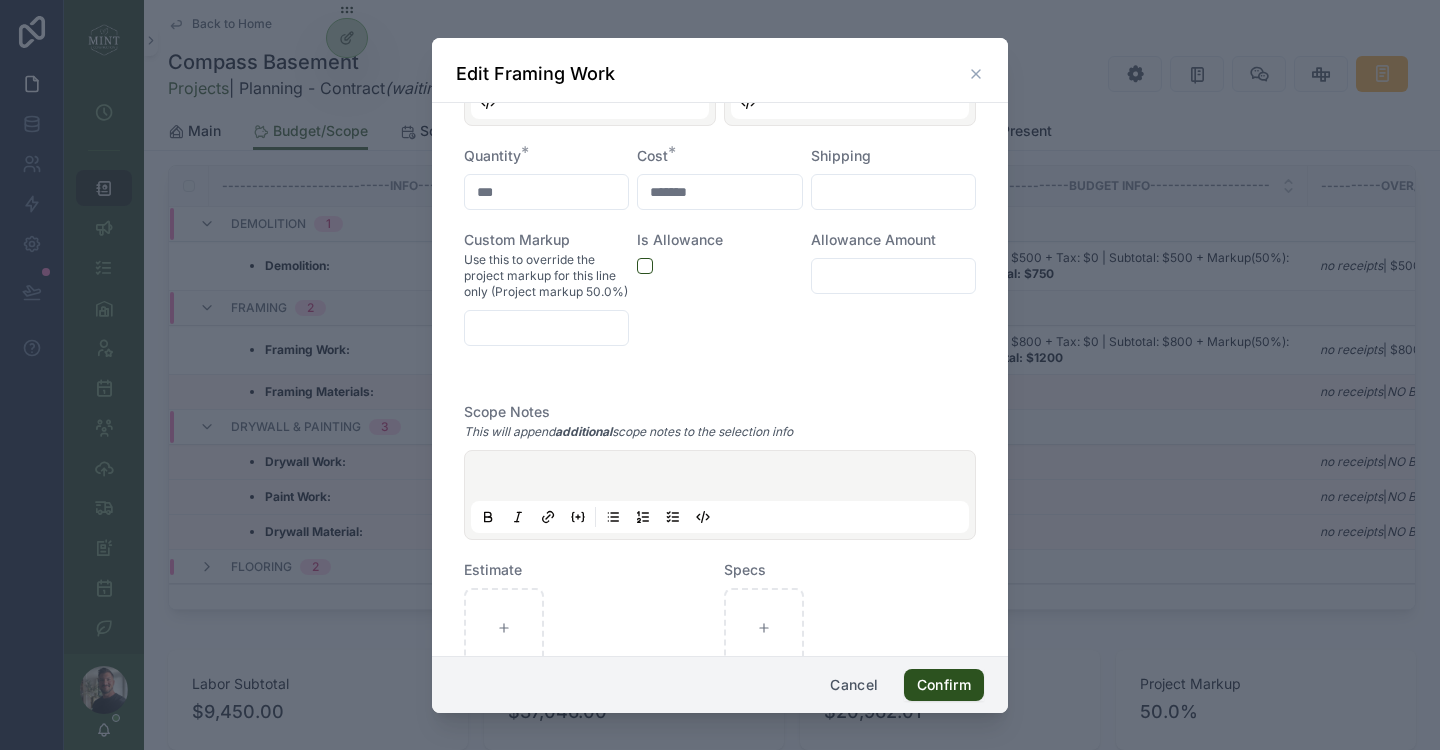 click 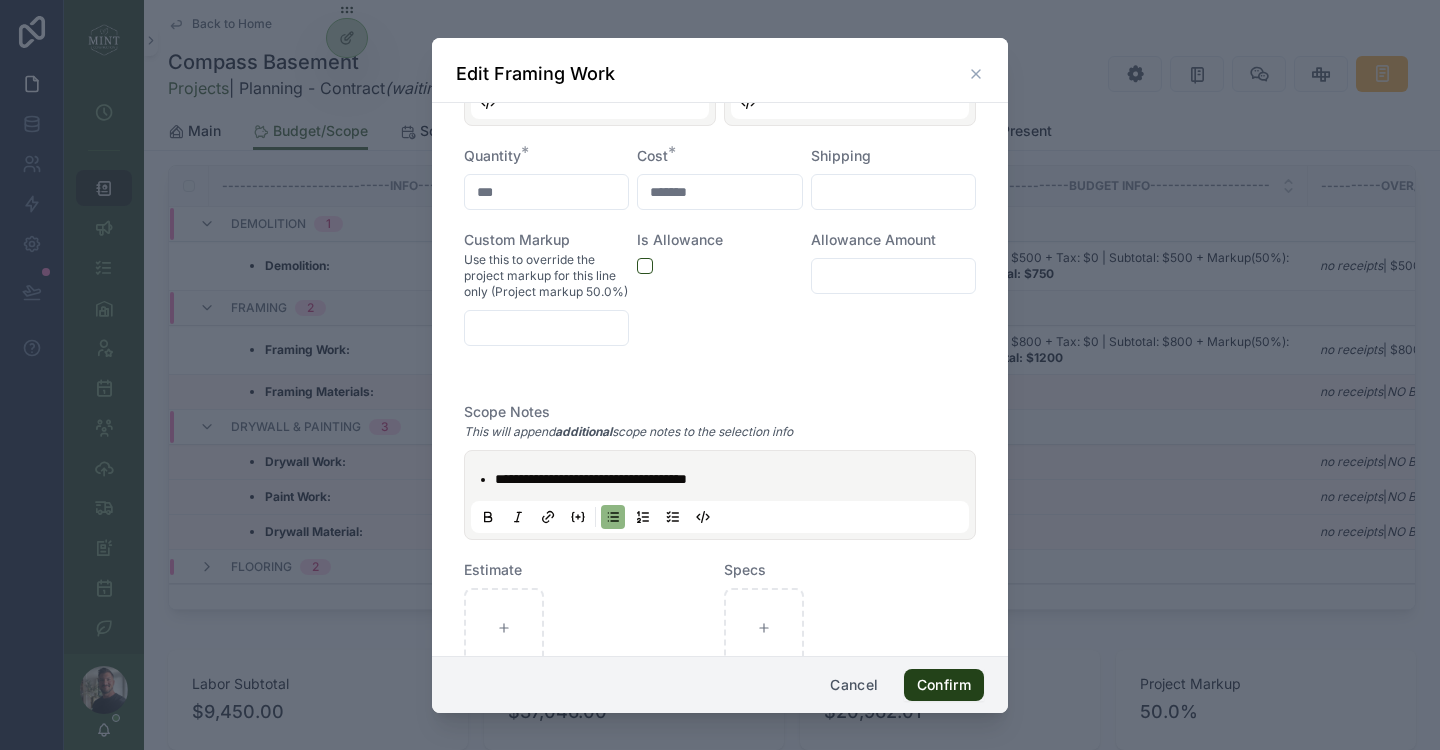 click on "Confirm" at bounding box center (944, 685) 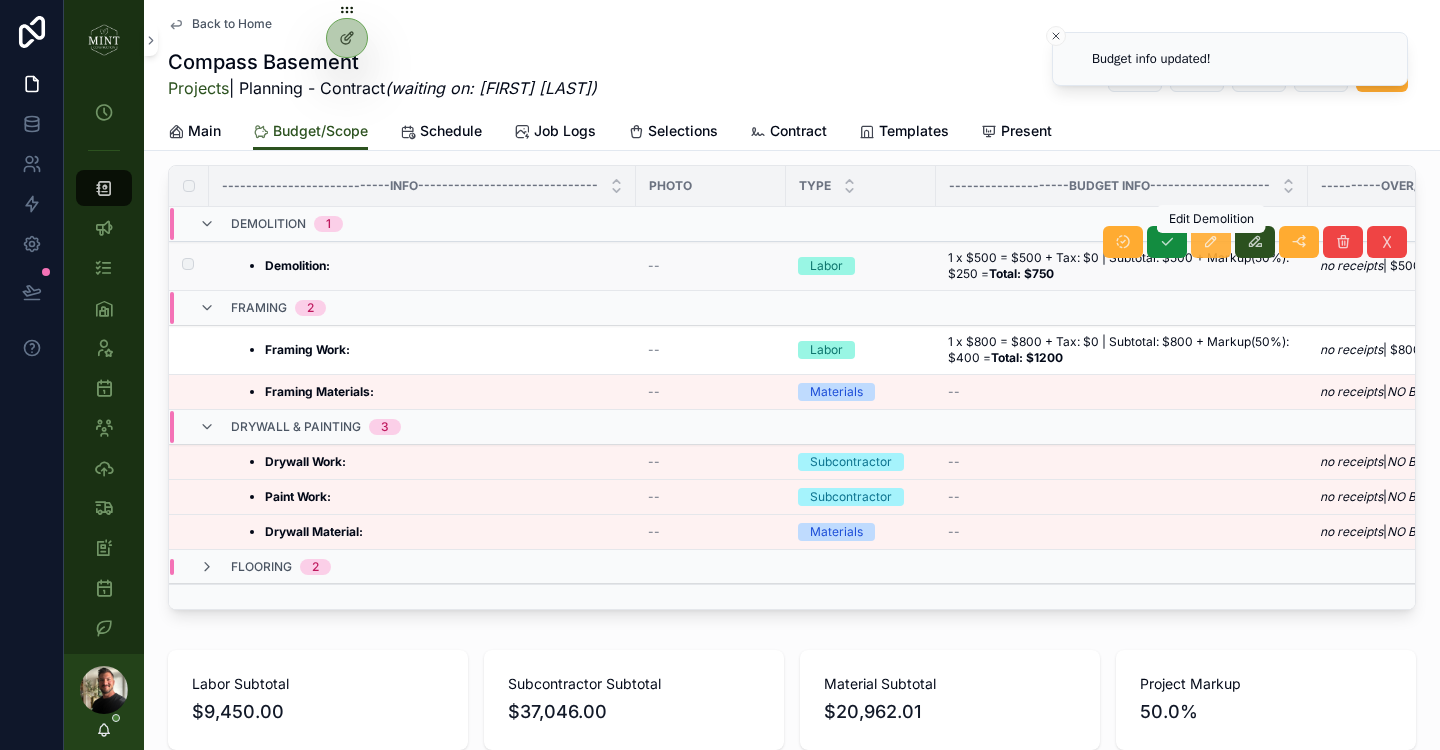 click at bounding box center (1211, 242) 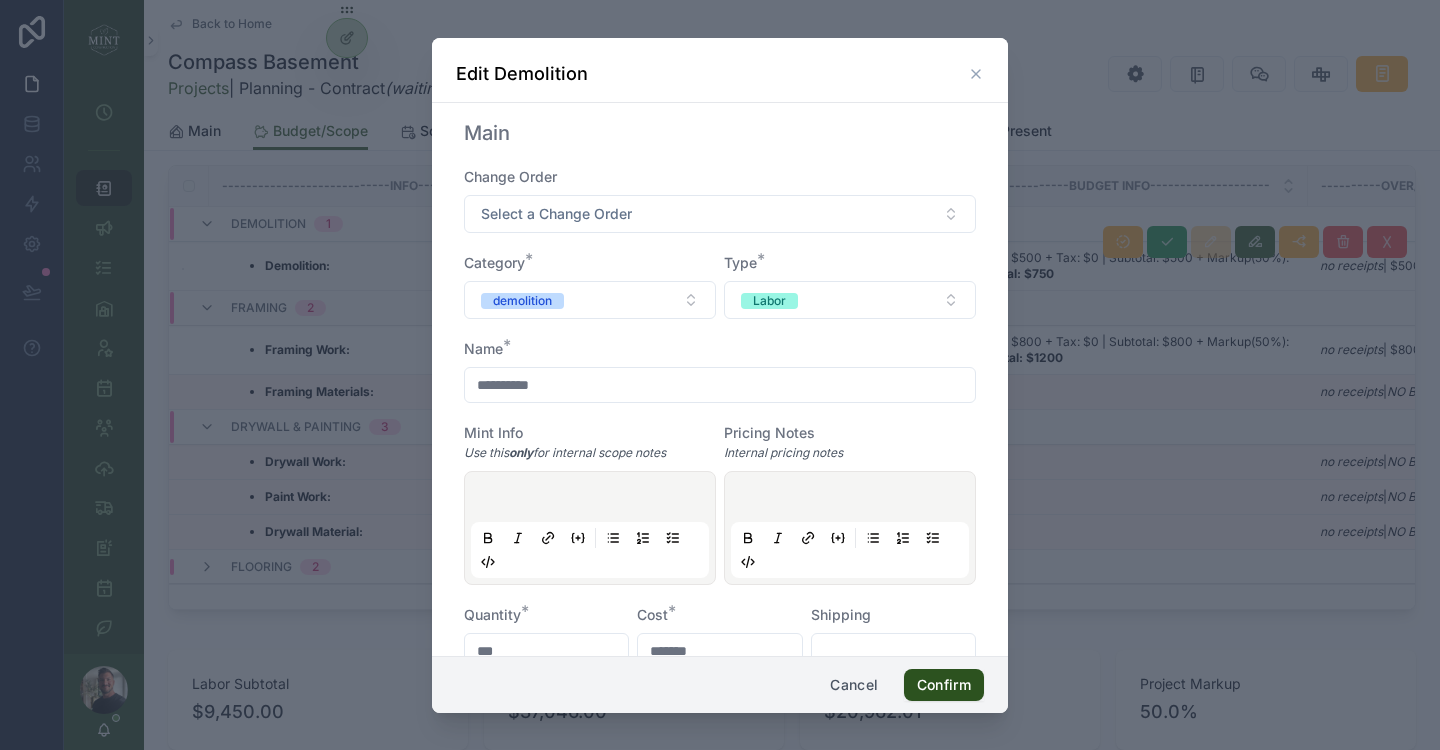 click on "**********" at bounding box center [720, 385] 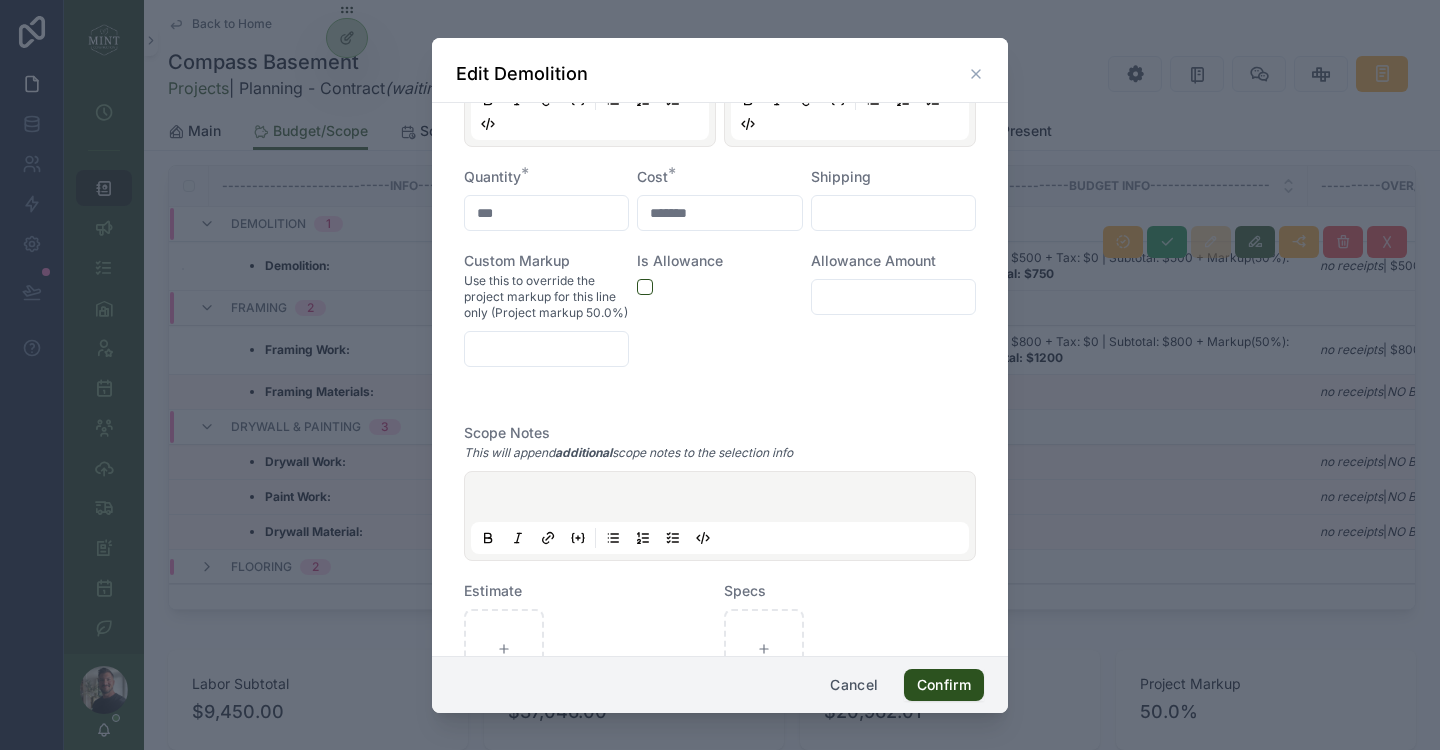 scroll, scrollTop: 463, scrollLeft: 0, axis: vertical 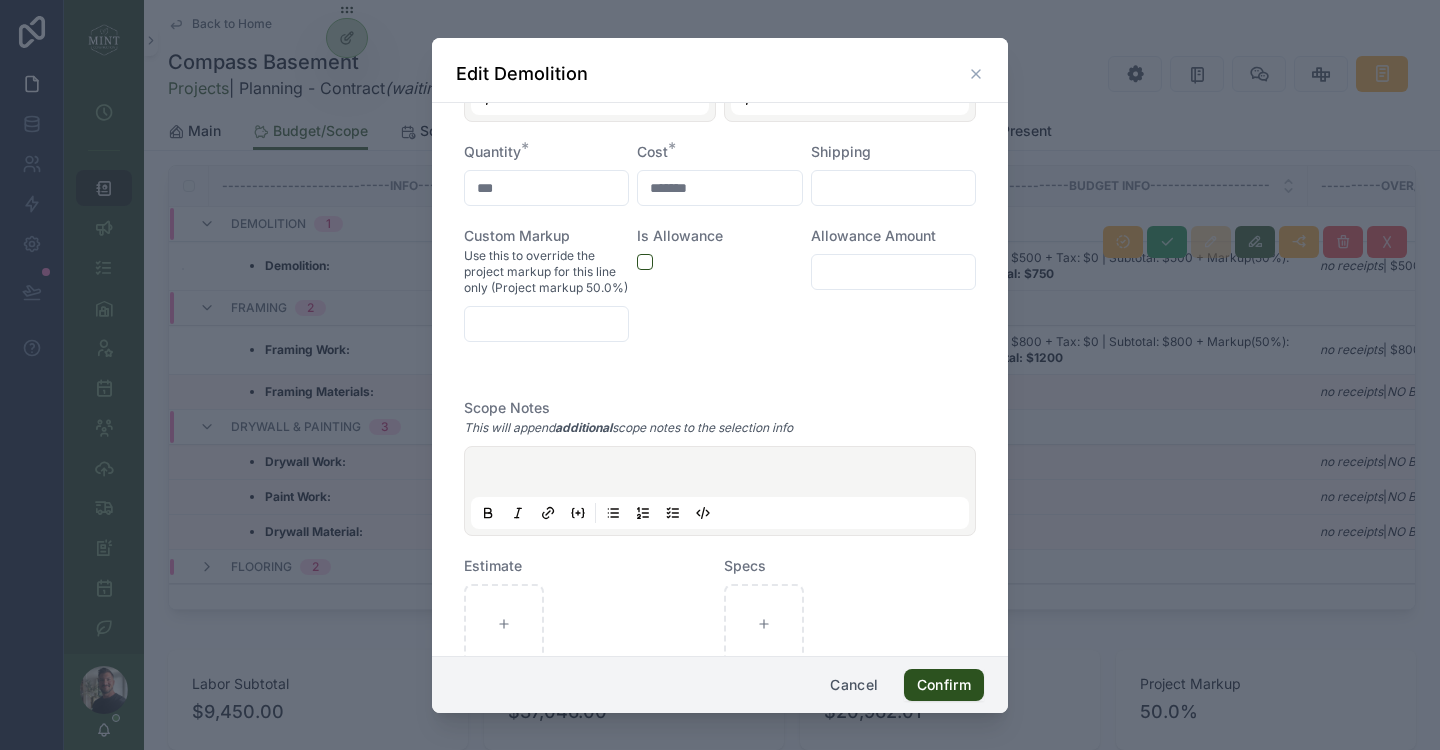 type on "**********" 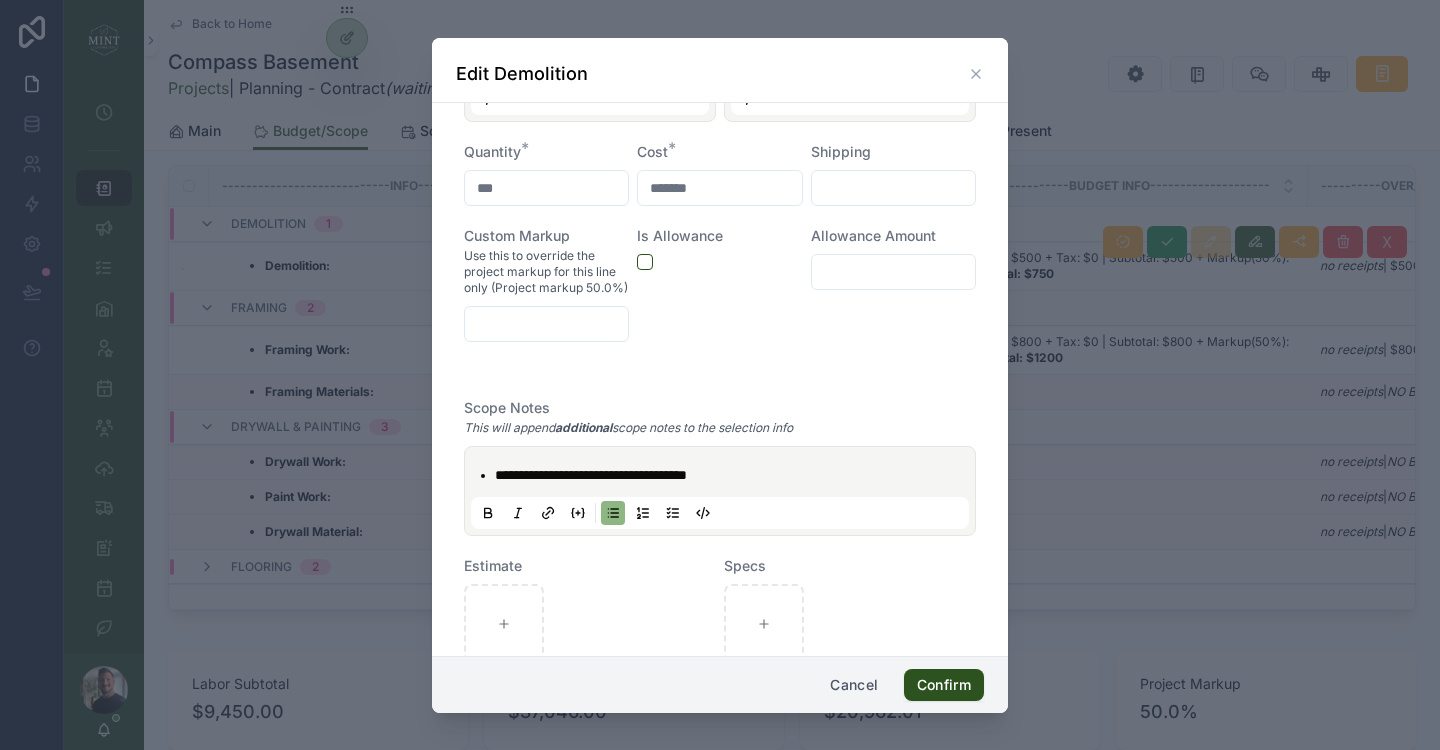 click on "**********" at bounding box center (591, 475) 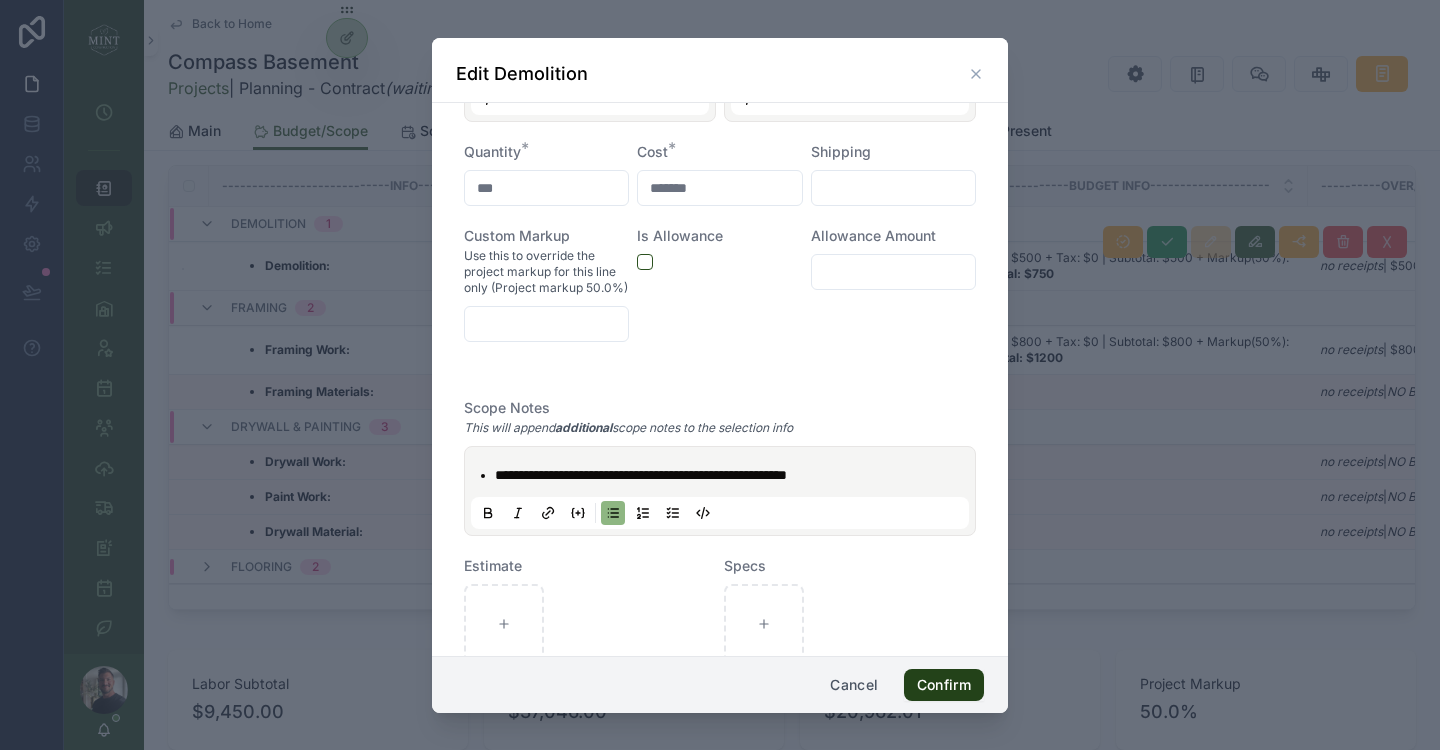 click on "Confirm" at bounding box center (944, 685) 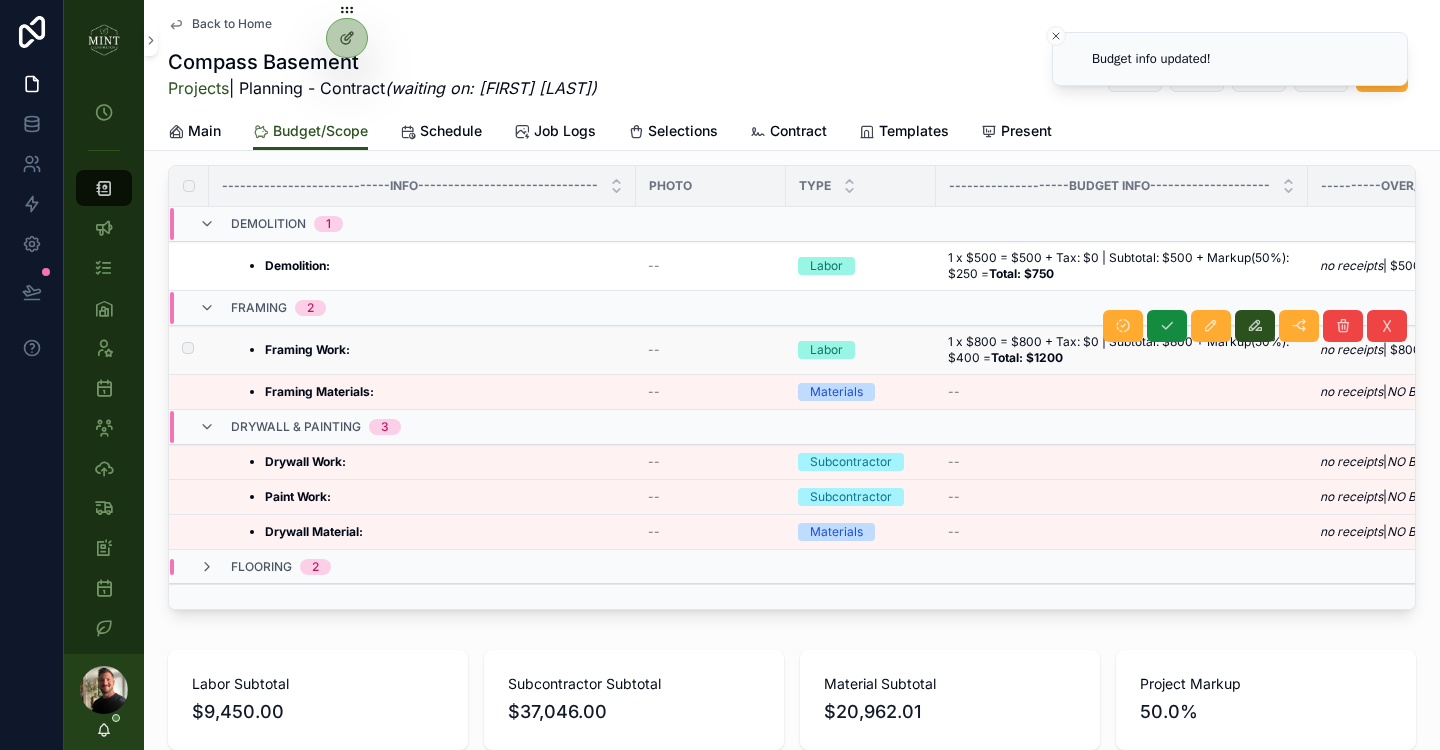 scroll, scrollTop: 591, scrollLeft: 0, axis: vertical 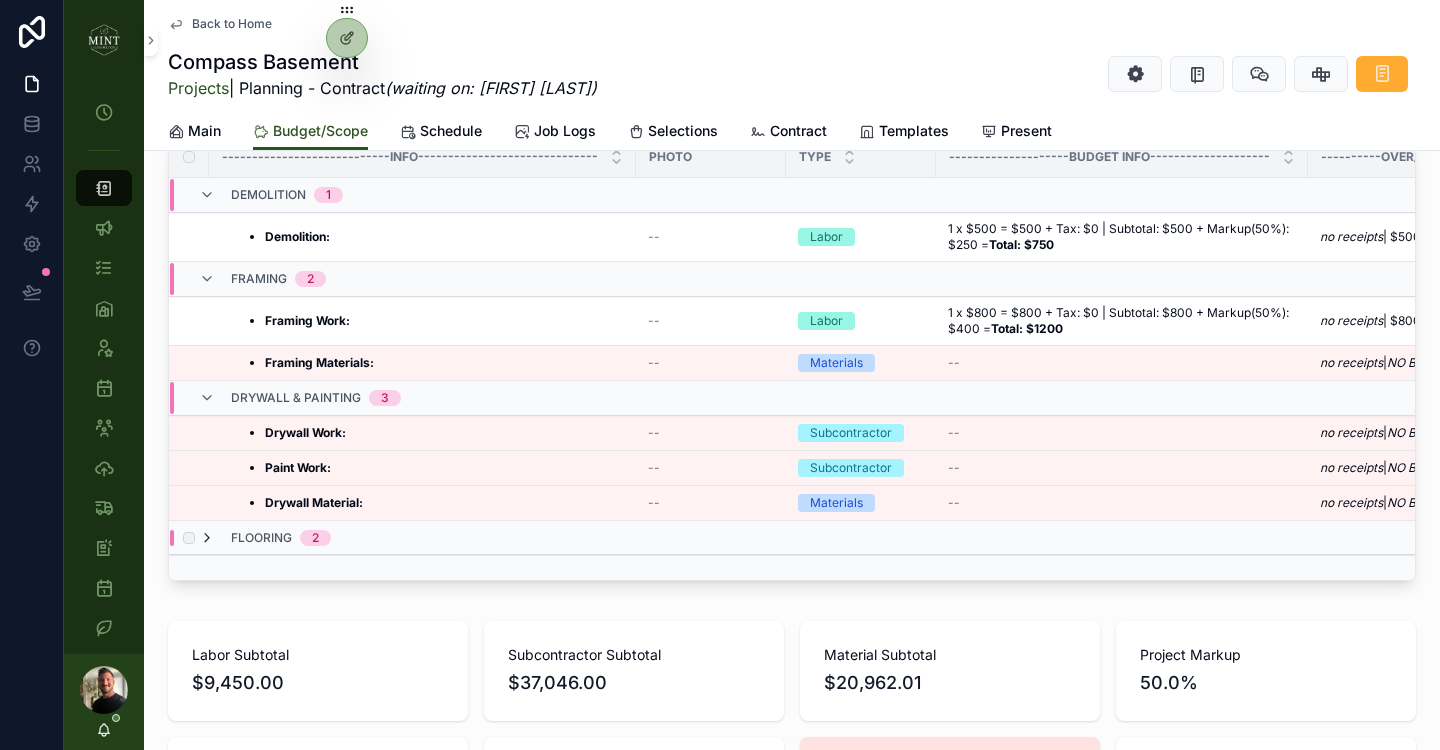 click at bounding box center (207, 538) 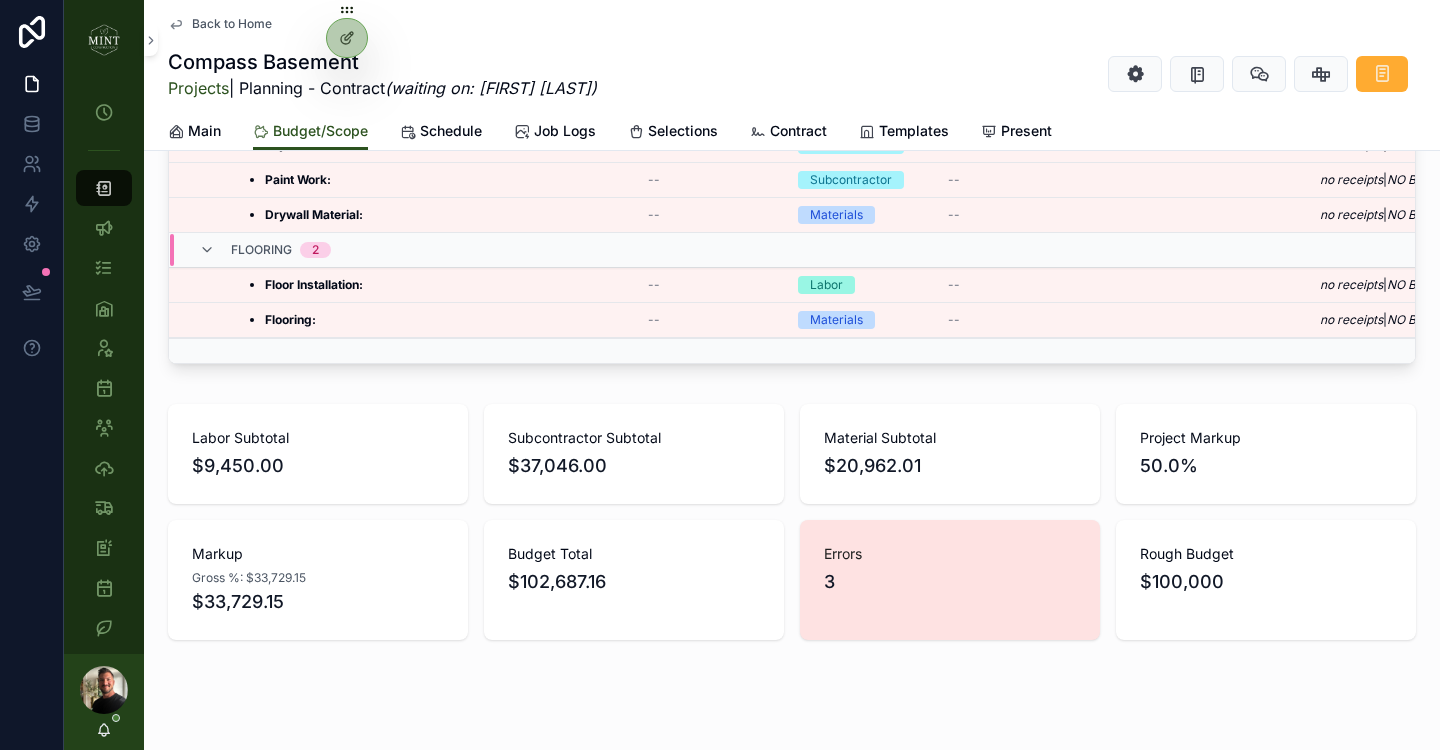 scroll, scrollTop: 904, scrollLeft: 0, axis: vertical 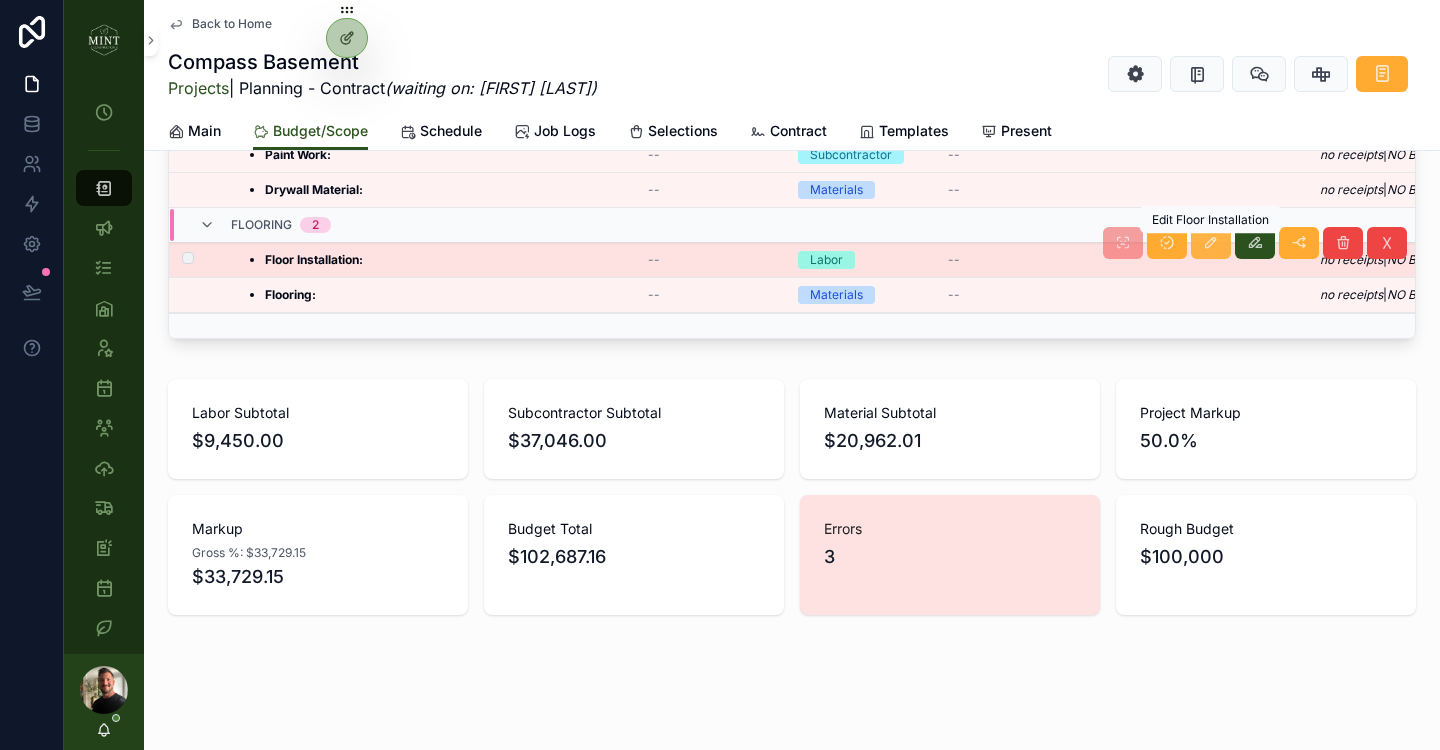 click at bounding box center (1211, 243) 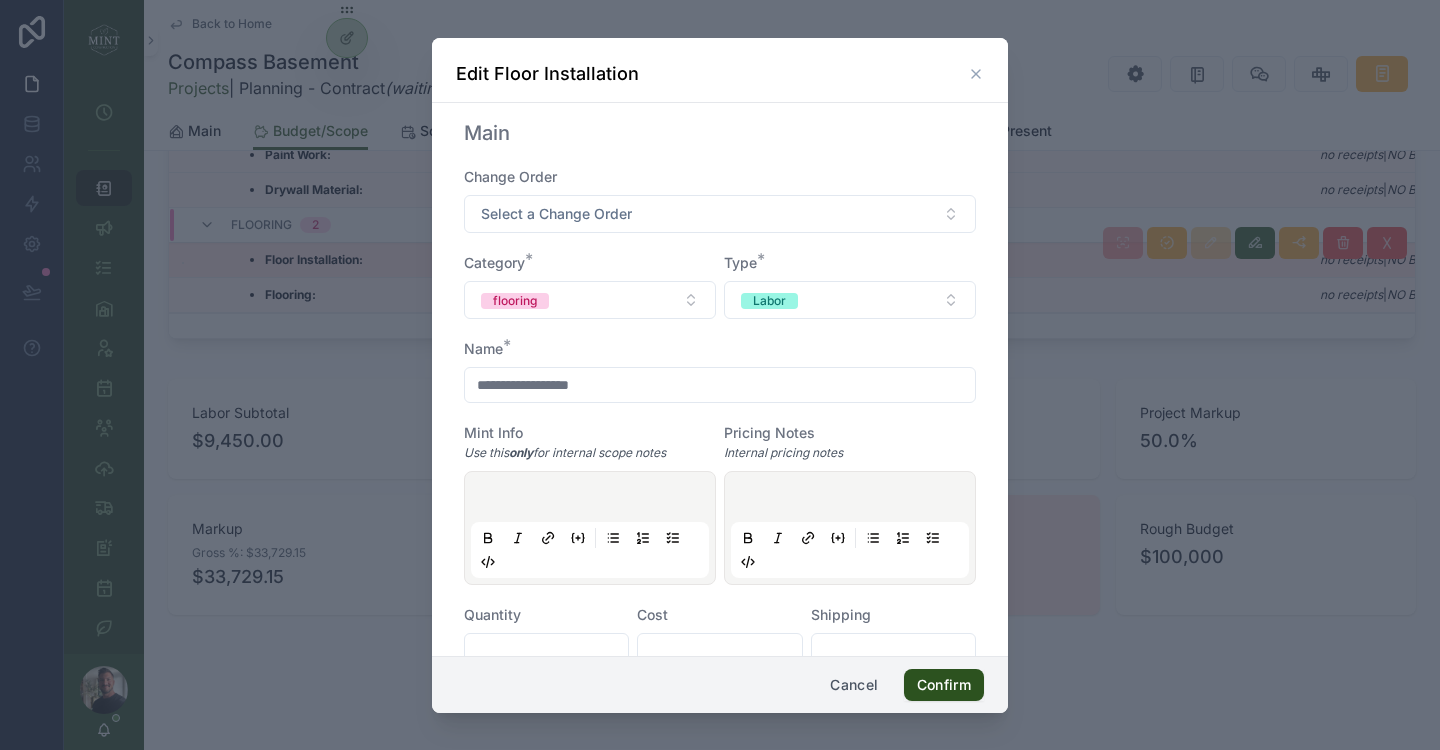 click on "**********" at bounding box center [720, 385] 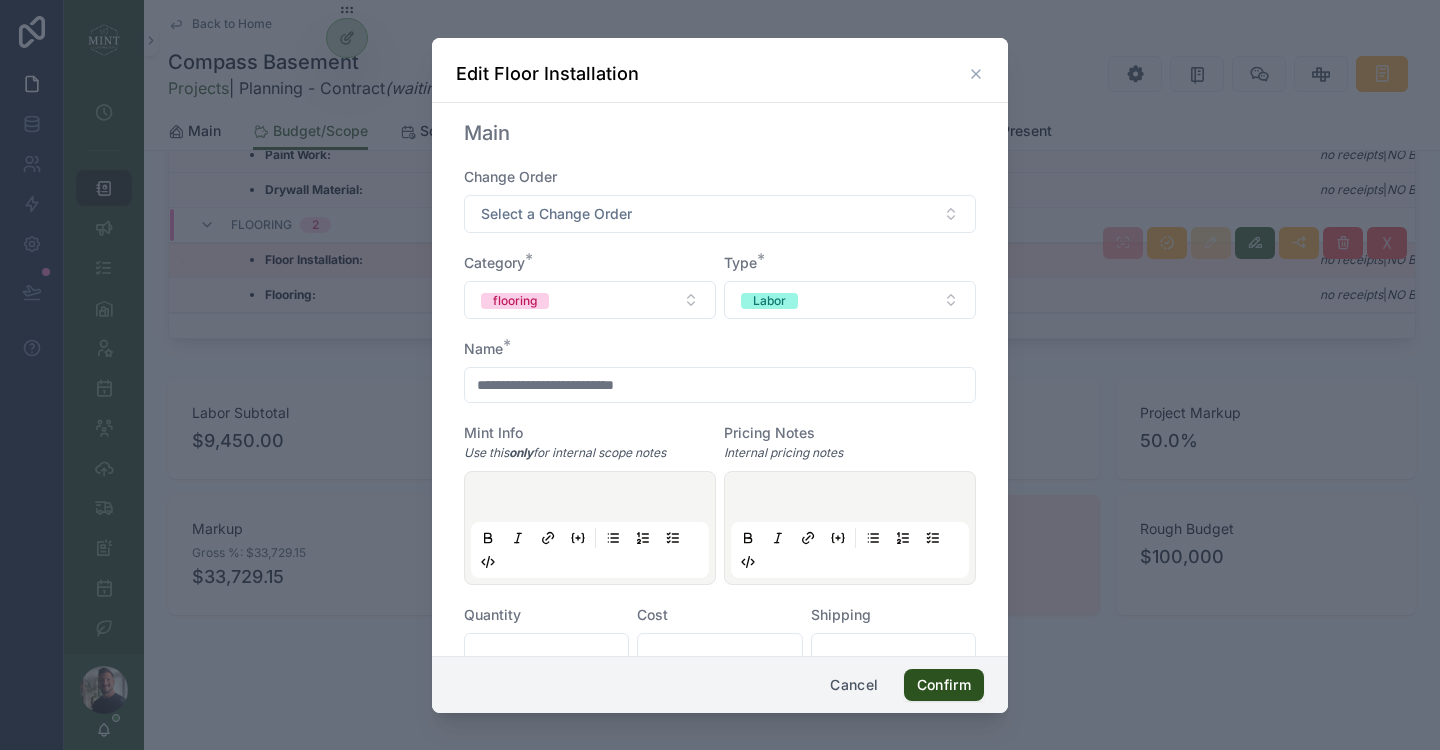 type on "**********" 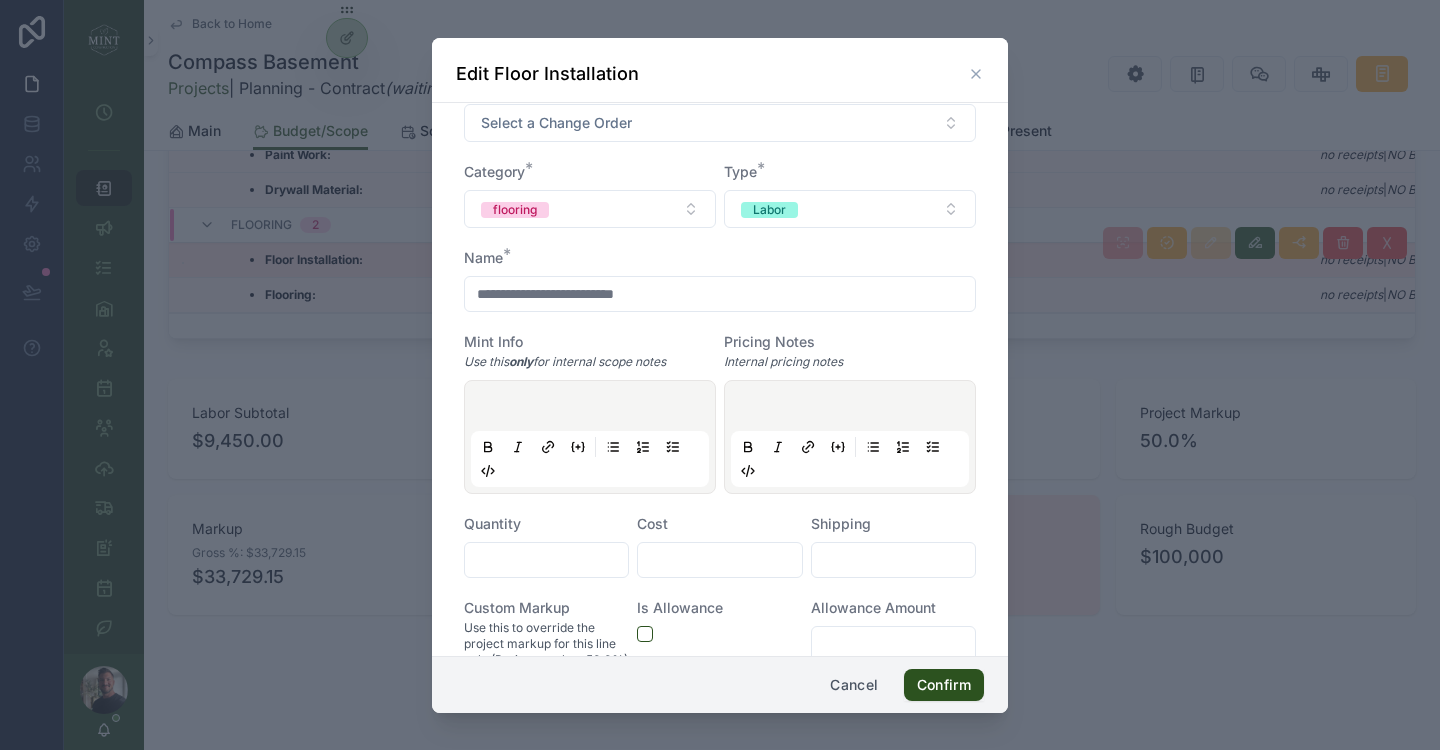 scroll, scrollTop: 113, scrollLeft: 0, axis: vertical 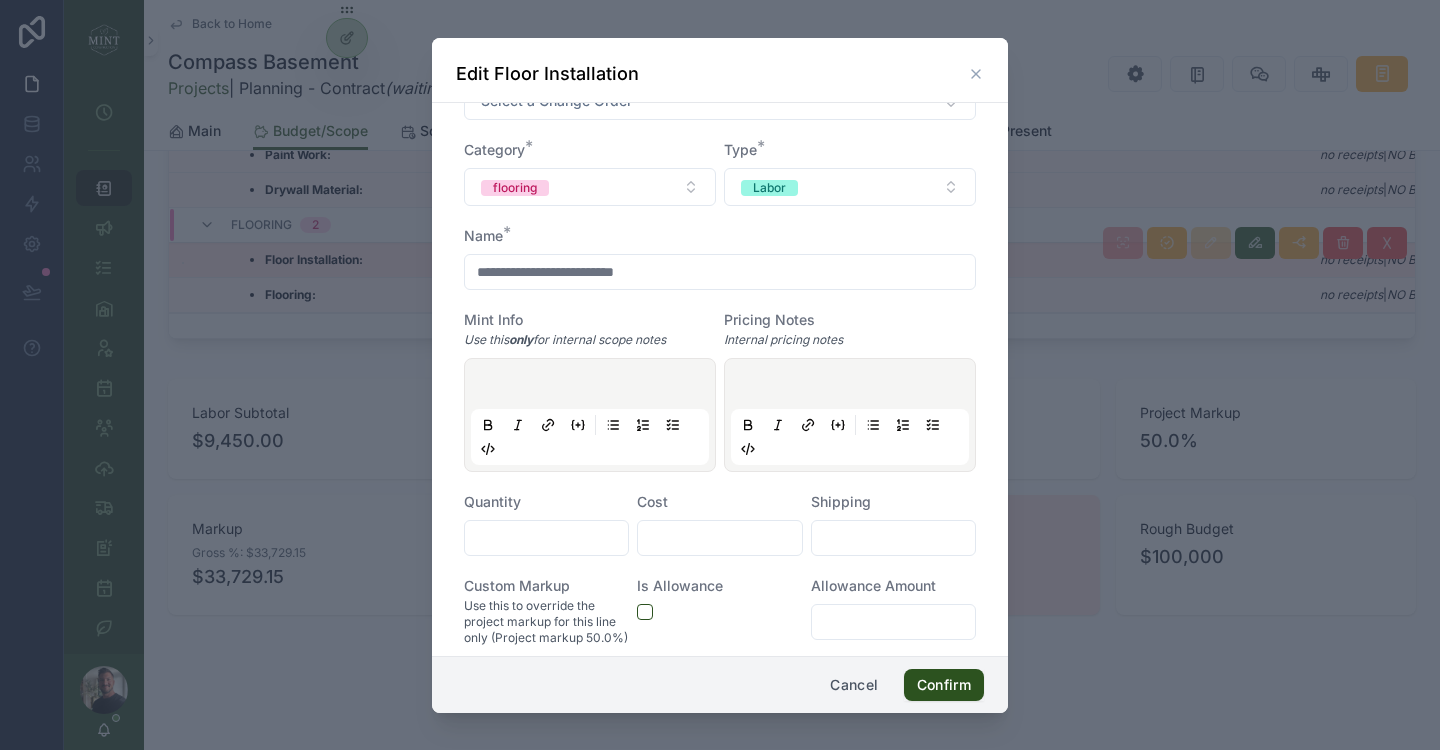 click at bounding box center (546, 538) 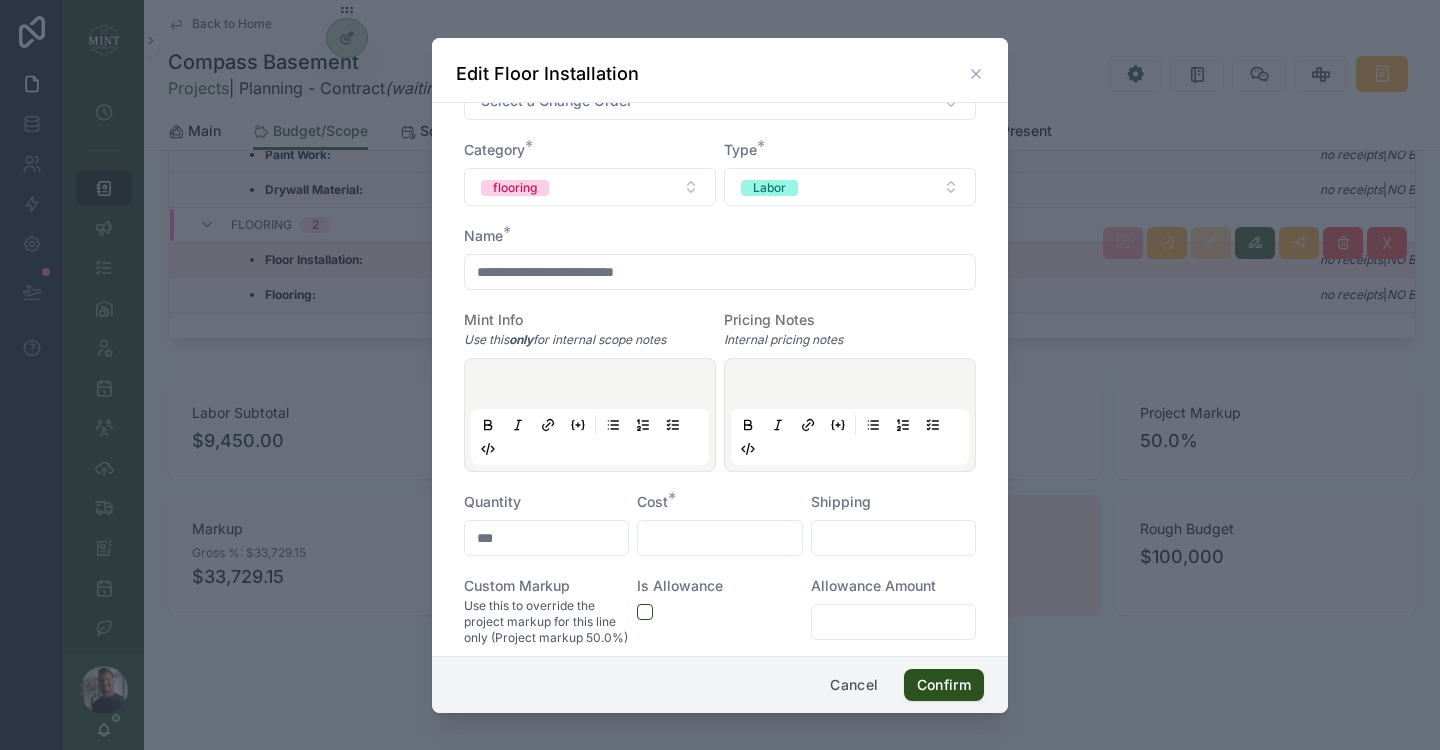 type on "***" 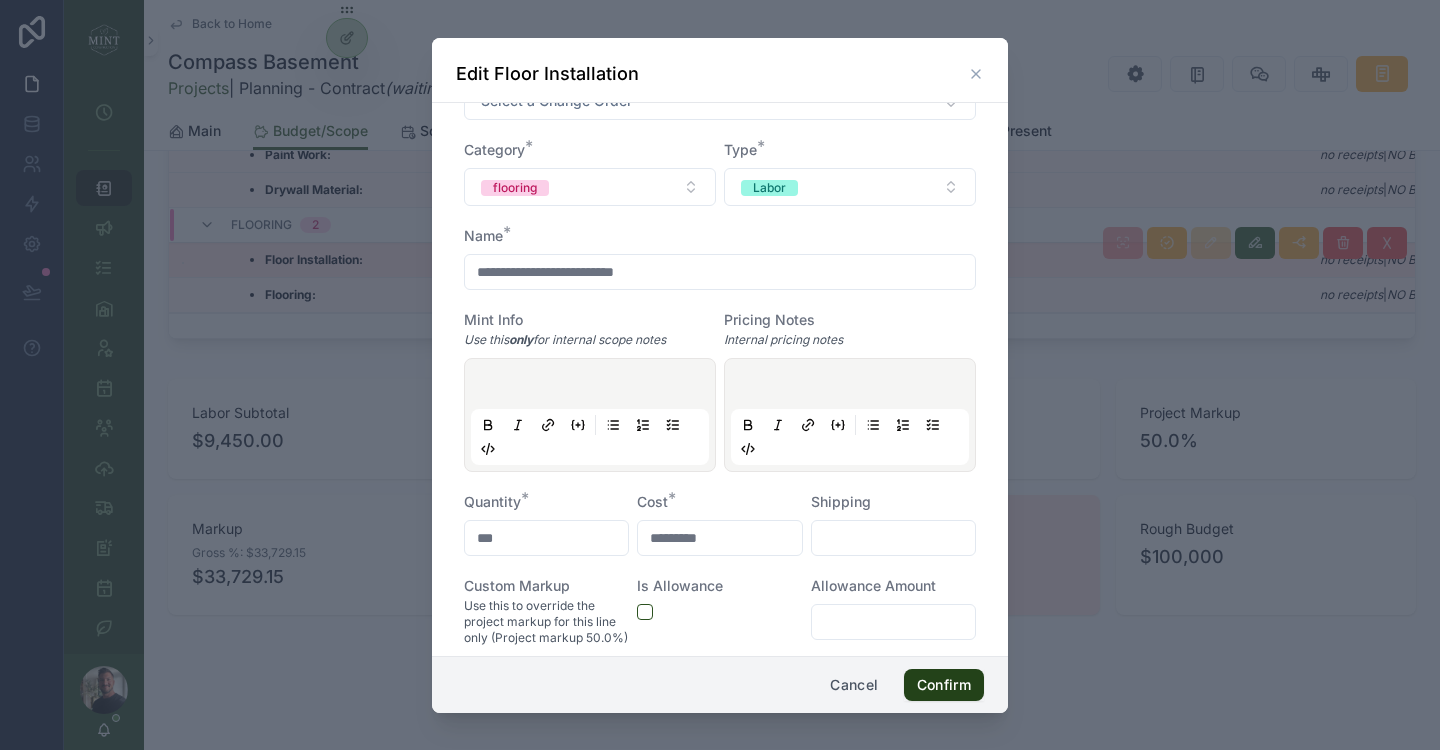 type on "*********" 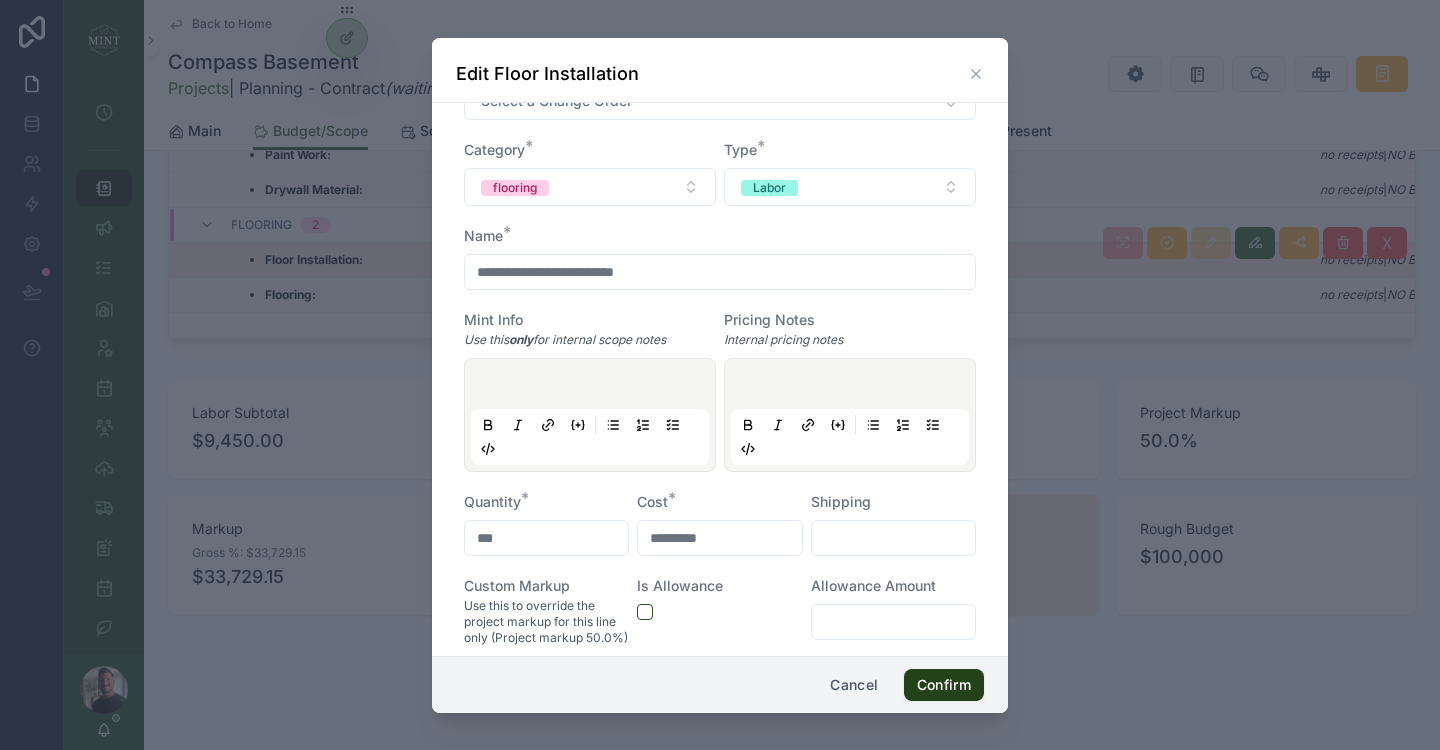 click on "Confirm" at bounding box center [944, 685] 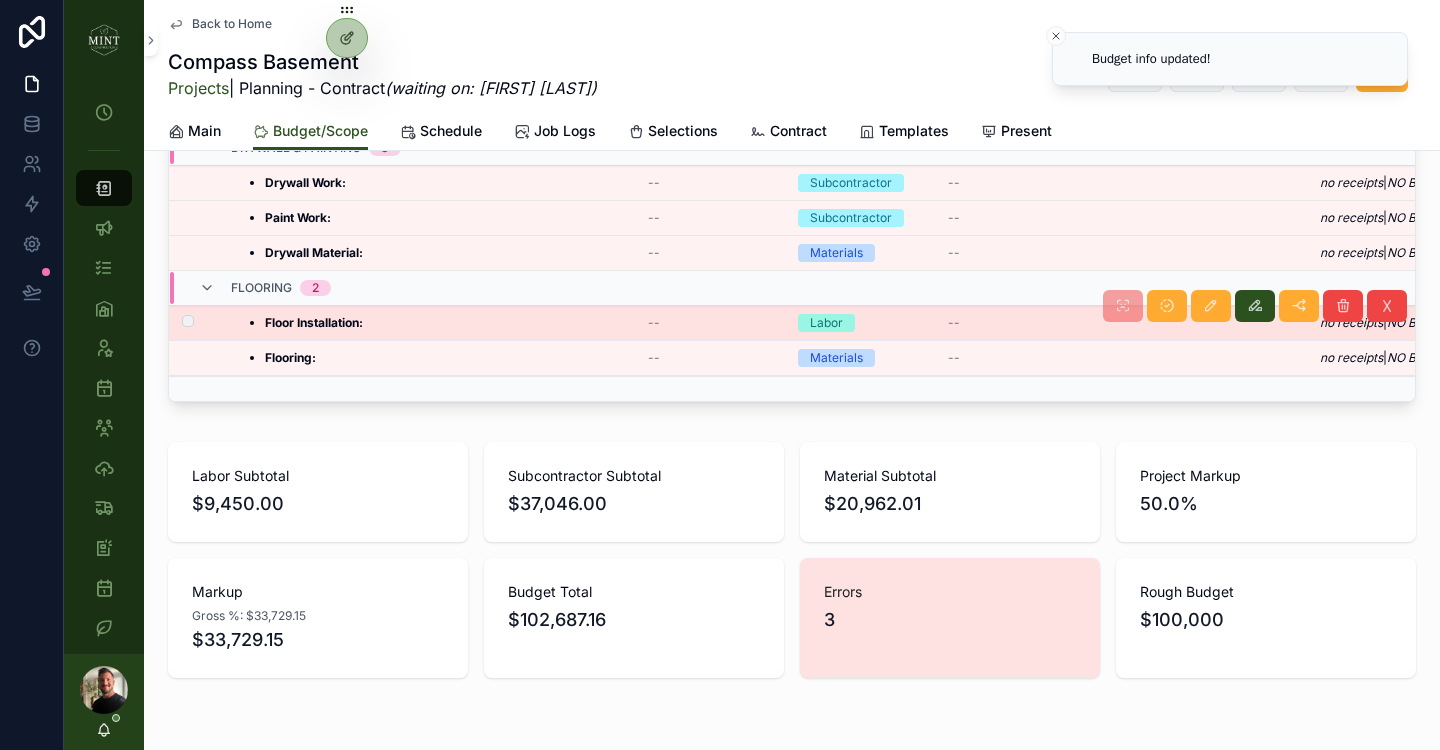 scroll, scrollTop: 832, scrollLeft: 0, axis: vertical 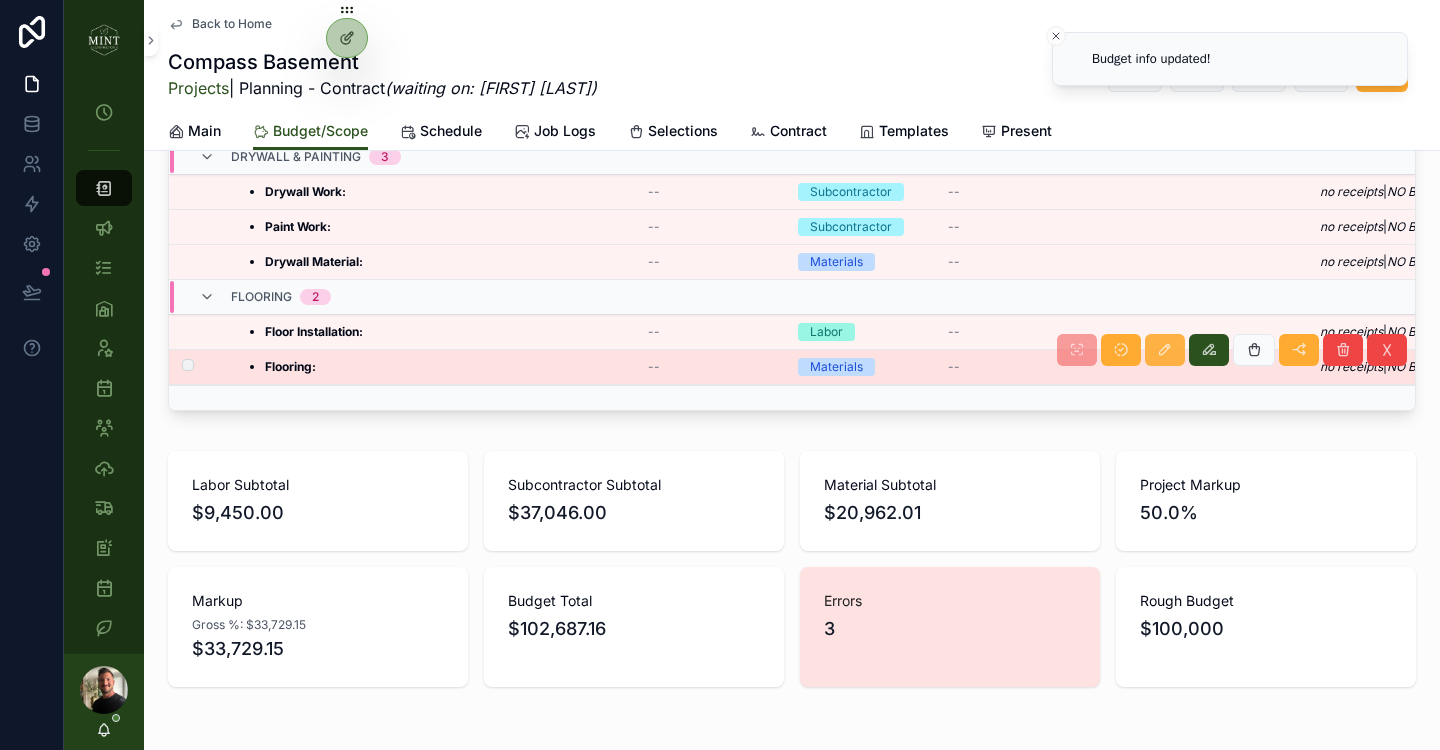 click at bounding box center [1165, 350] 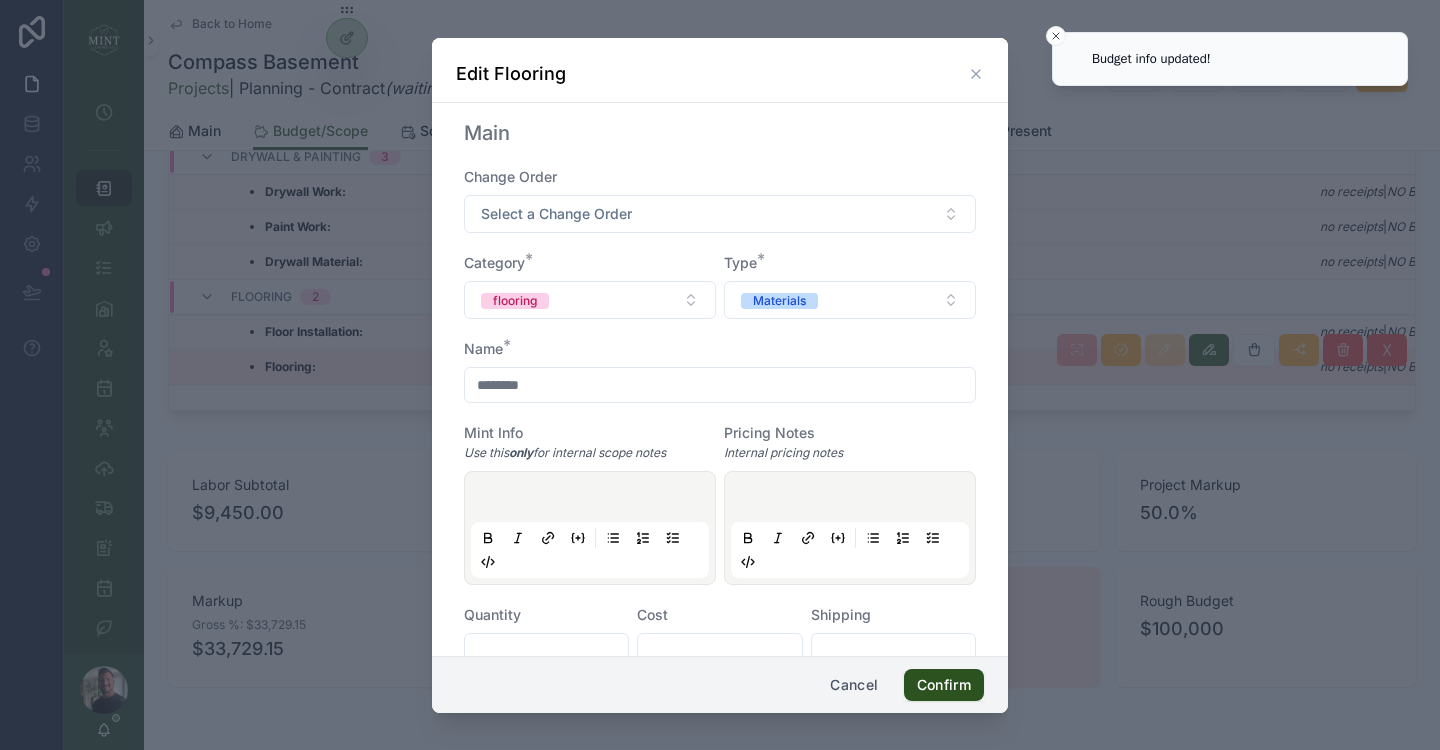 click on "********" at bounding box center [720, 385] 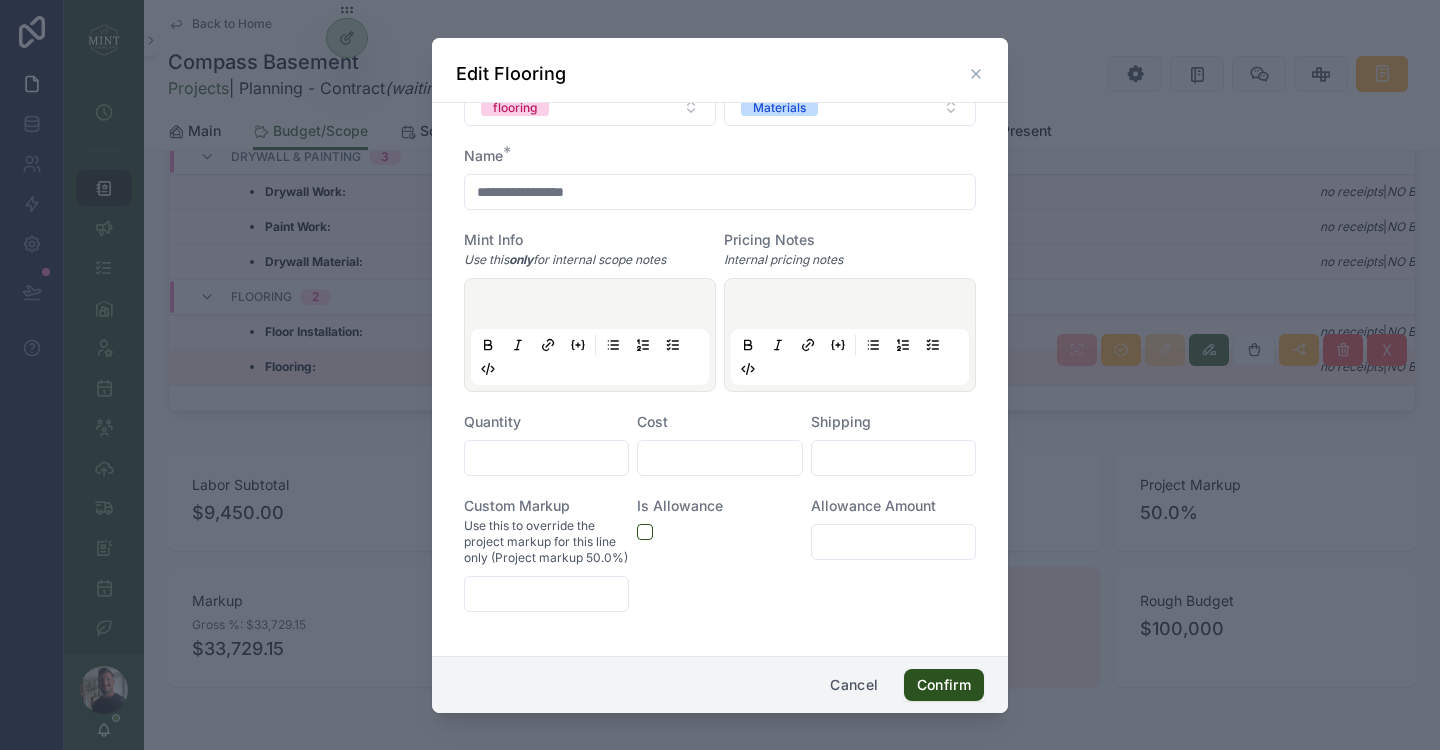 scroll, scrollTop: 207, scrollLeft: 0, axis: vertical 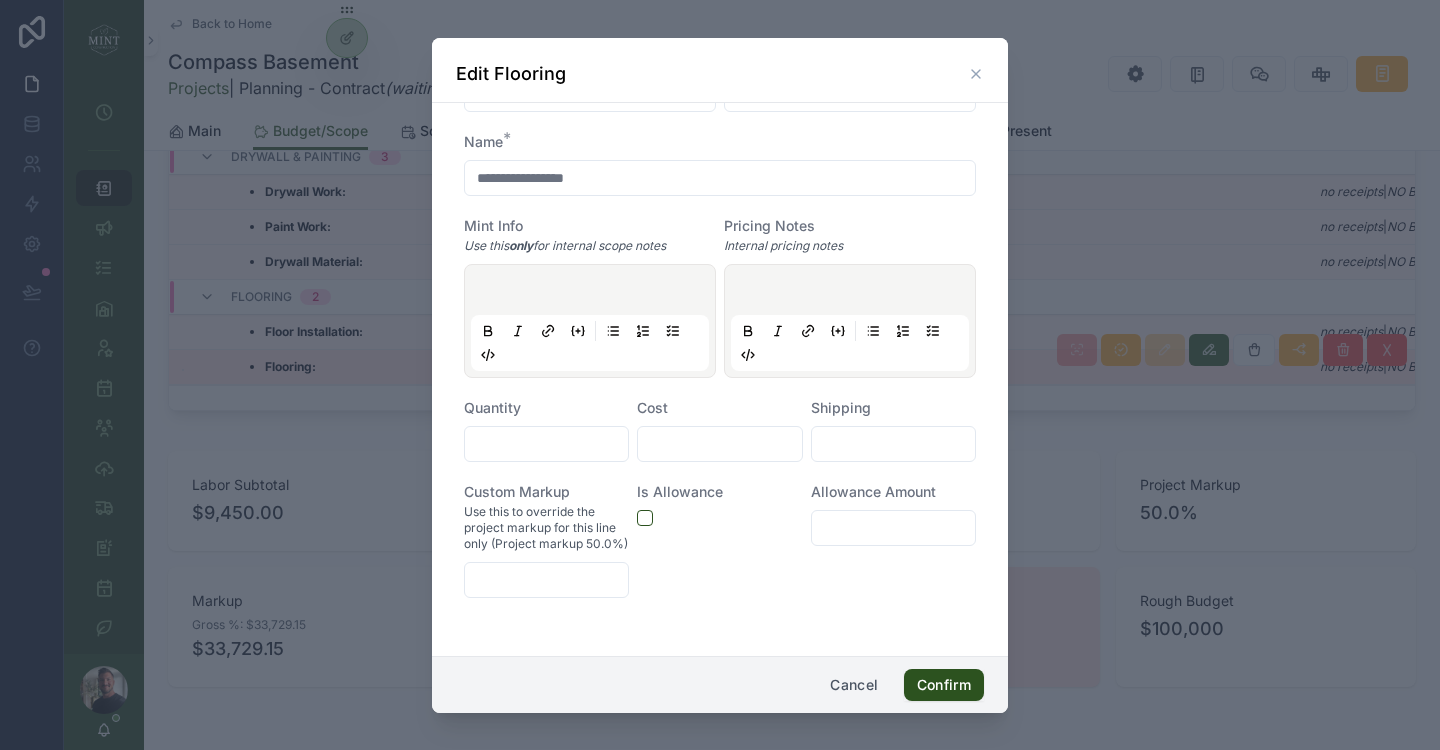 type on "**********" 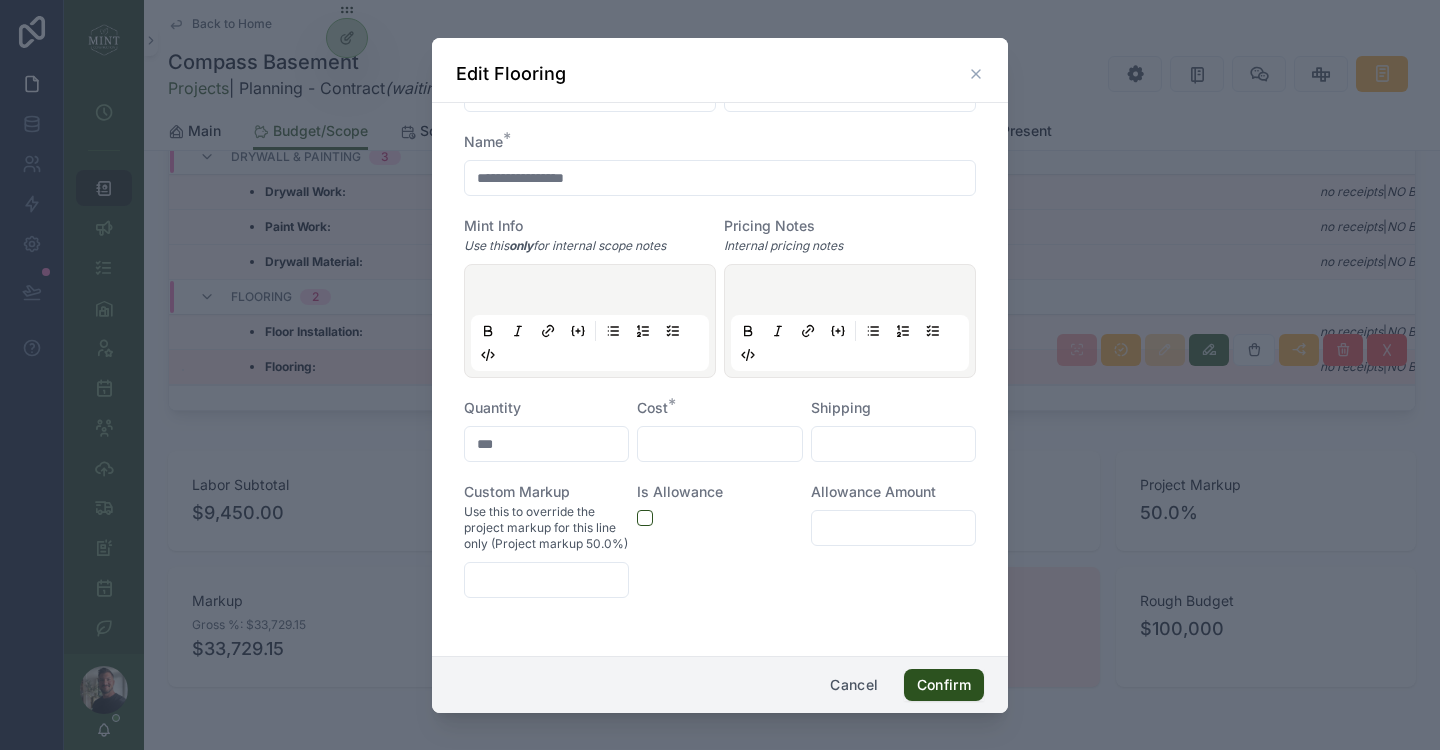 type on "***" 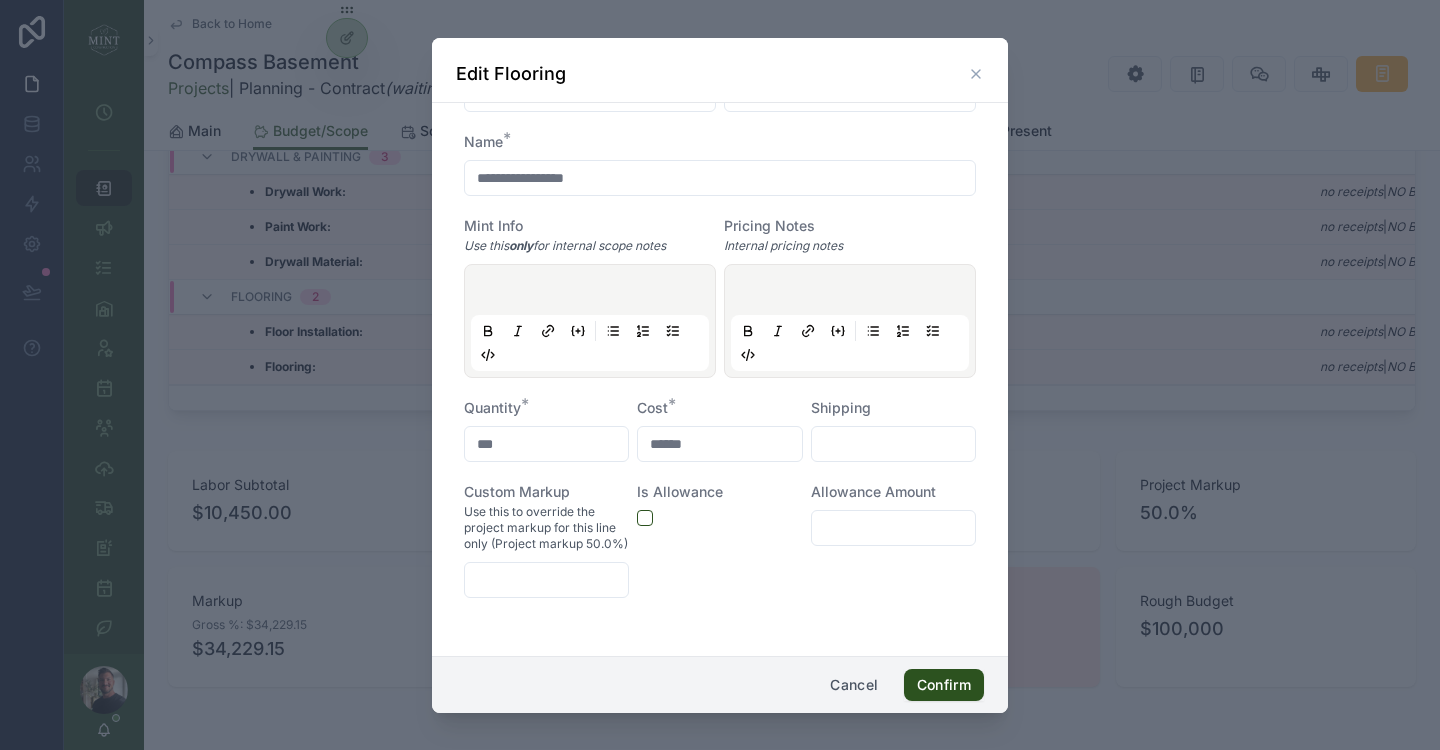 type on "*****" 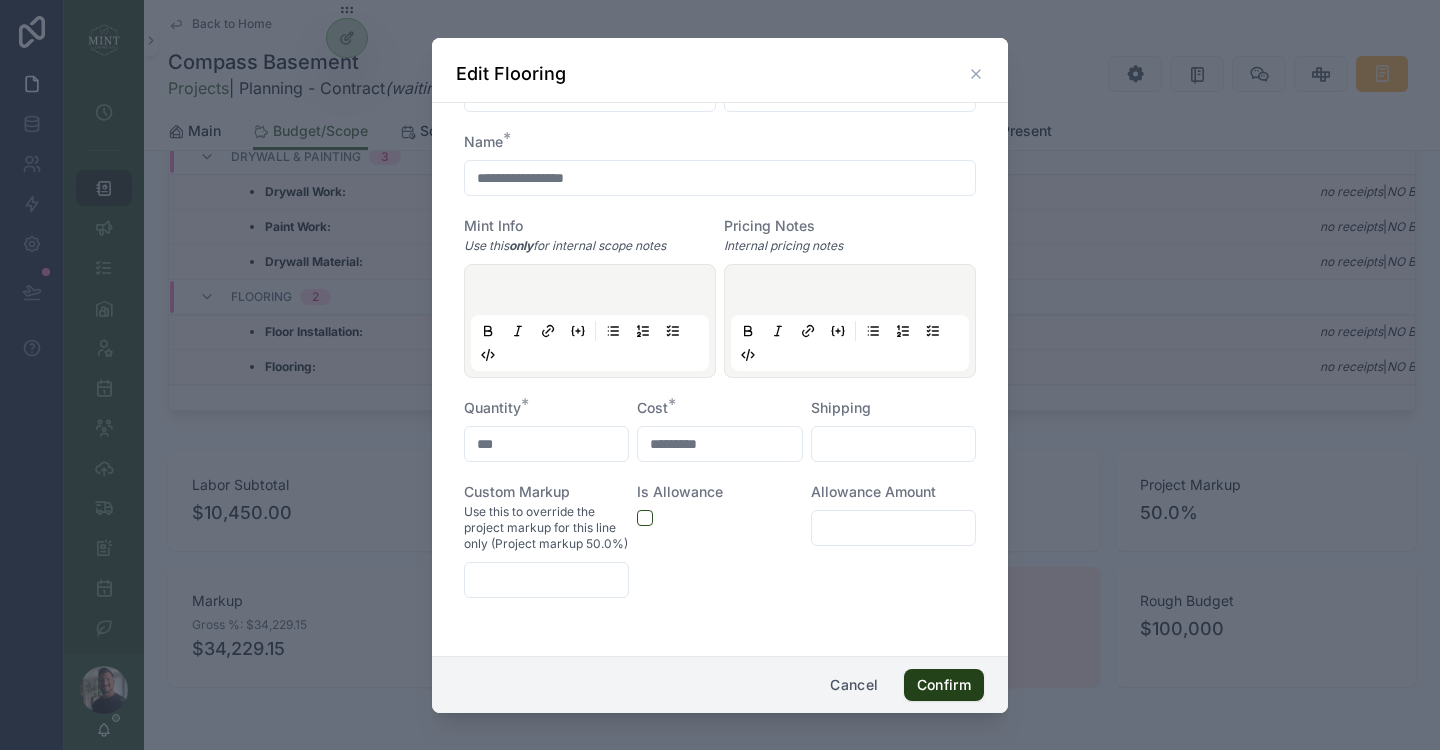 type on "*********" 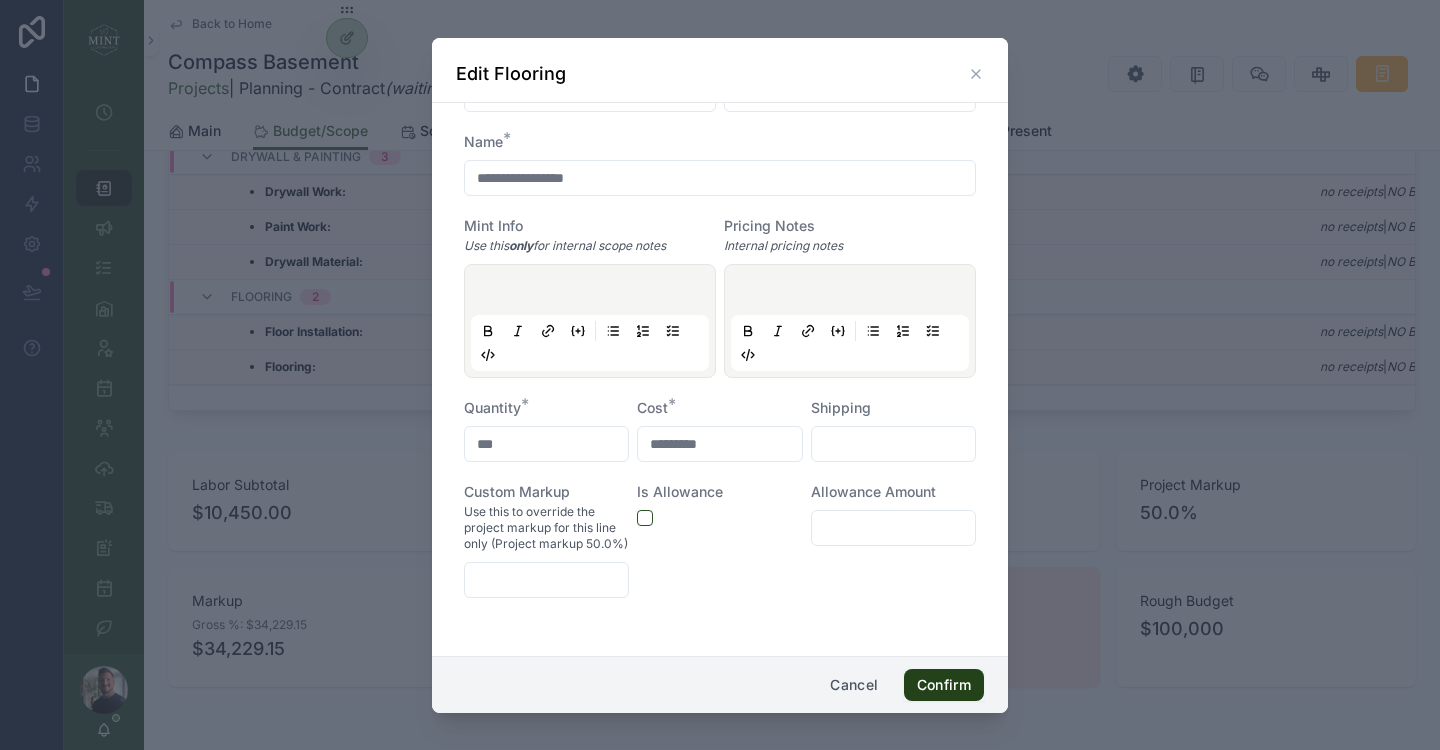 click on "Confirm" at bounding box center [944, 685] 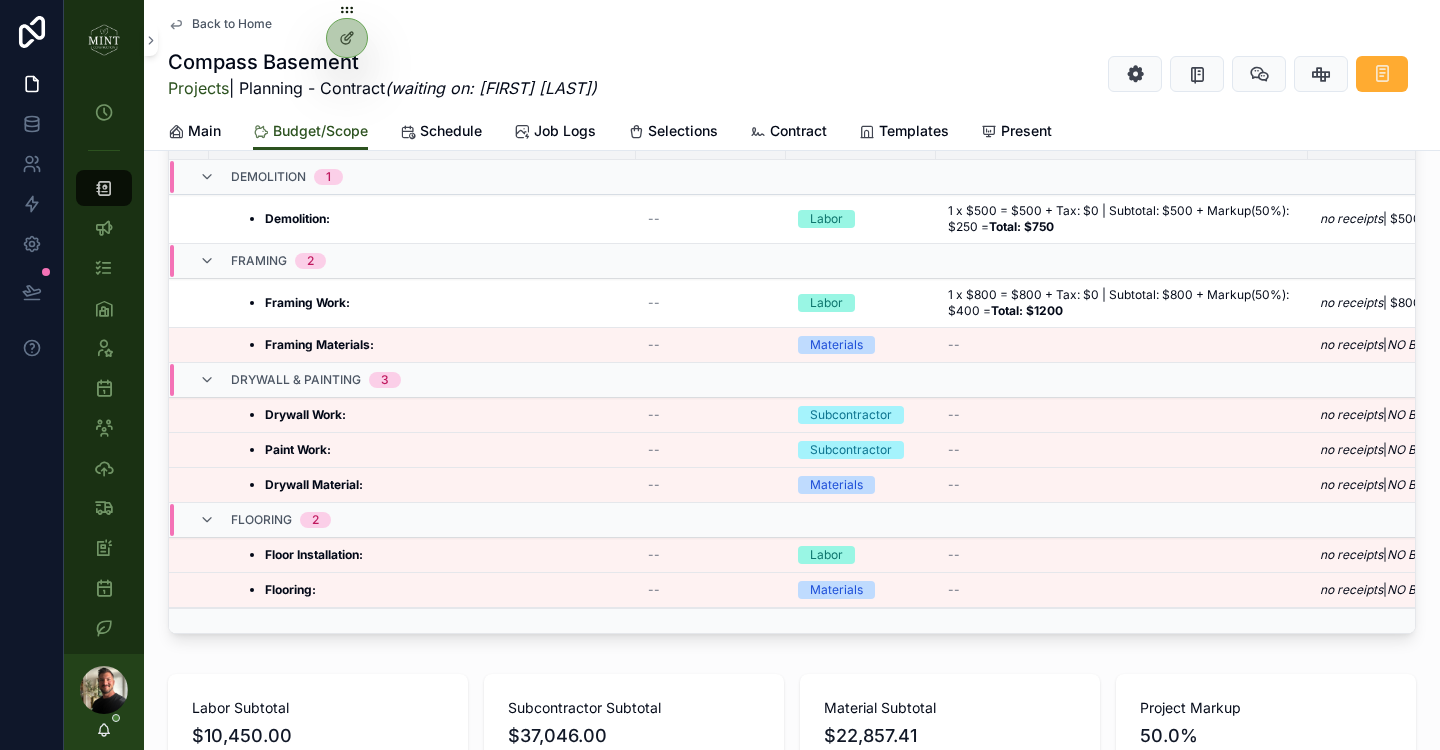 scroll, scrollTop: 568, scrollLeft: 0, axis: vertical 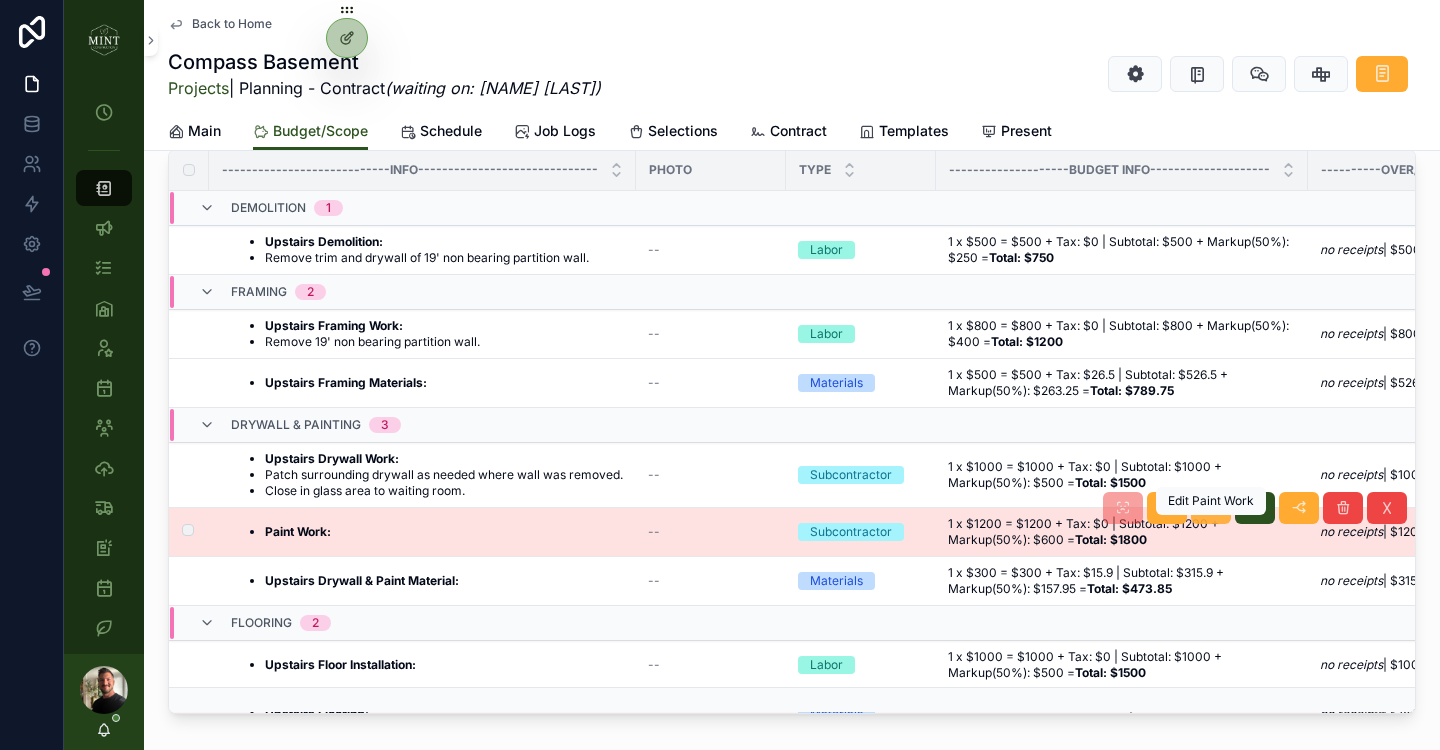 click at bounding box center (1211, 508) 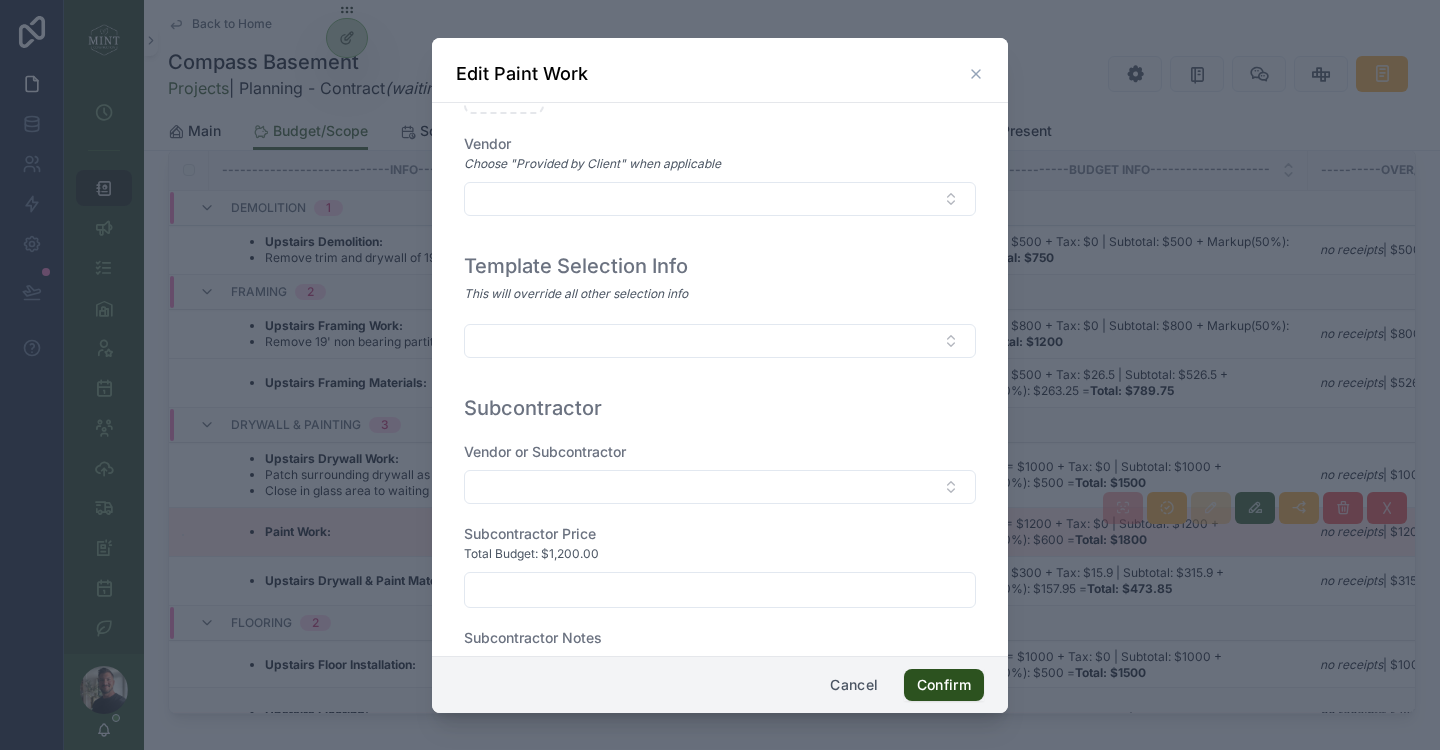 scroll, scrollTop: 1476, scrollLeft: 0, axis: vertical 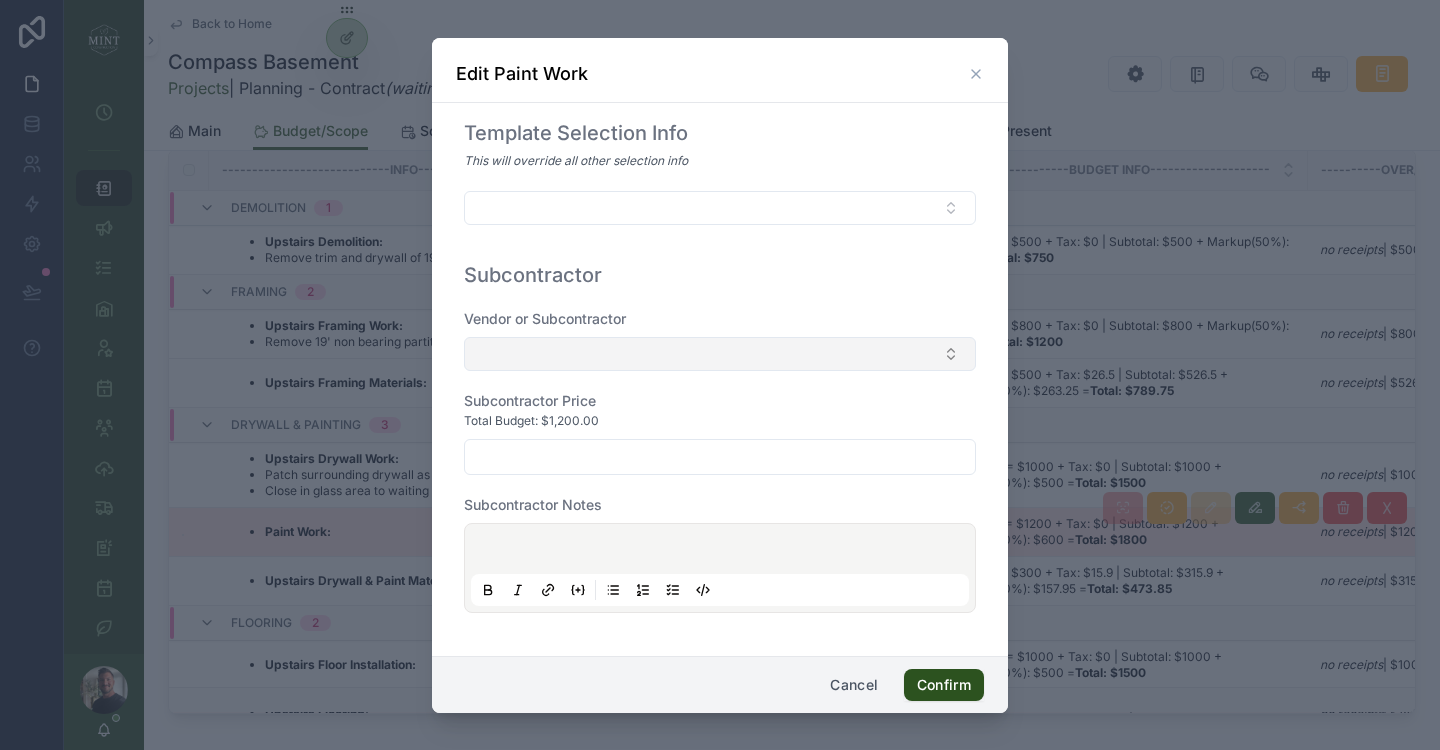 click at bounding box center (720, 354) 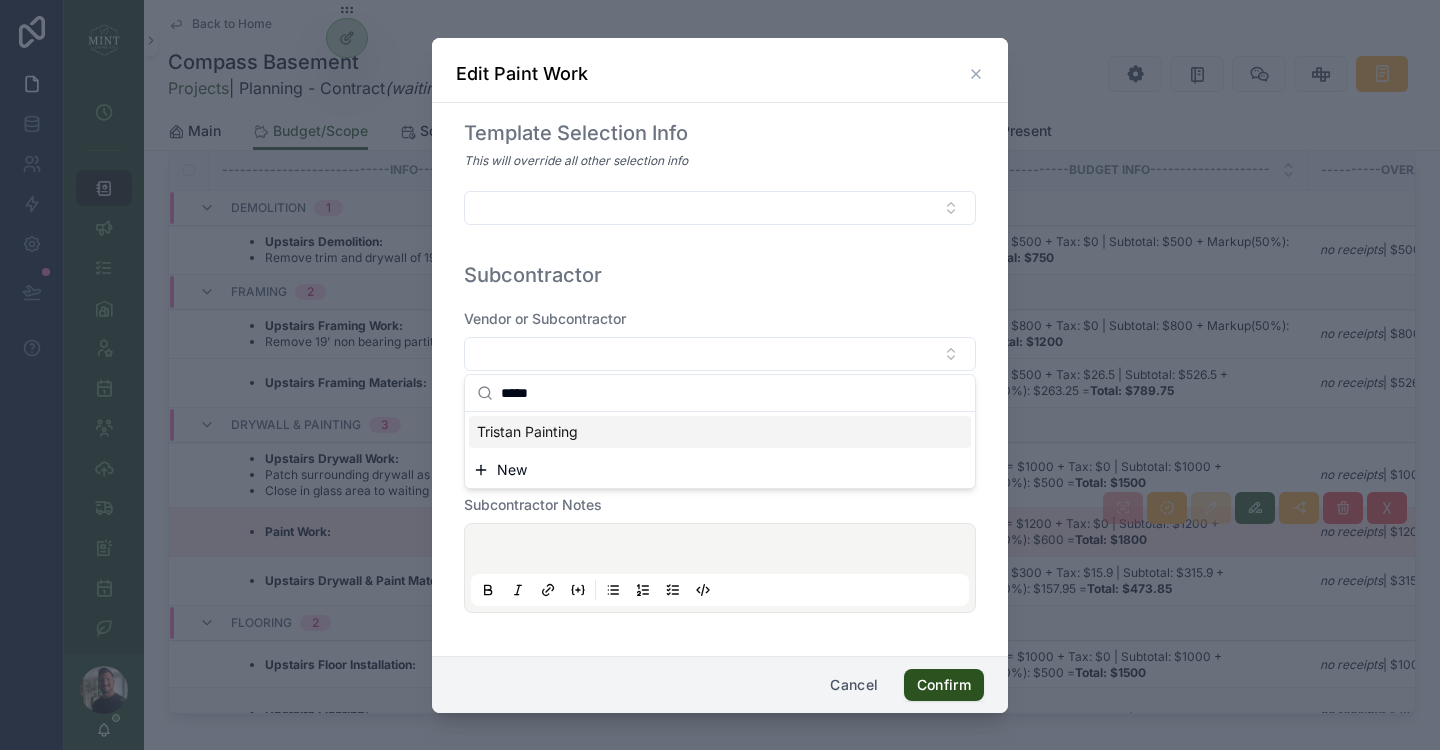 type on "*****" 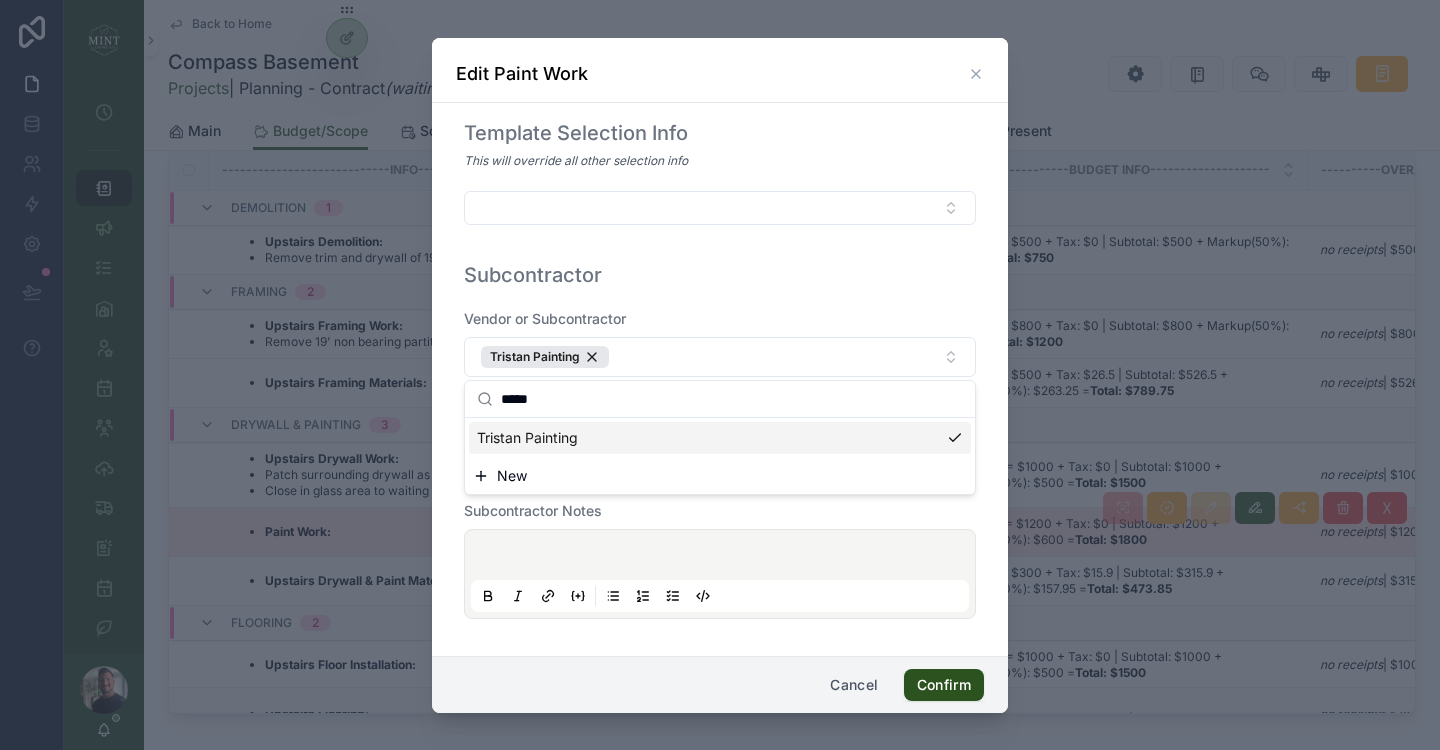 click on "Subcontractor Vendor or Subcontractor Tristan Painting Subcontractor Price Total Budget: $1,200.00 Subcontractor Notes" at bounding box center [720, 450] 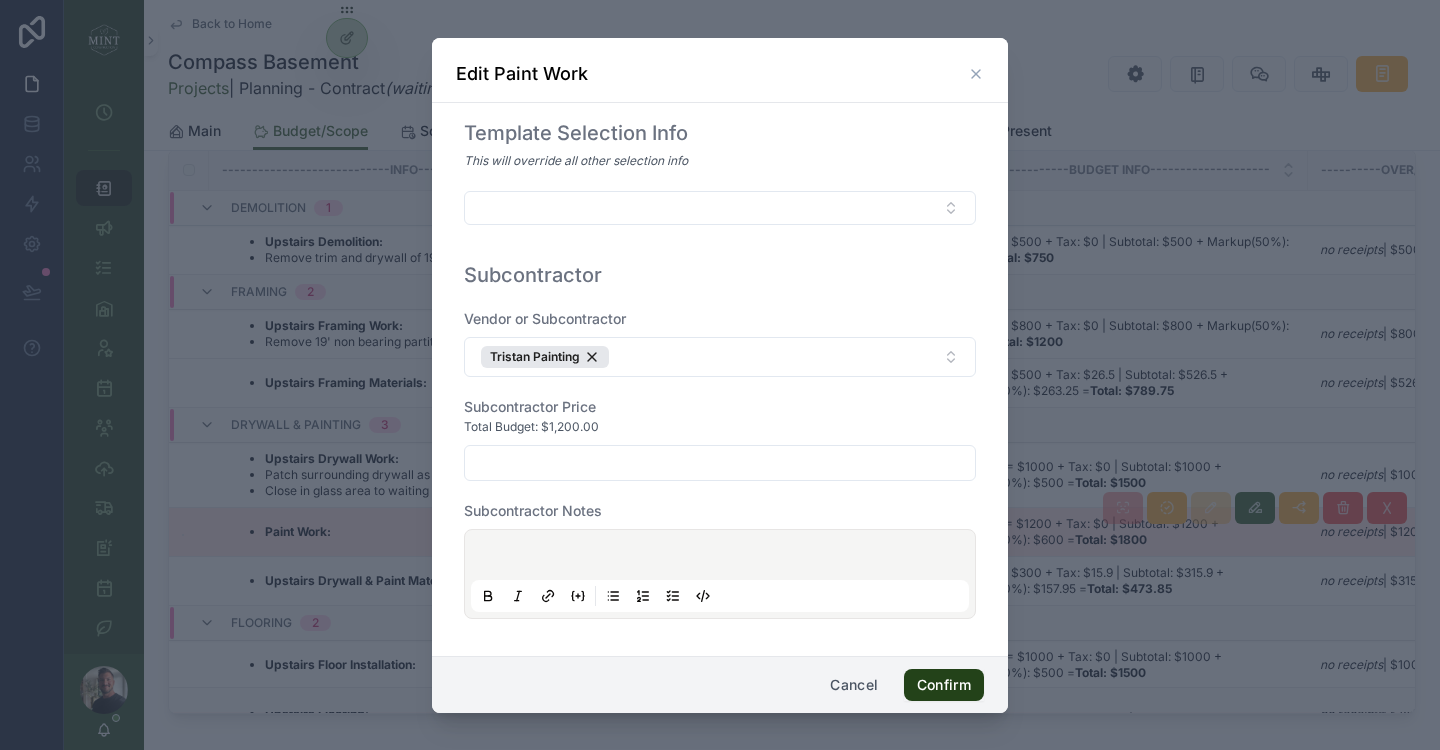 click on "Confirm" at bounding box center [944, 685] 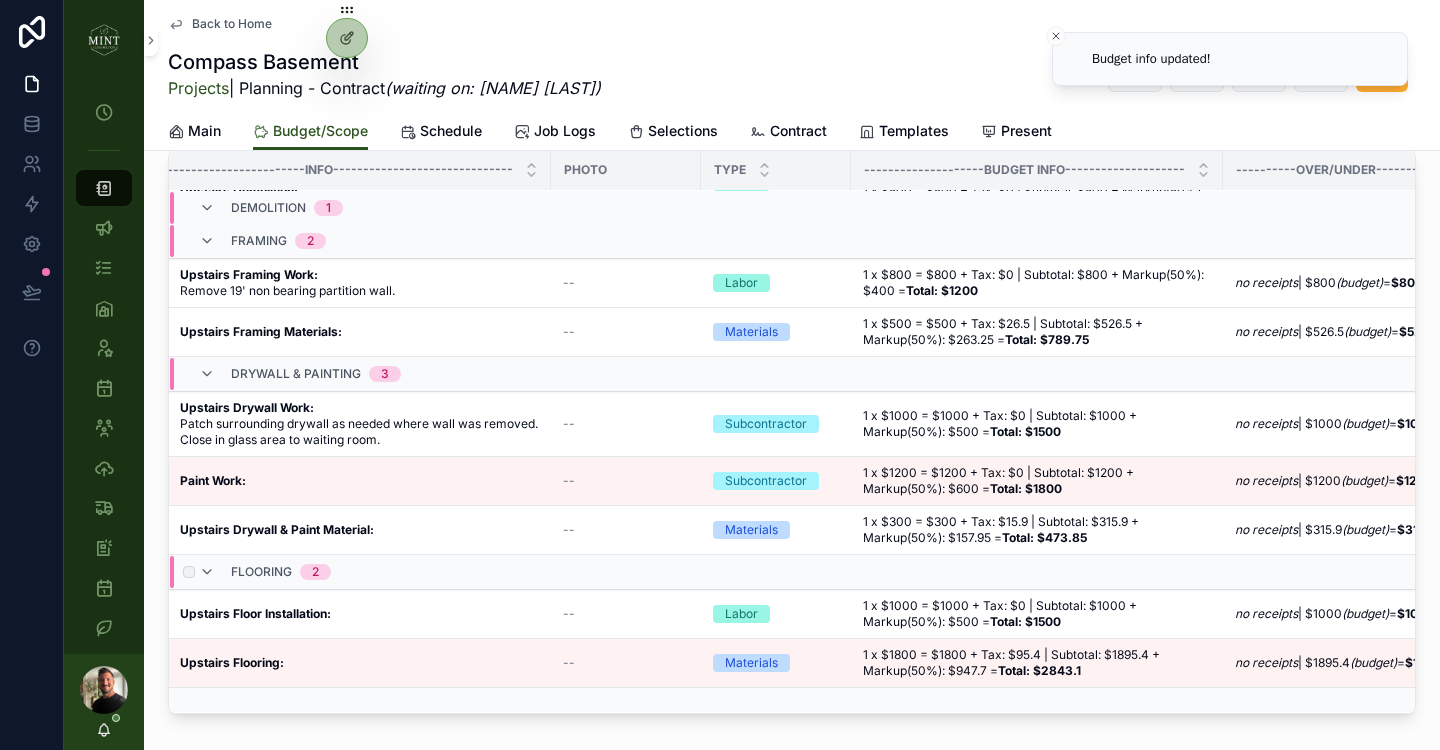 scroll, scrollTop: 67, scrollLeft: 0, axis: vertical 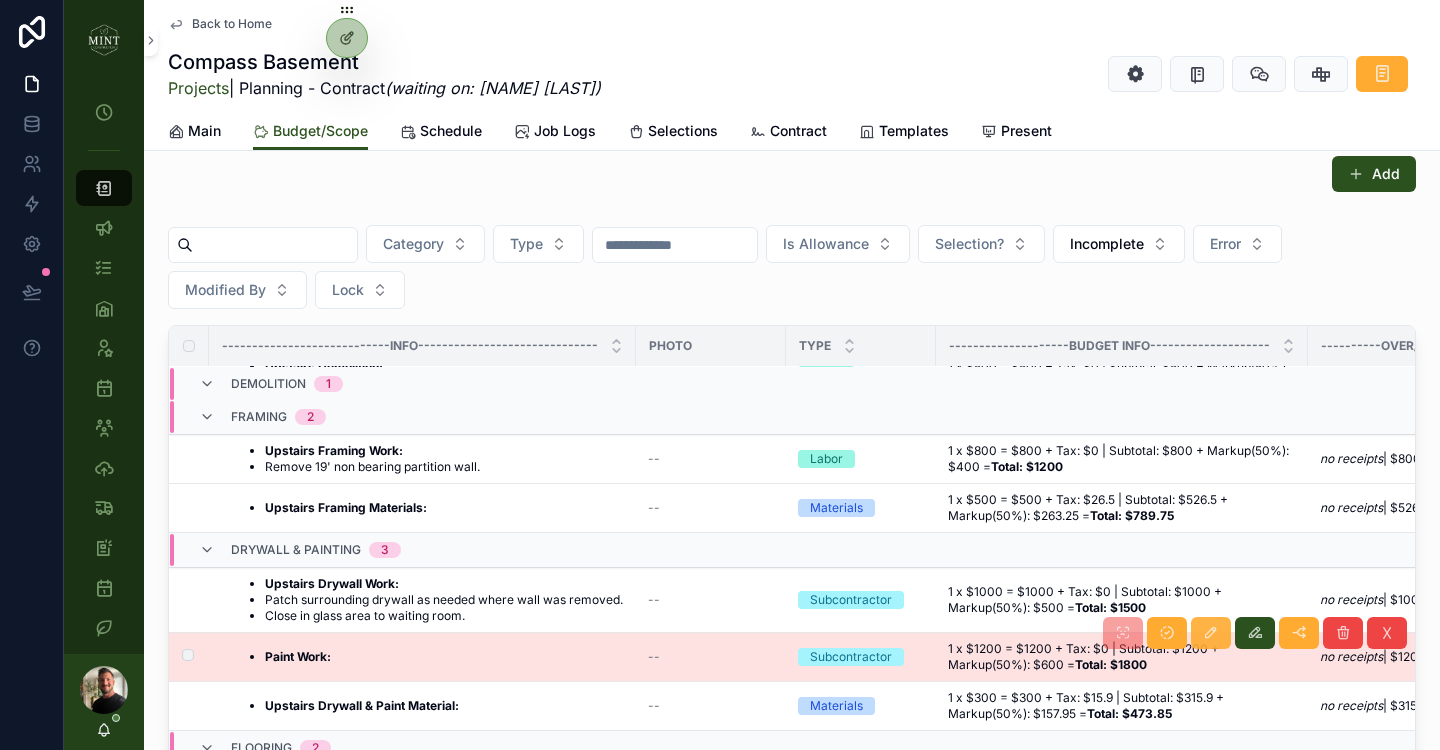 click at bounding box center [1211, 633] 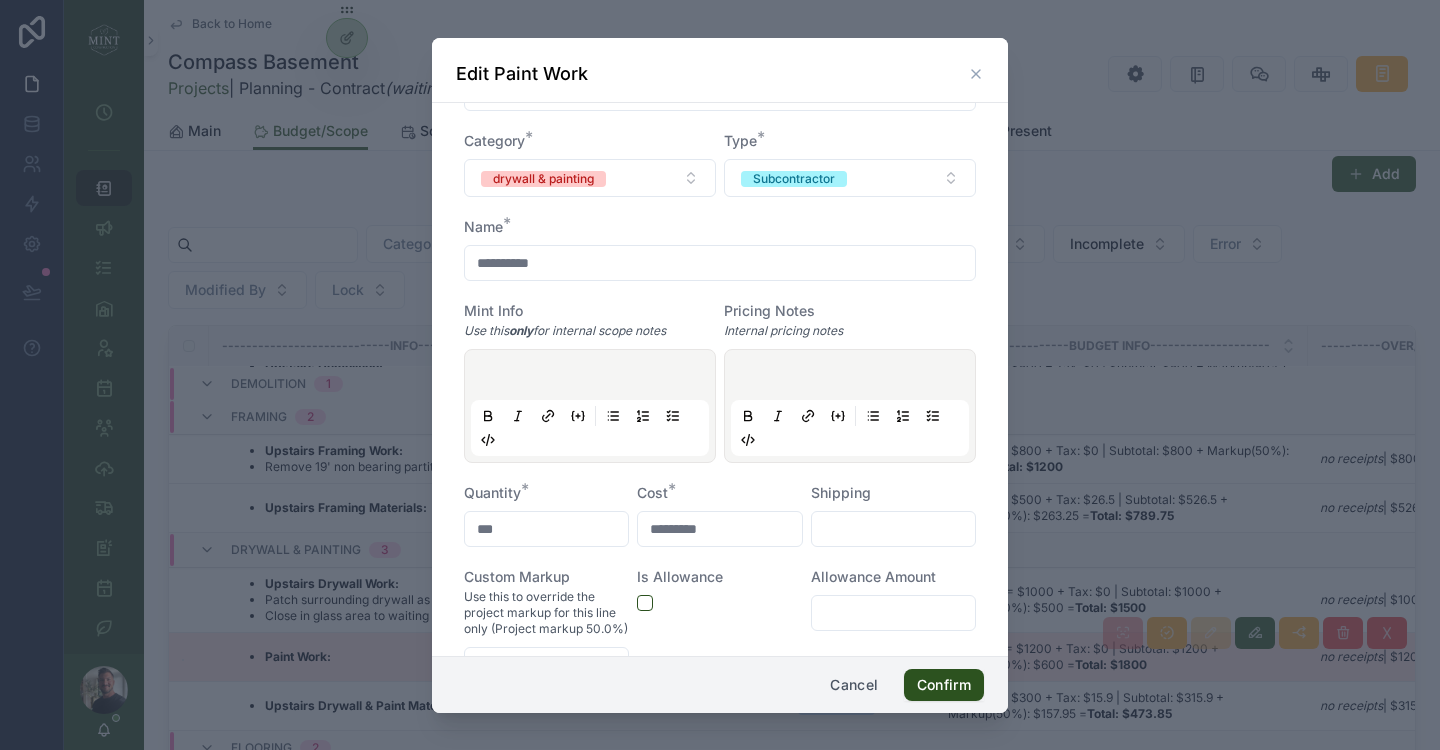 scroll, scrollTop: 157, scrollLeft: 0, axis: vertical 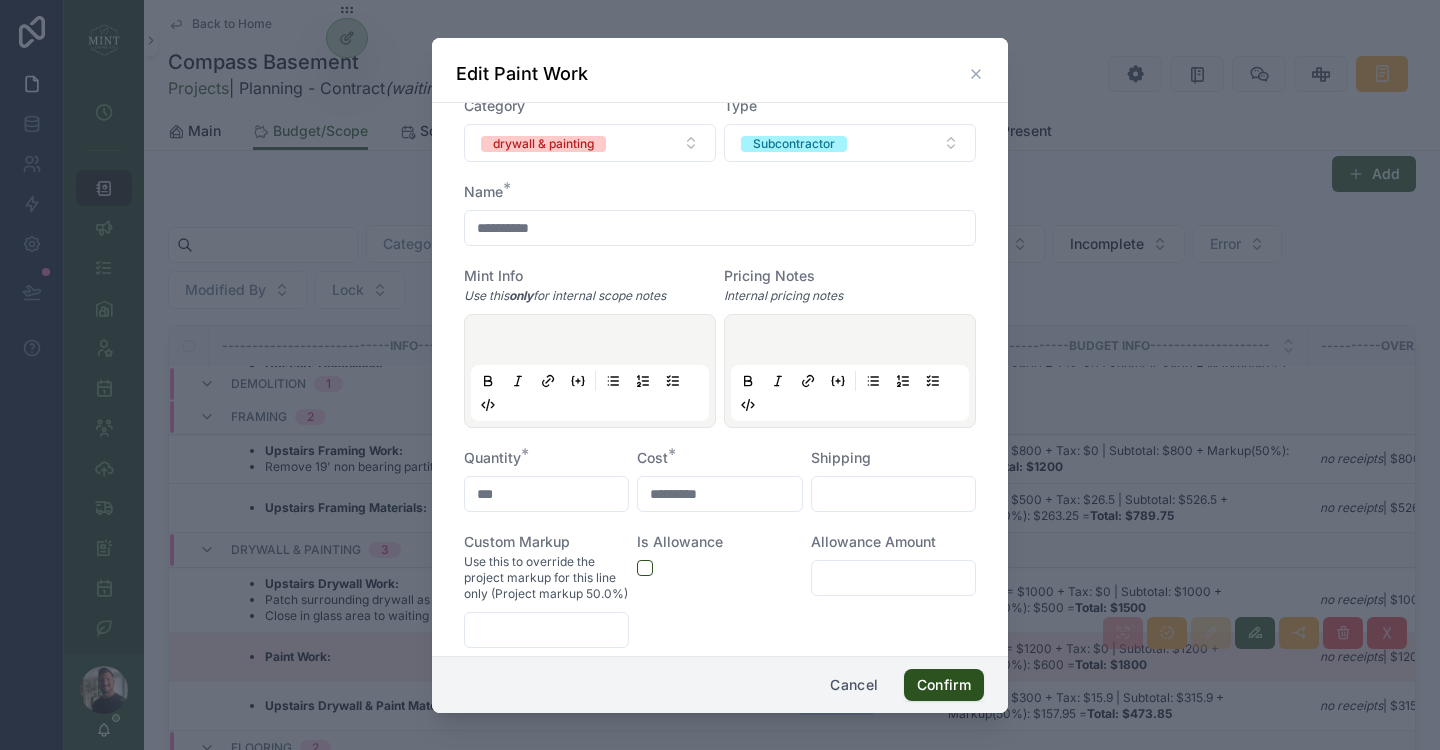click on "**********" at bounding box center [720, 228] 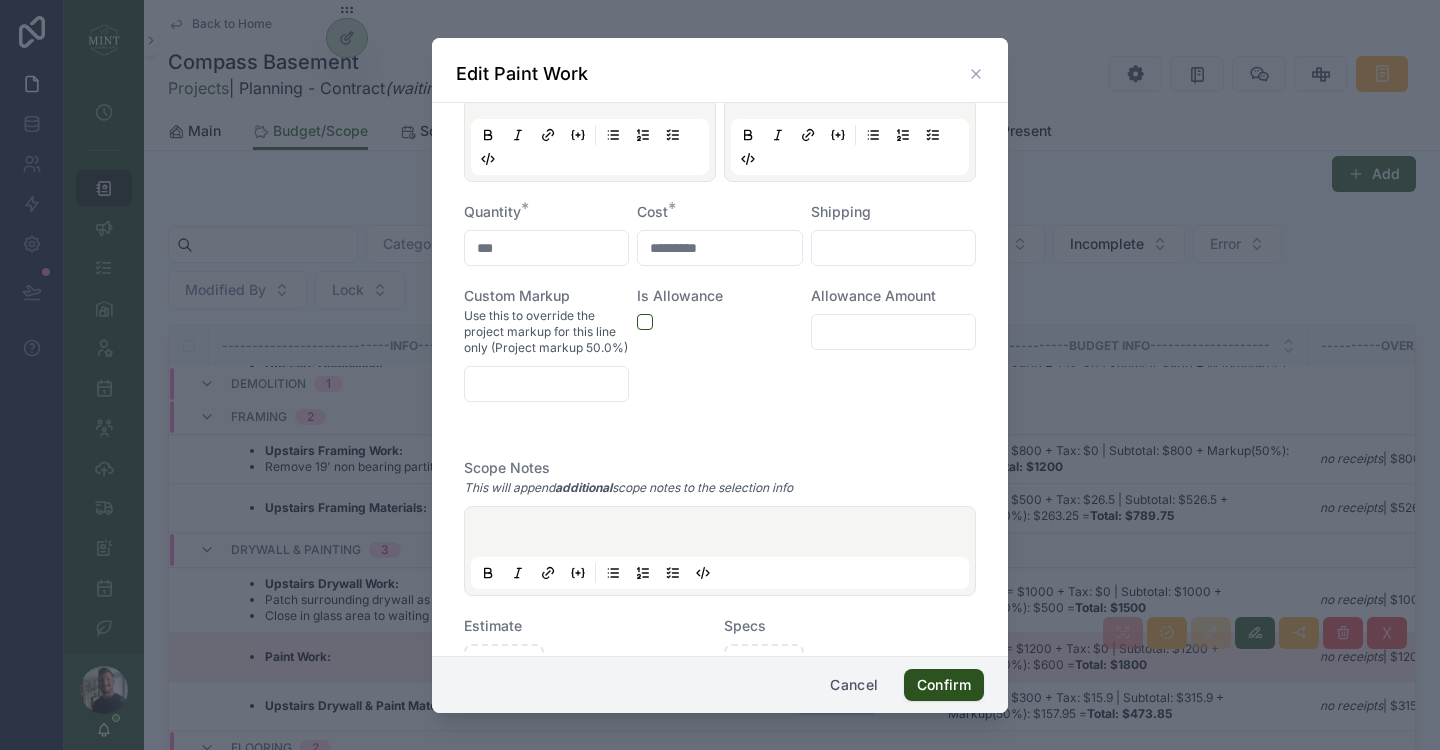 scroll, scrollTop: 426, scrollLeft: 0, axis: vertical 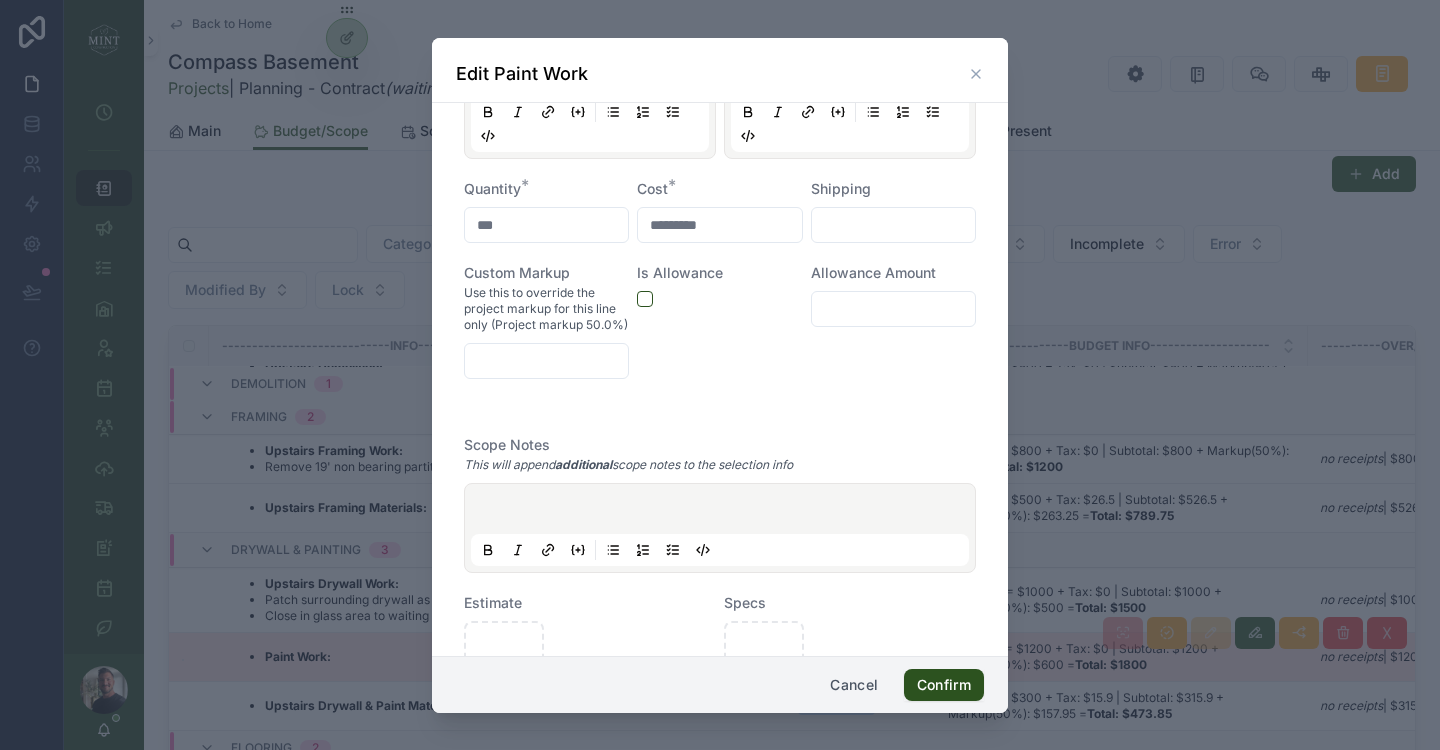 type on "**********" 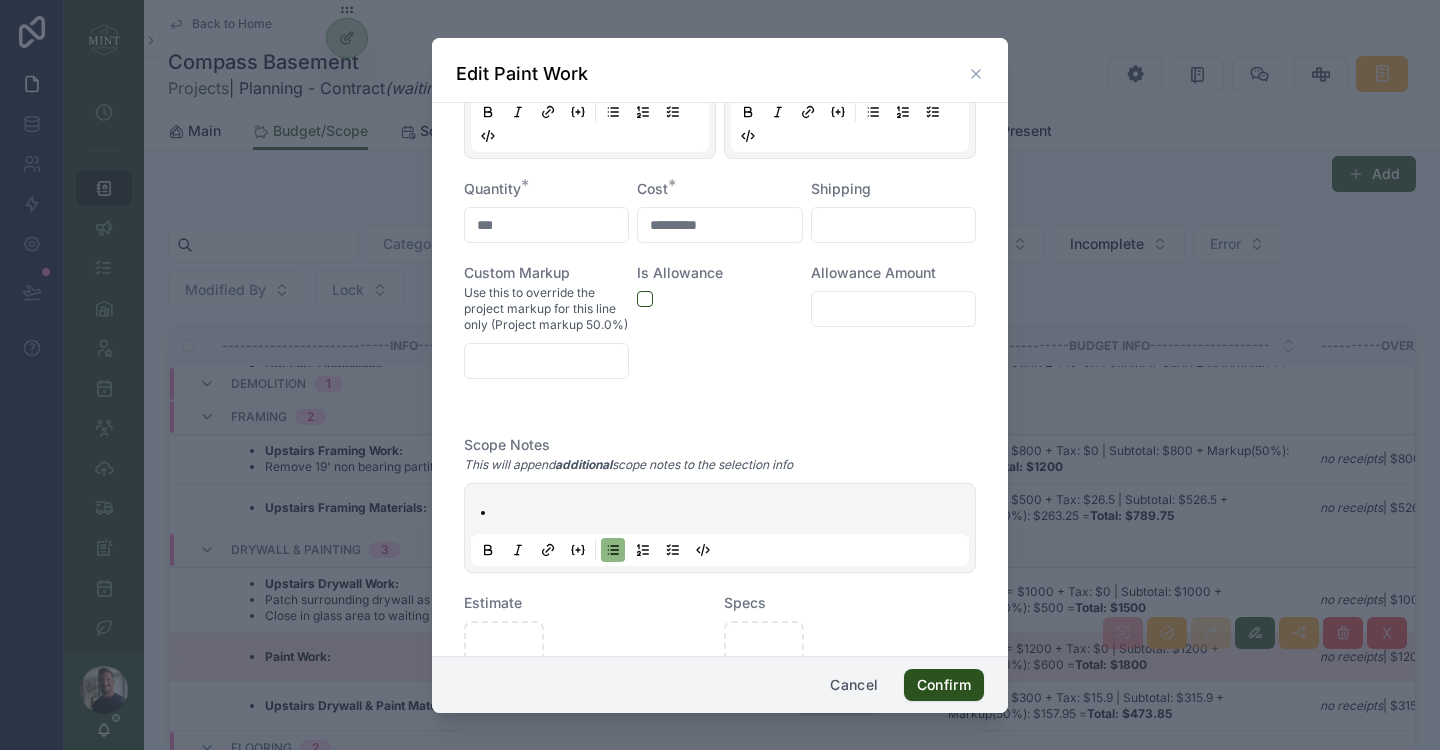 type 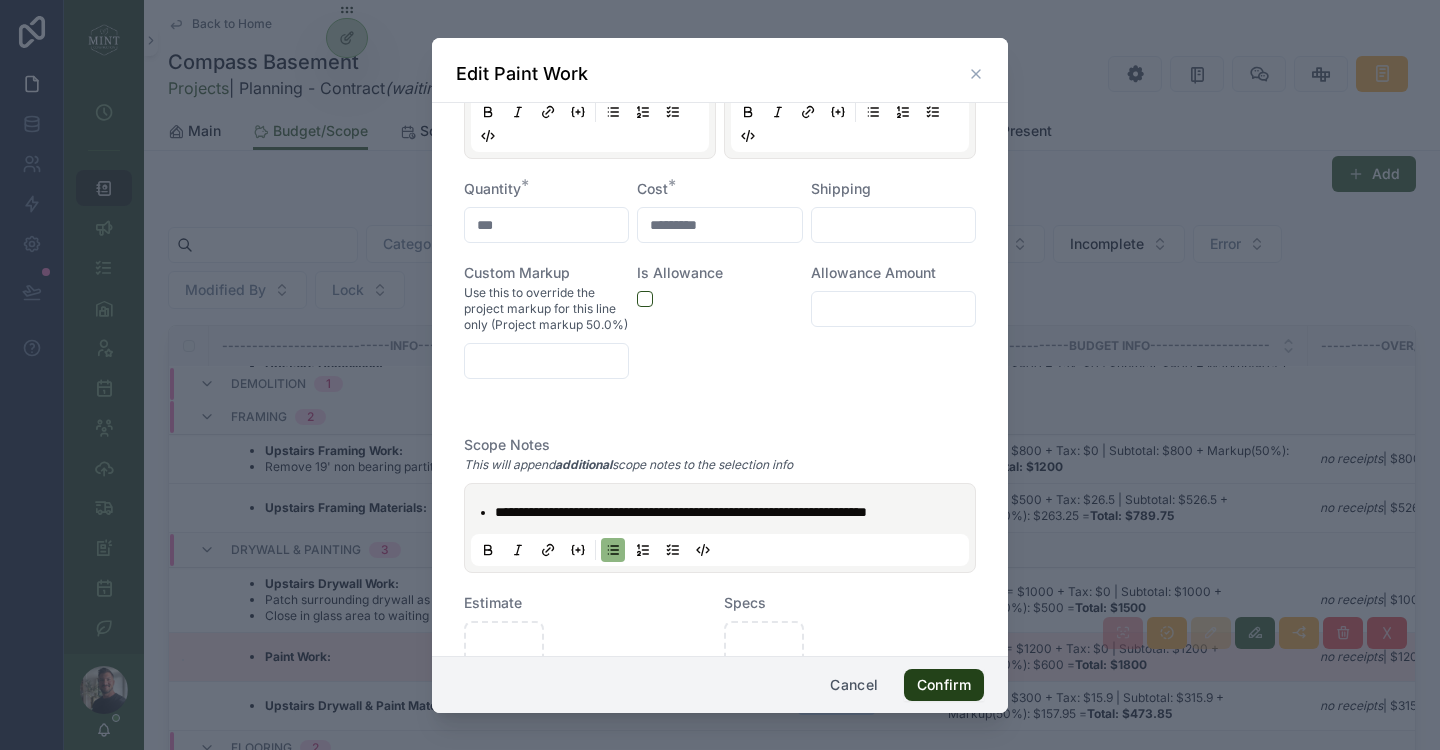 click on "Confirm" at bounding box center [944, 685] 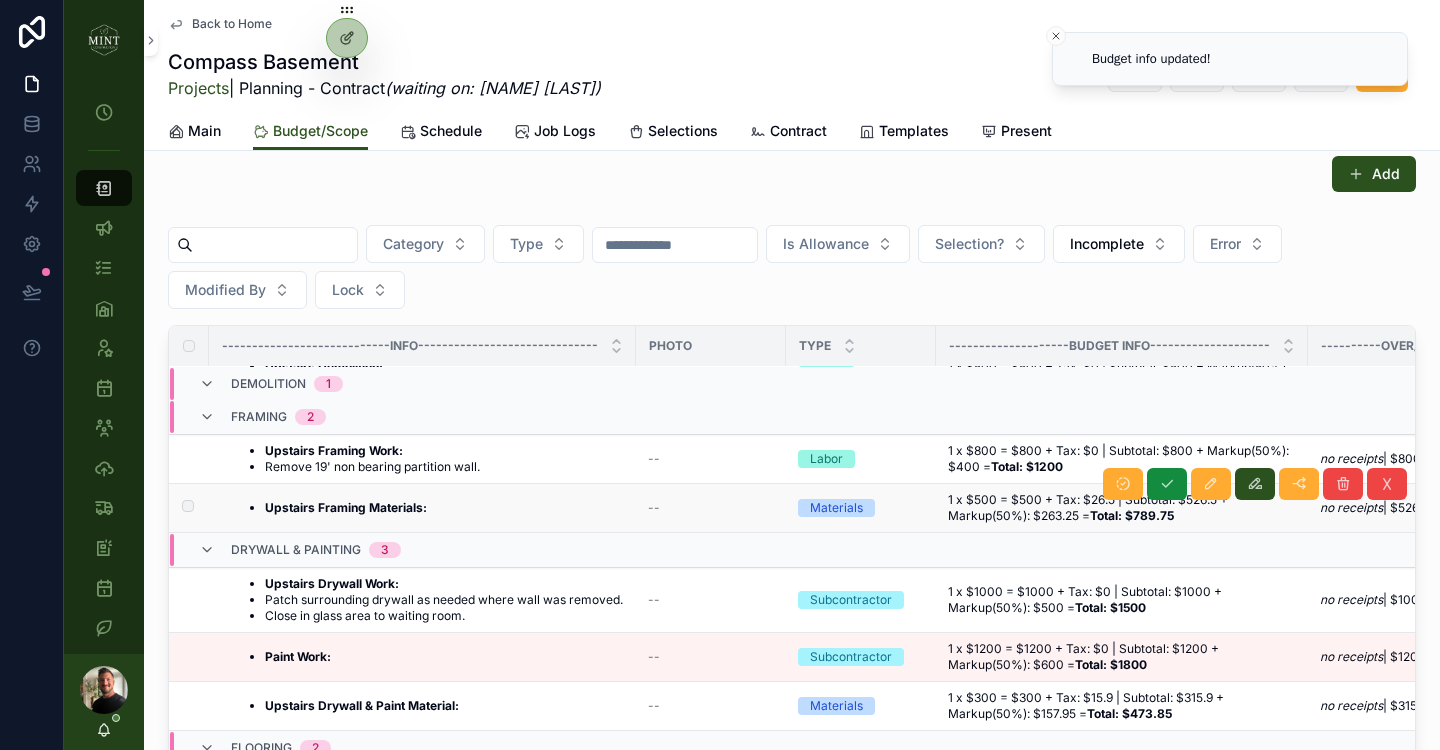 scroll, scrollTop: 0, scrollLeft: 0, axis: both 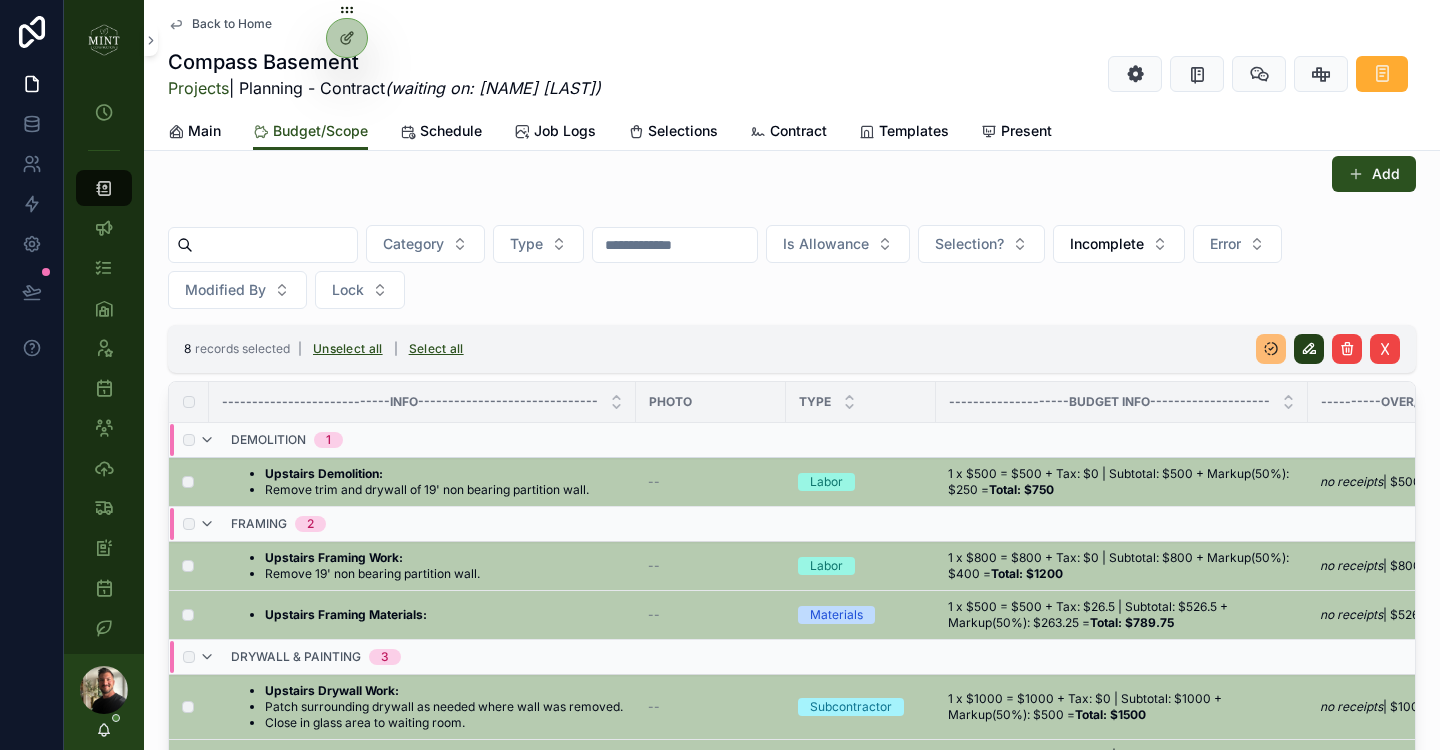 click at bounding box center (1309, 349) 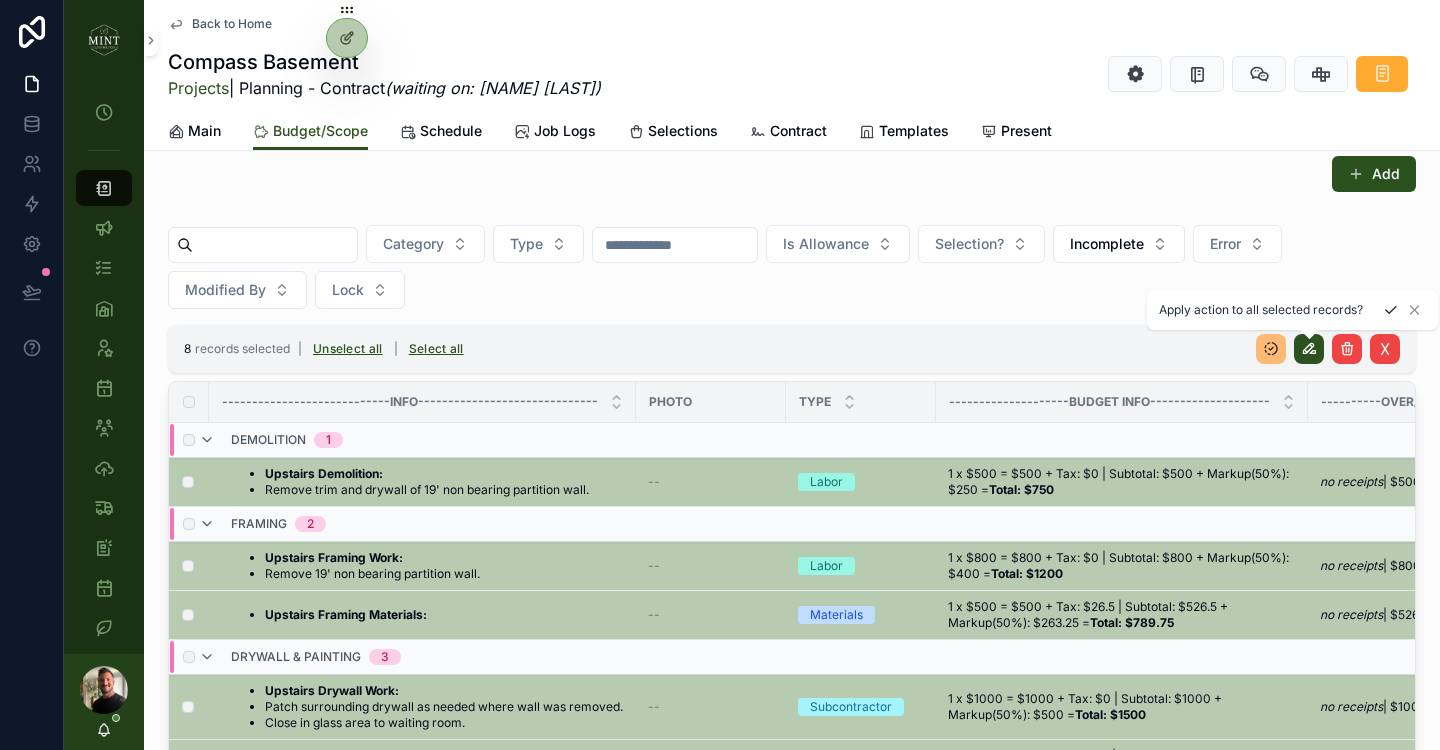 click 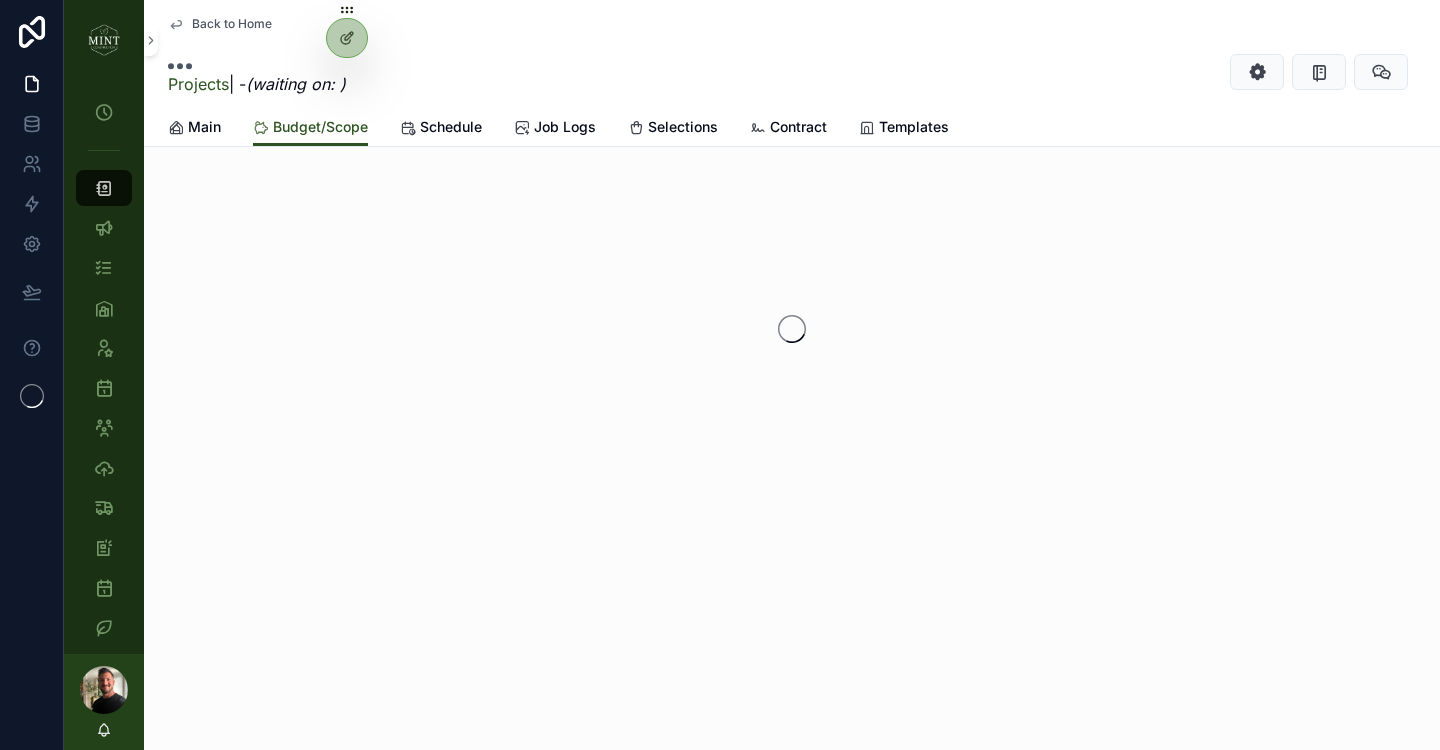 scroll, scrollTop: 0, scrollLeft: 0, axis: both 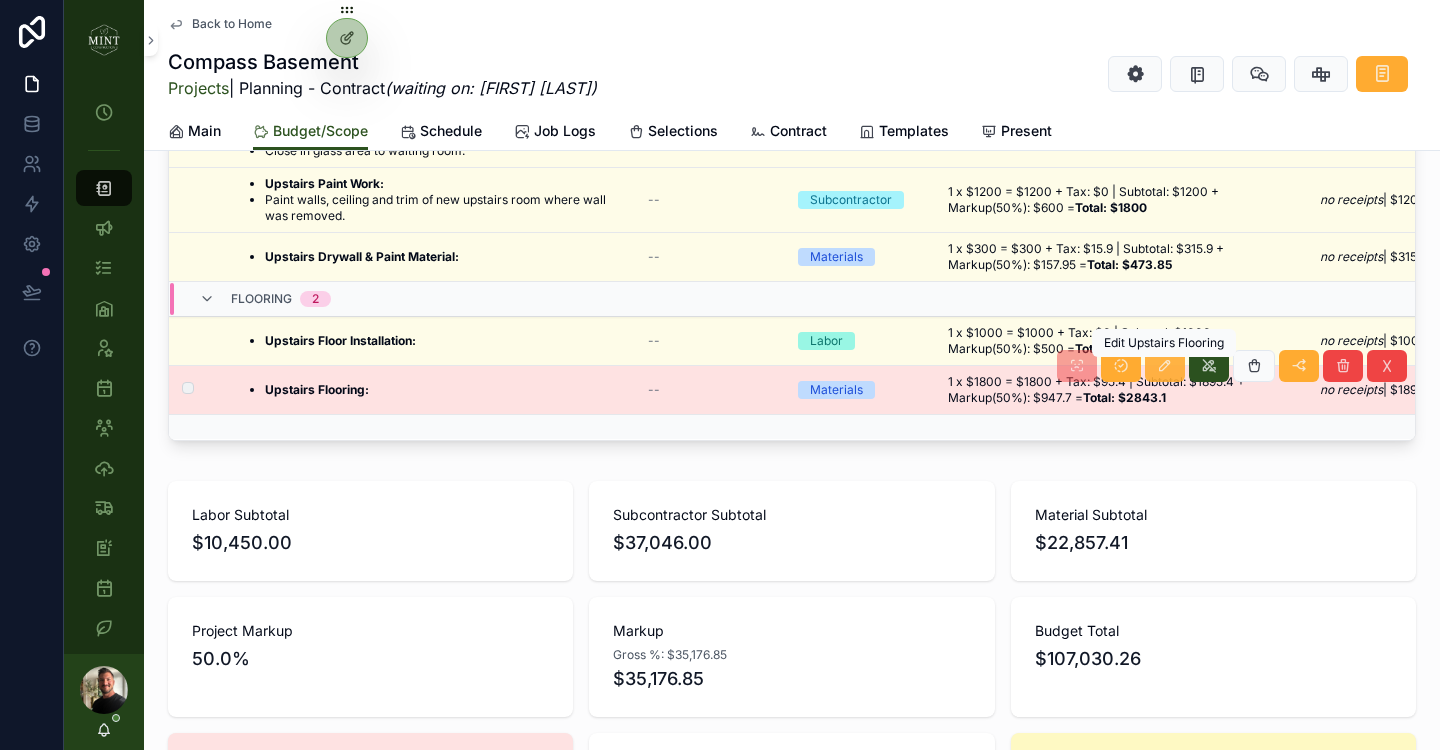 click at bounding box center (1165, 366) 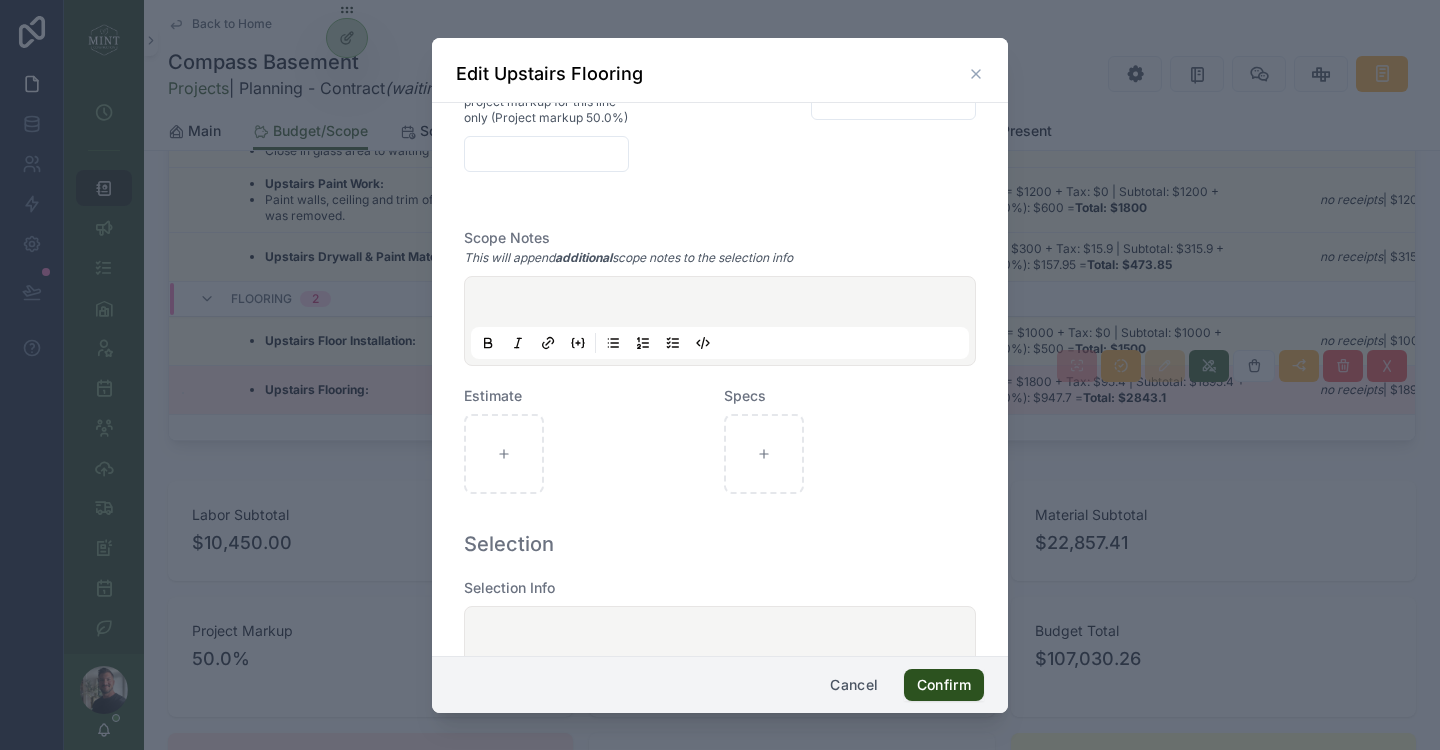 scroll, scrollTop: 1088, scrollLeft: 0, axis: vertical 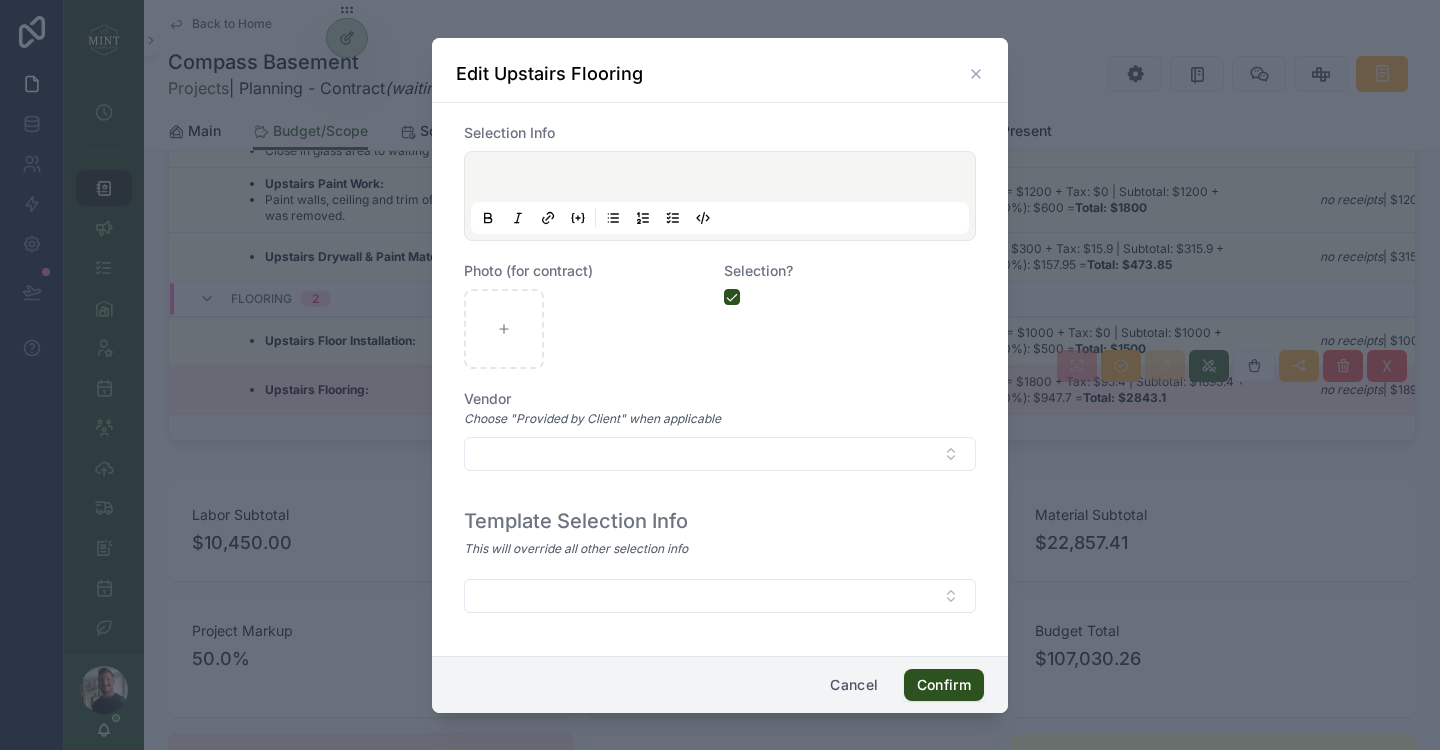click at bounding box center (724, 180) 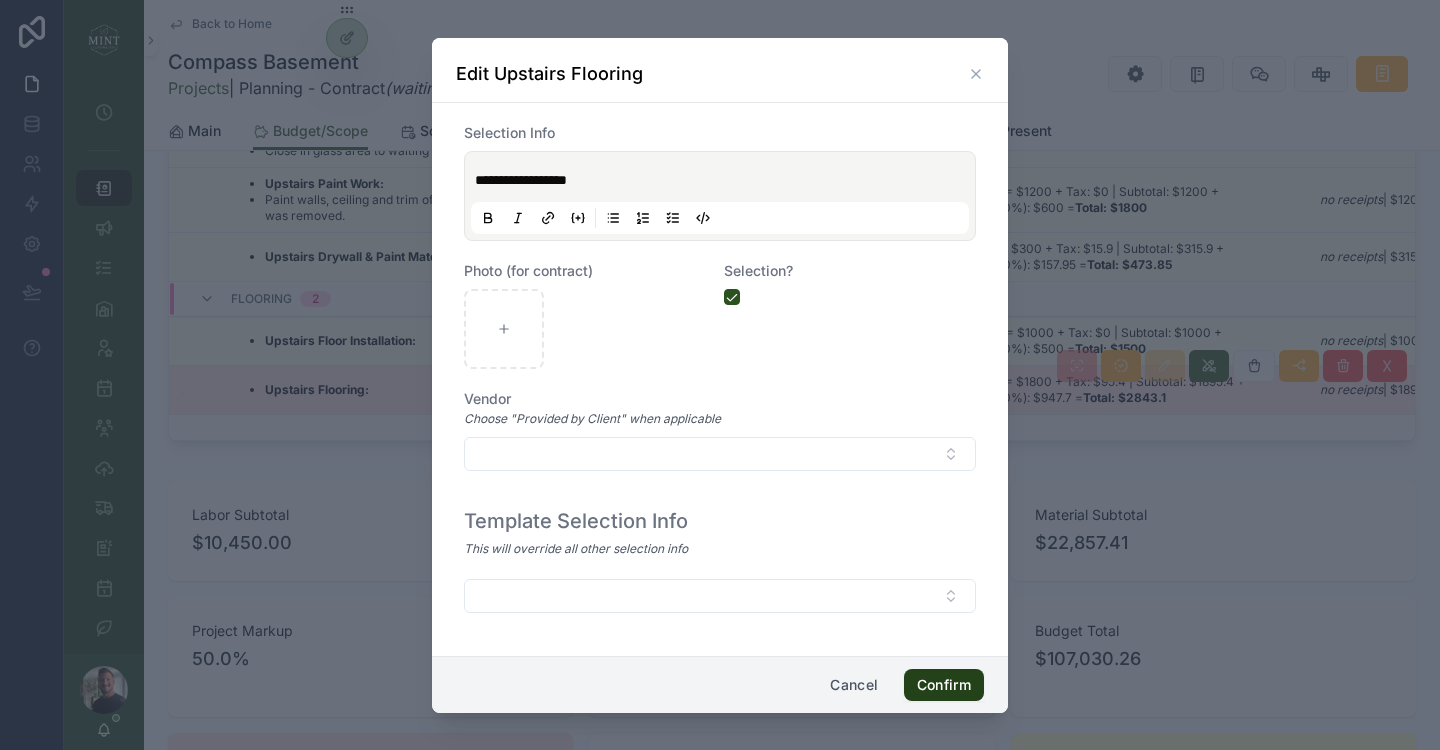 click on "Confirm" at bounding box center [944, 685] 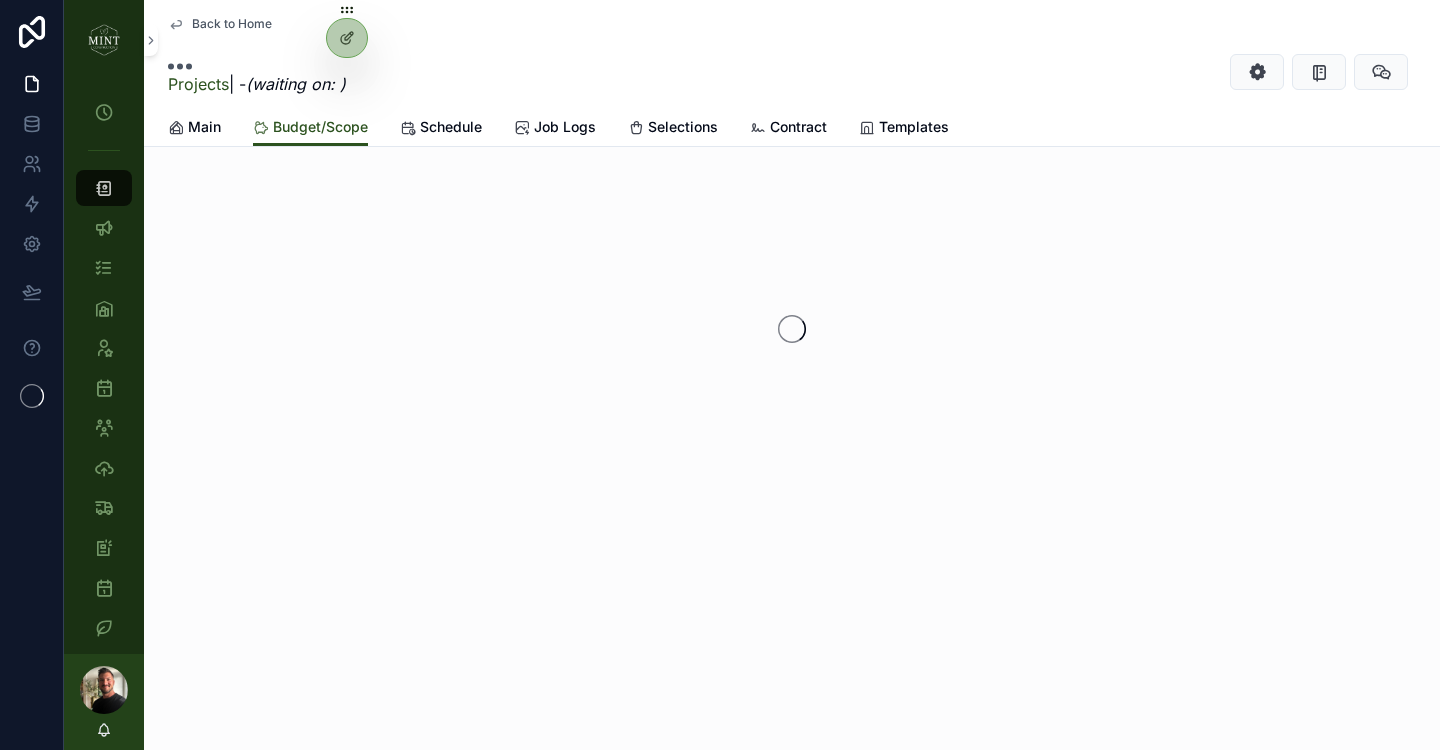 scroll, scrollTop: 0, scrollLeft: 0, axis: both 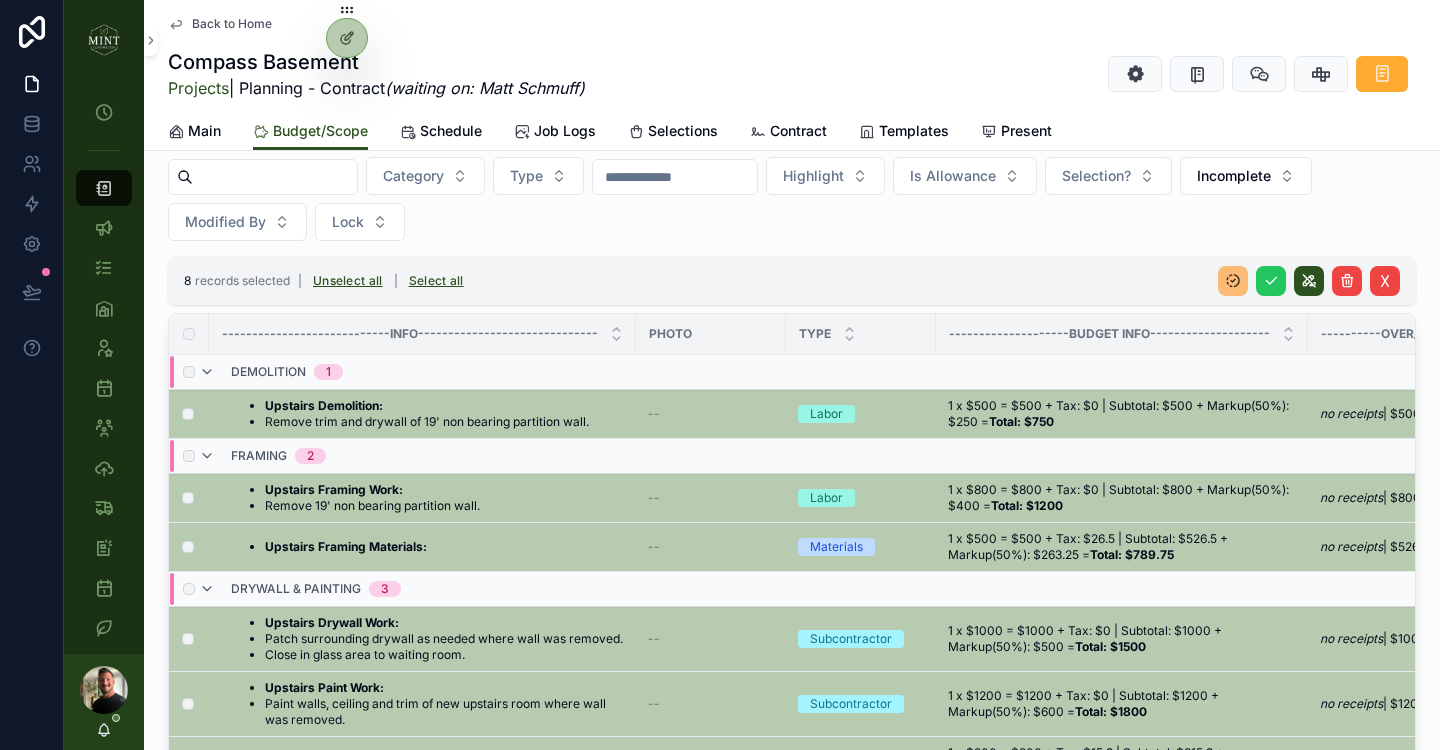 click at bounding box center [1271, 281] 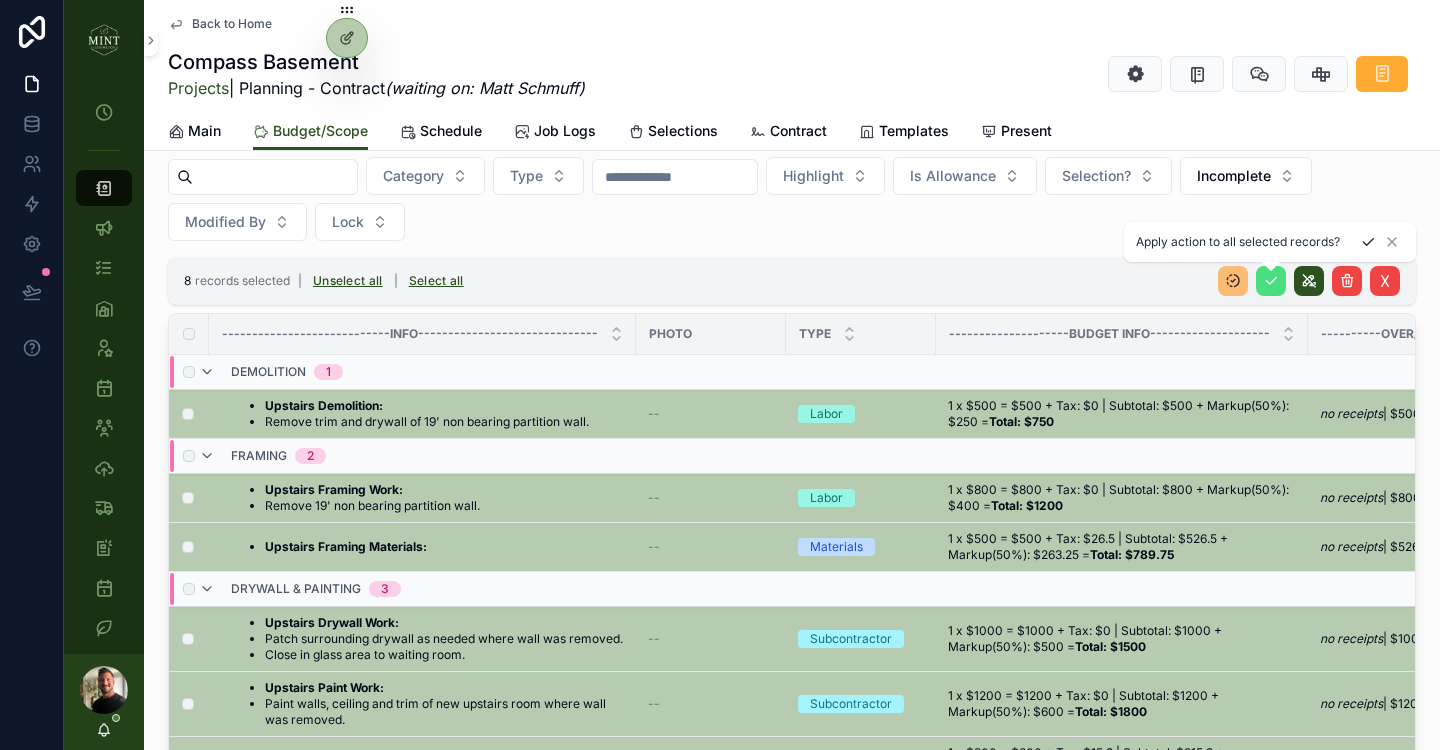 click 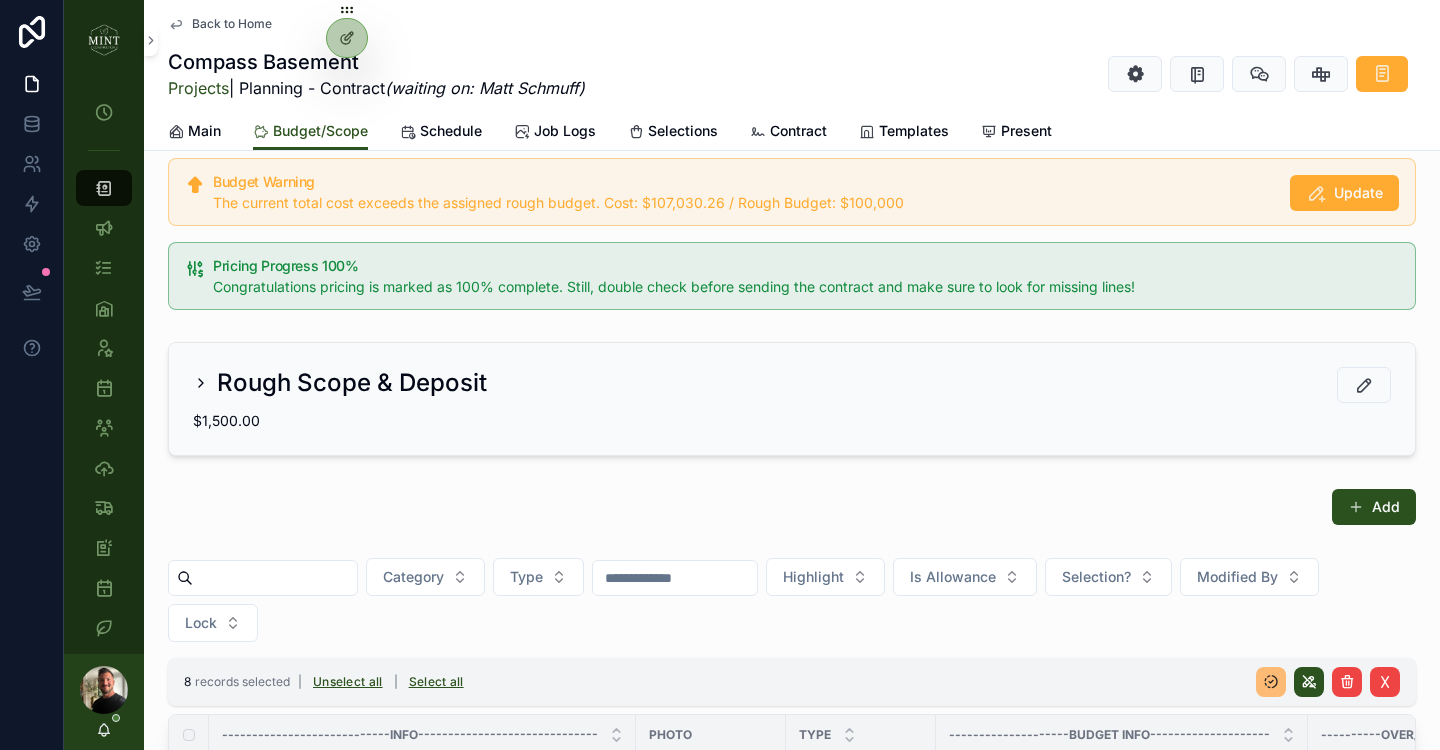 scroll, scrollTop: 0, scrollLeft: 0, axis: both 